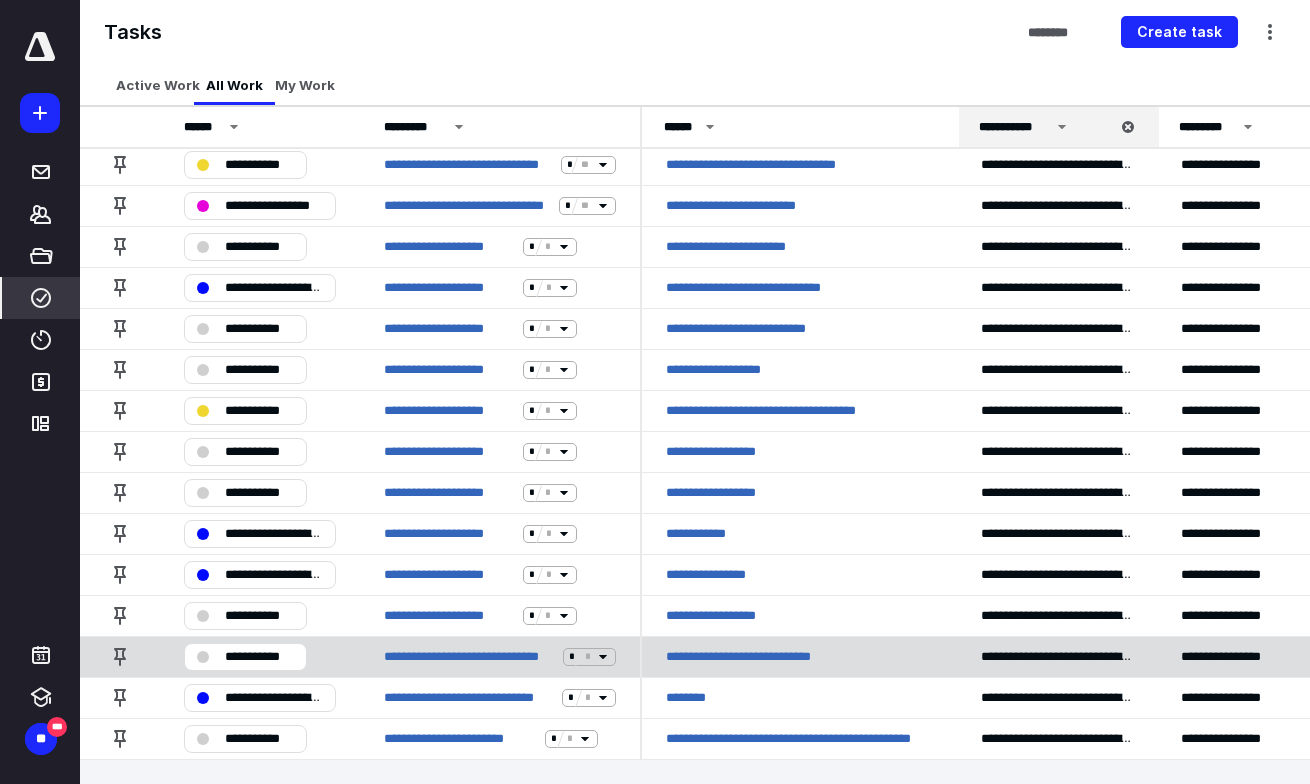 scroll, scrollTop: 630, scrollLeft: 0, axis: vertical 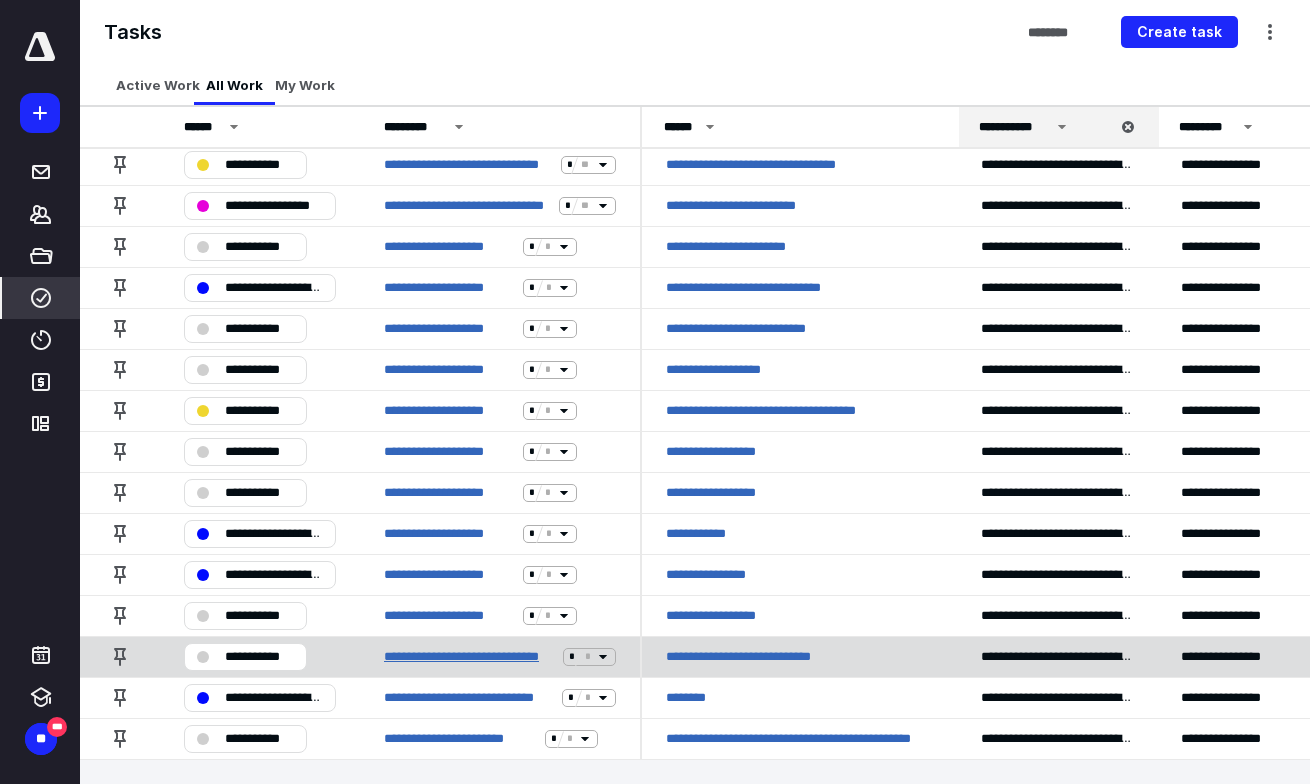 click on "**********" at bounding box center [469, 656] 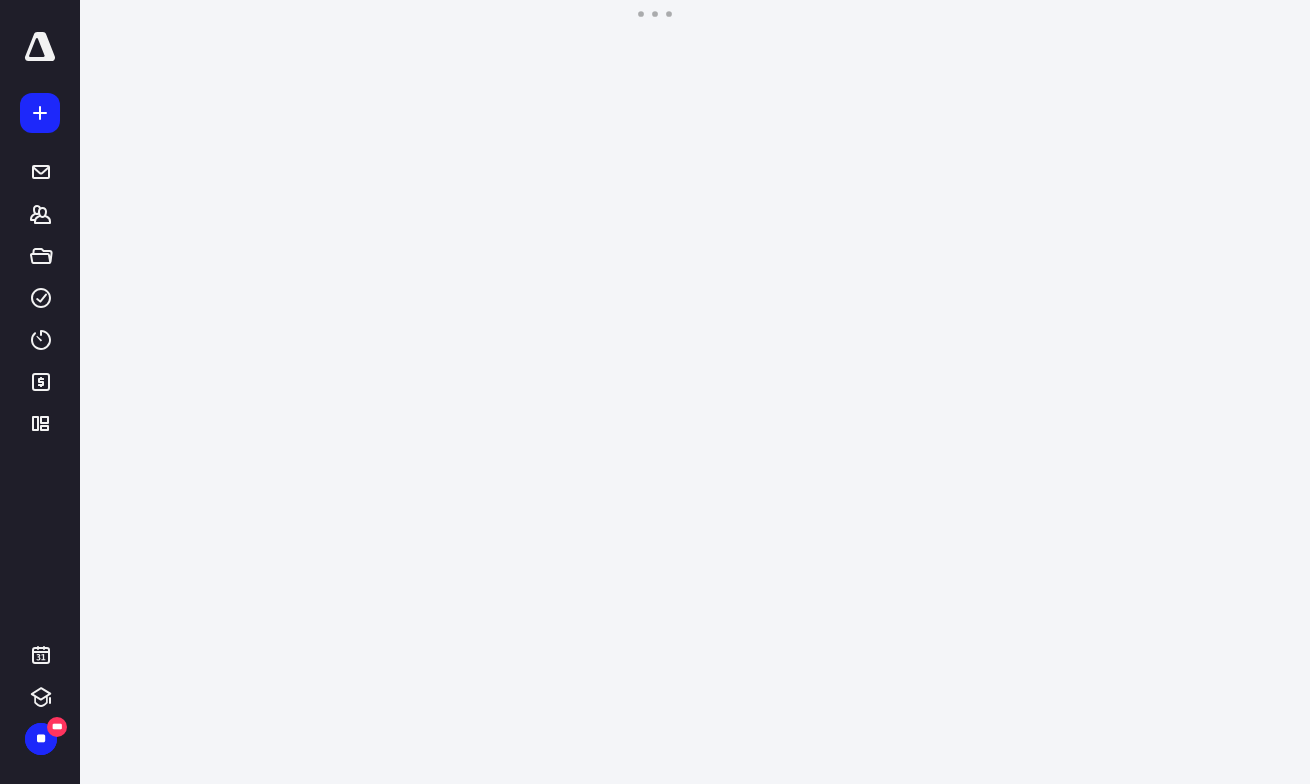 scroll, scrollTop: 0, scrollLeft: 0, axis: both 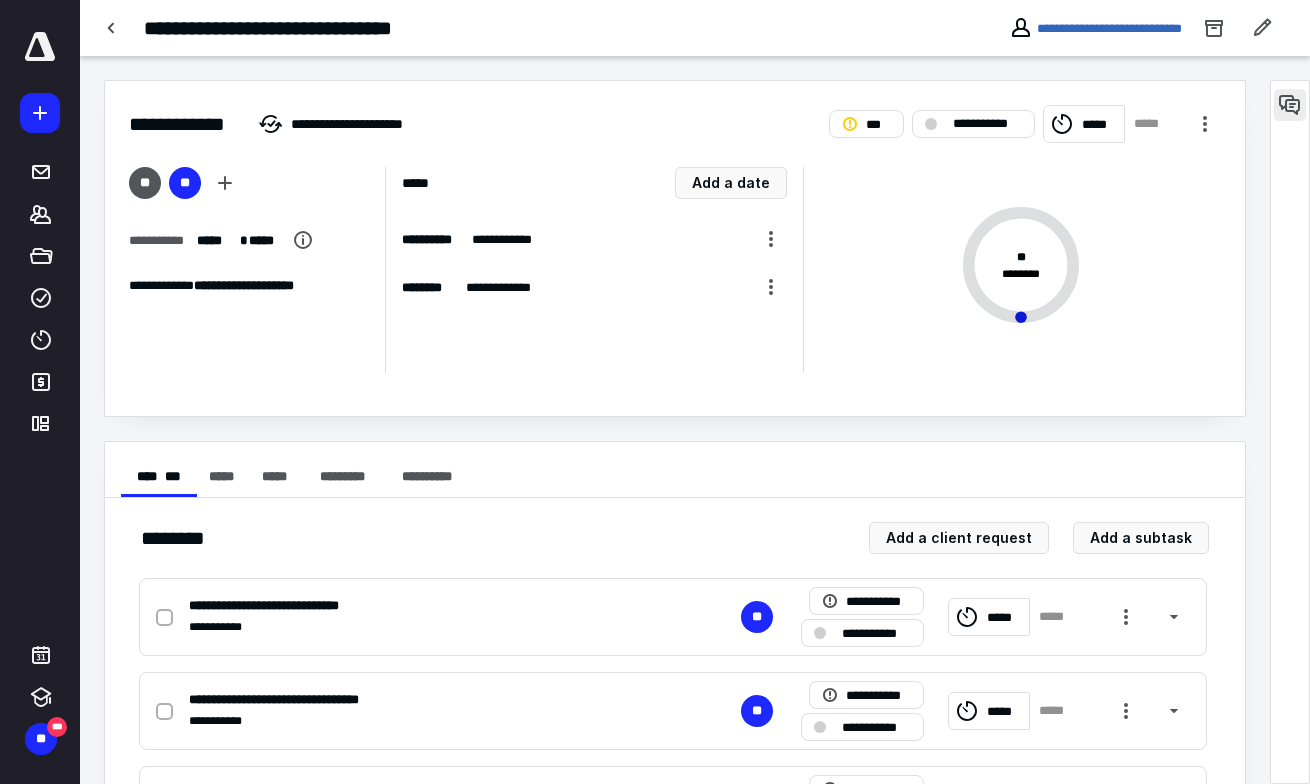click at bounding box center (1290, 105) 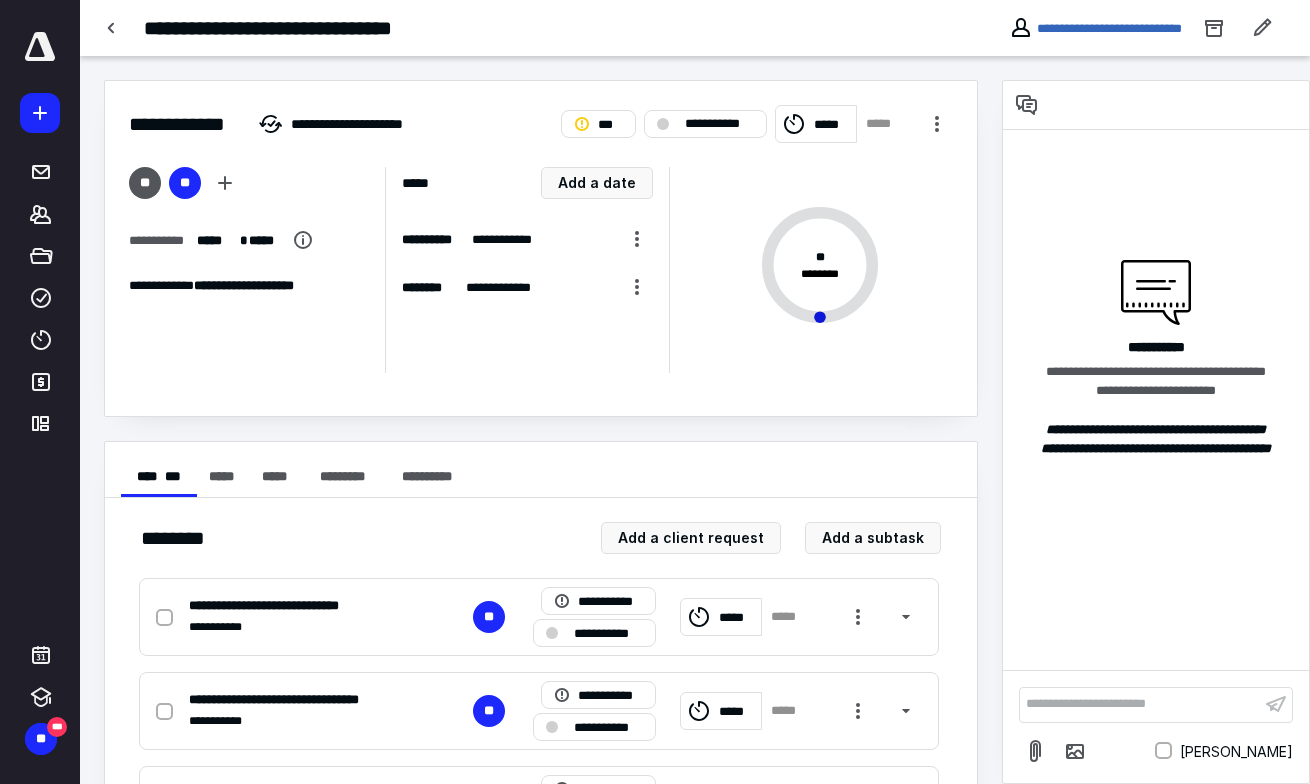 click on "**********" at bounding box center (1140, 704) 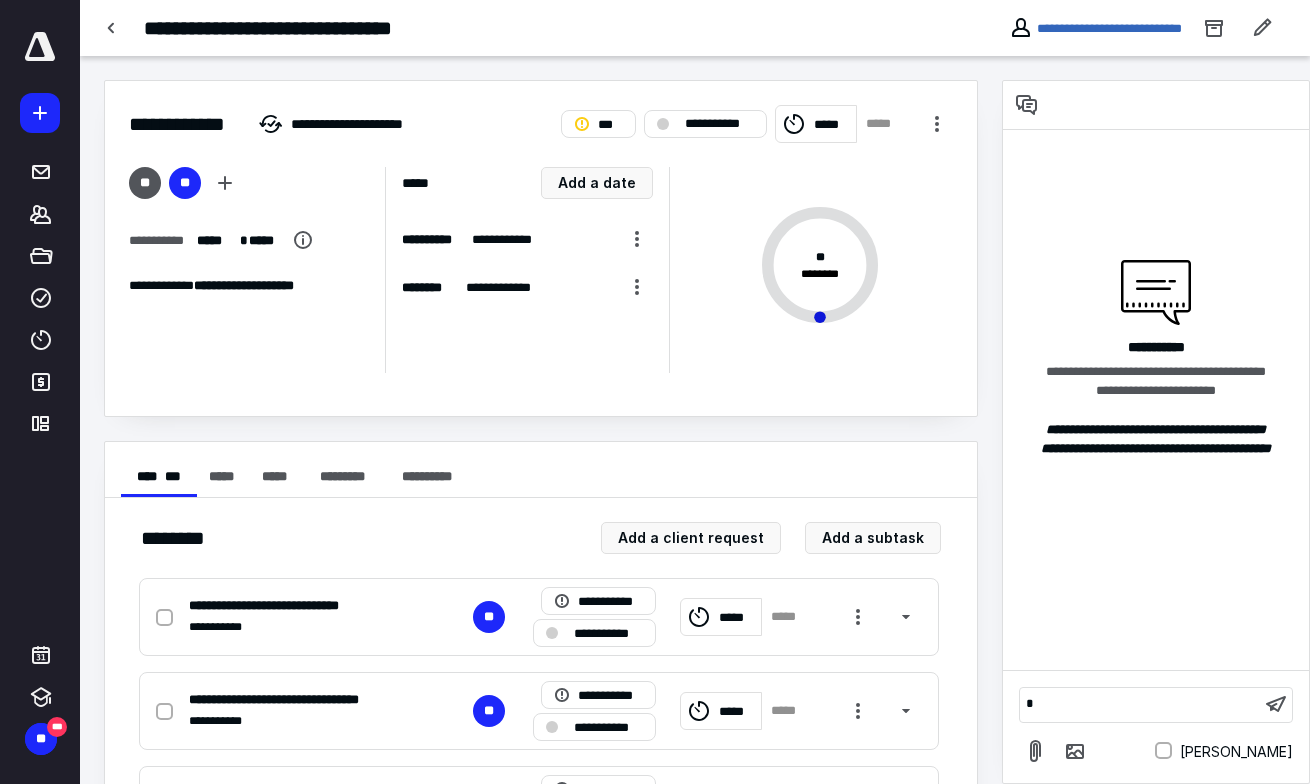 type 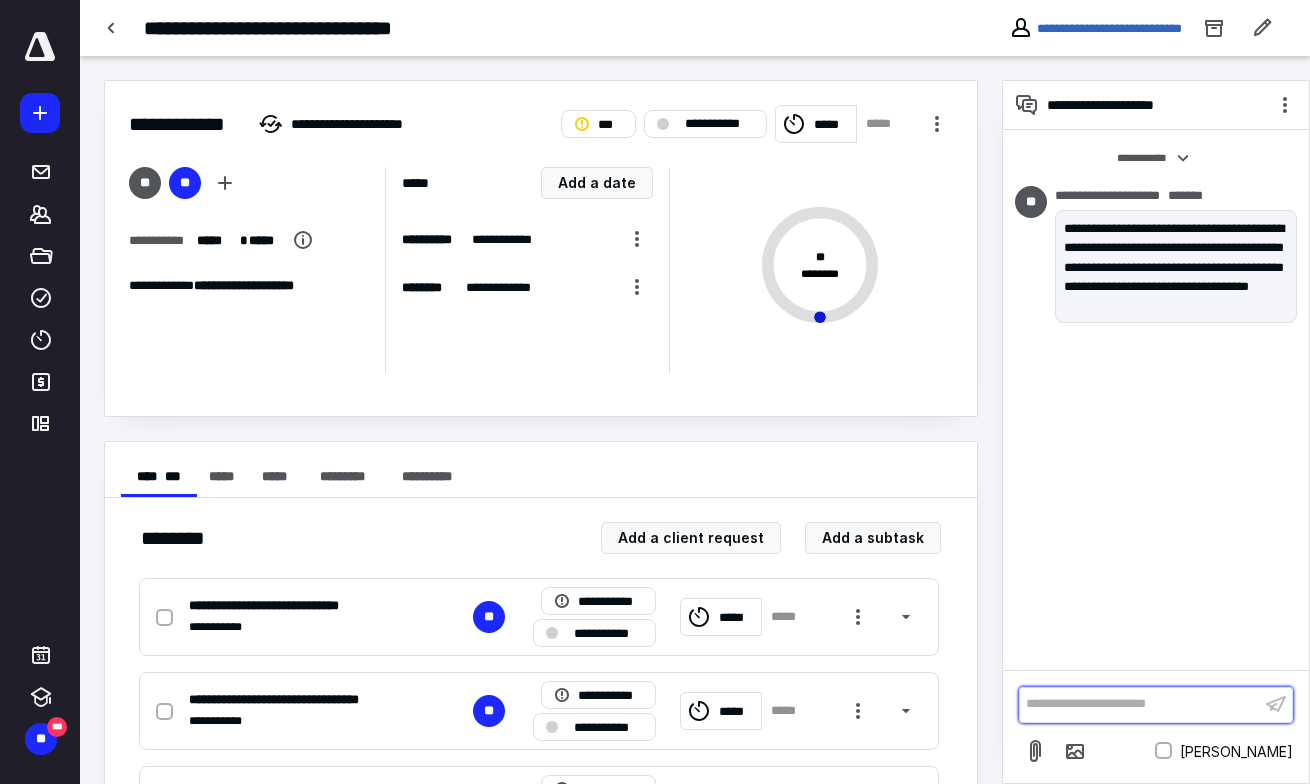 click on "**********" at bounding box center [1140, 704] 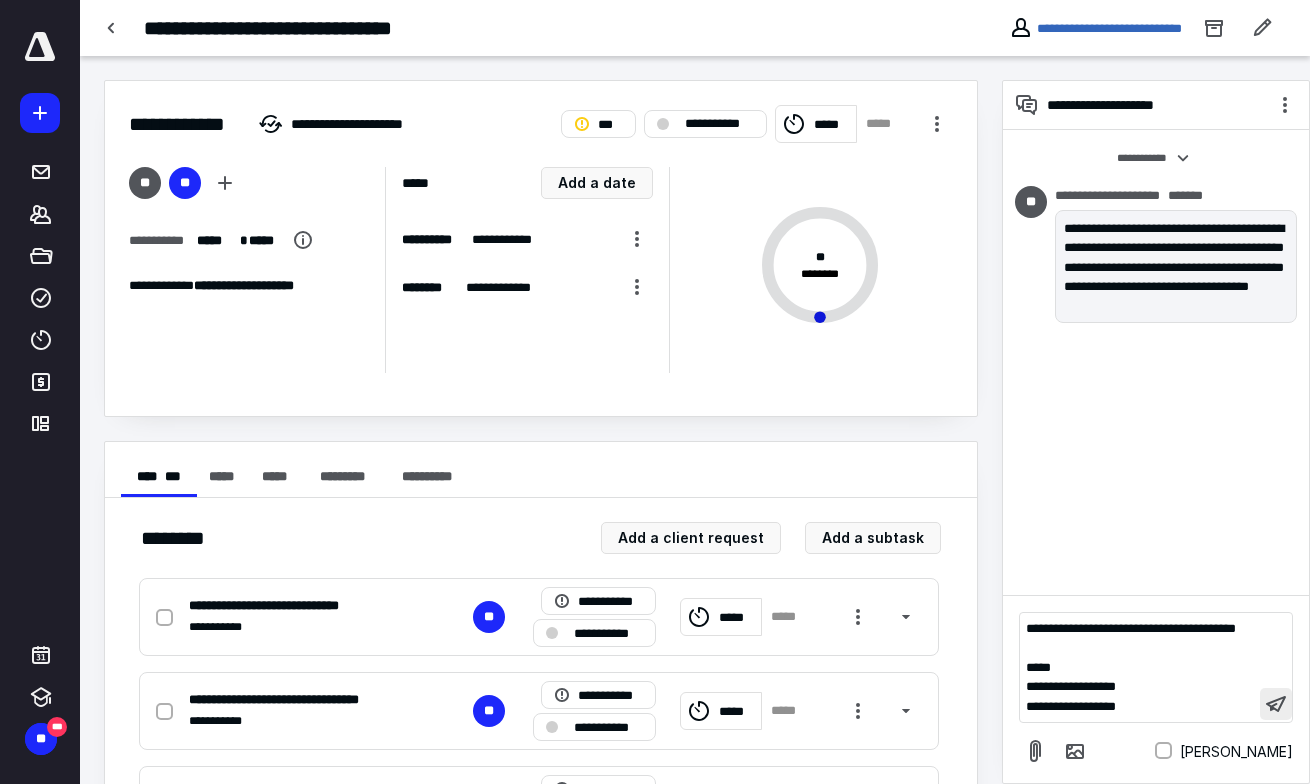 click at bounding box center [1276, 704] 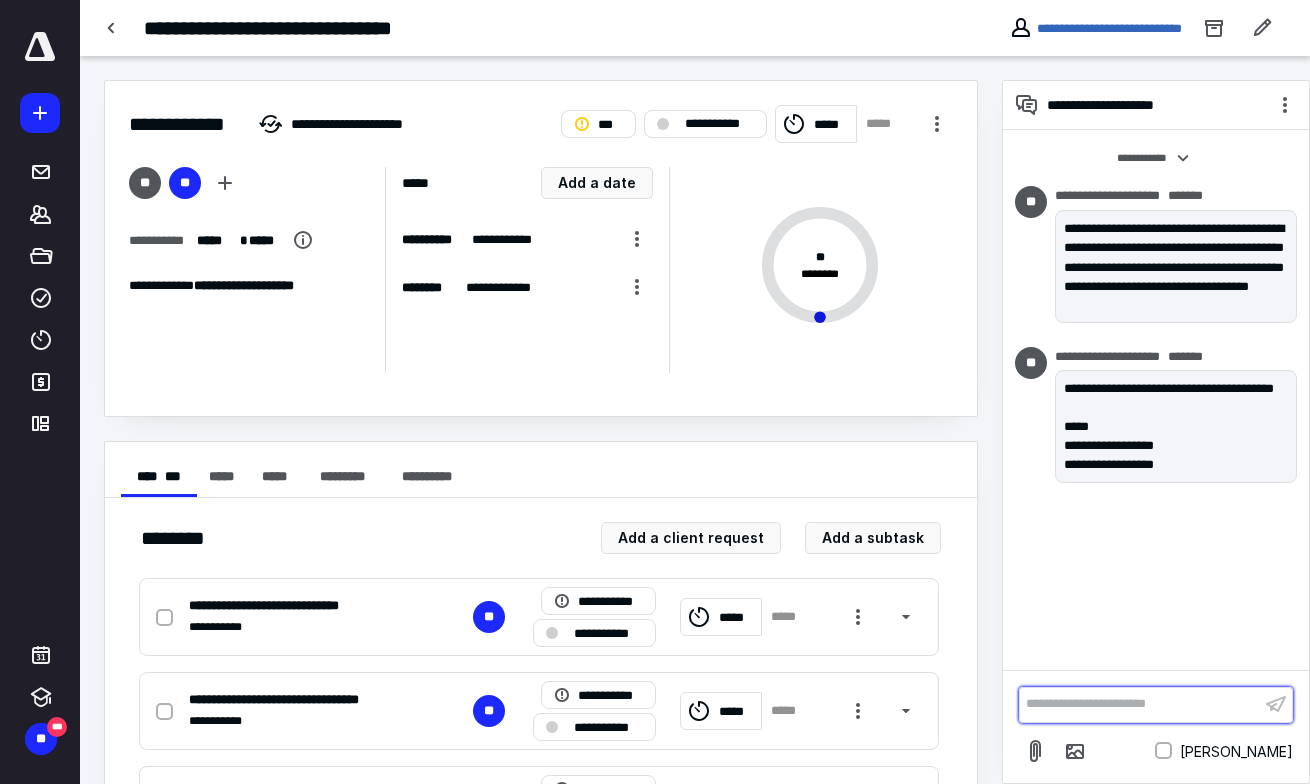 click on "**********" at bounding box center (1140, 704) 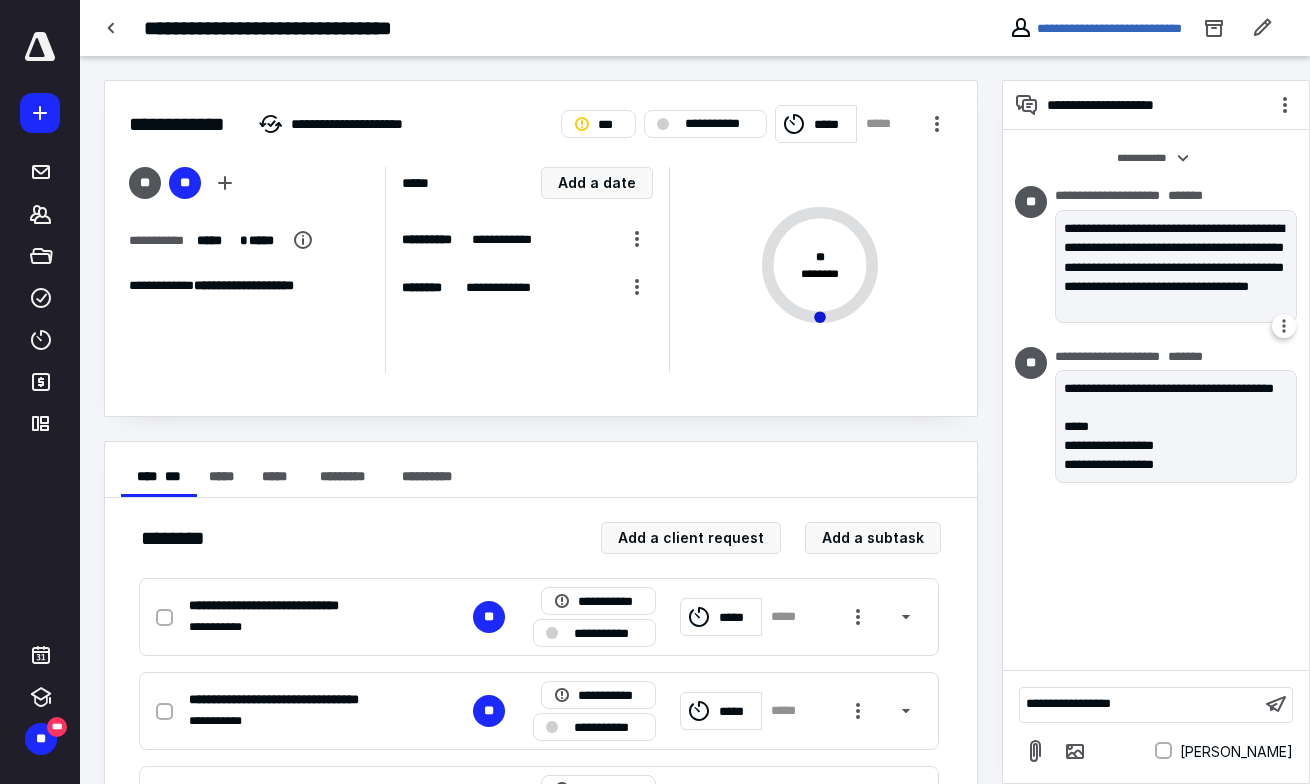 click on "**********" at bounding box center (1176, 266) 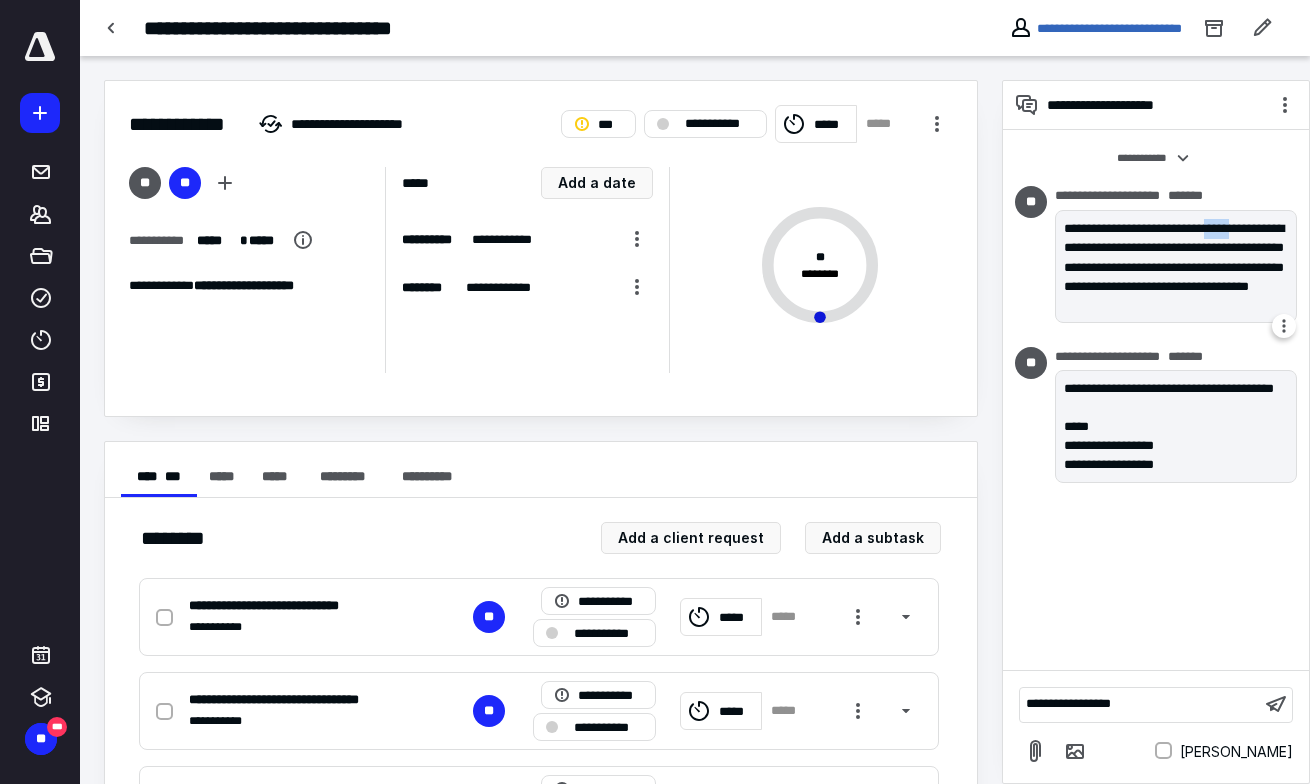 click on "**********" at bounding box center [1176, 266] 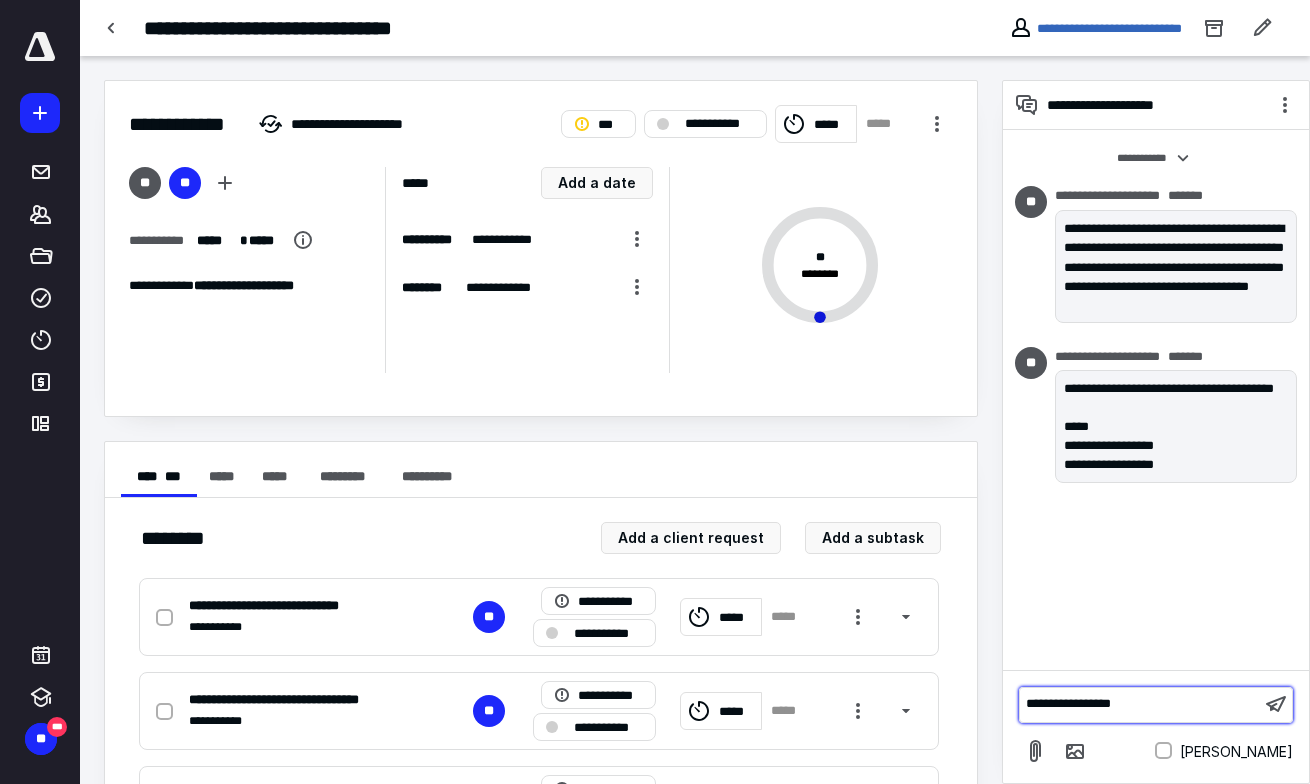 click on "**********" at bounding box center (1140, 704) 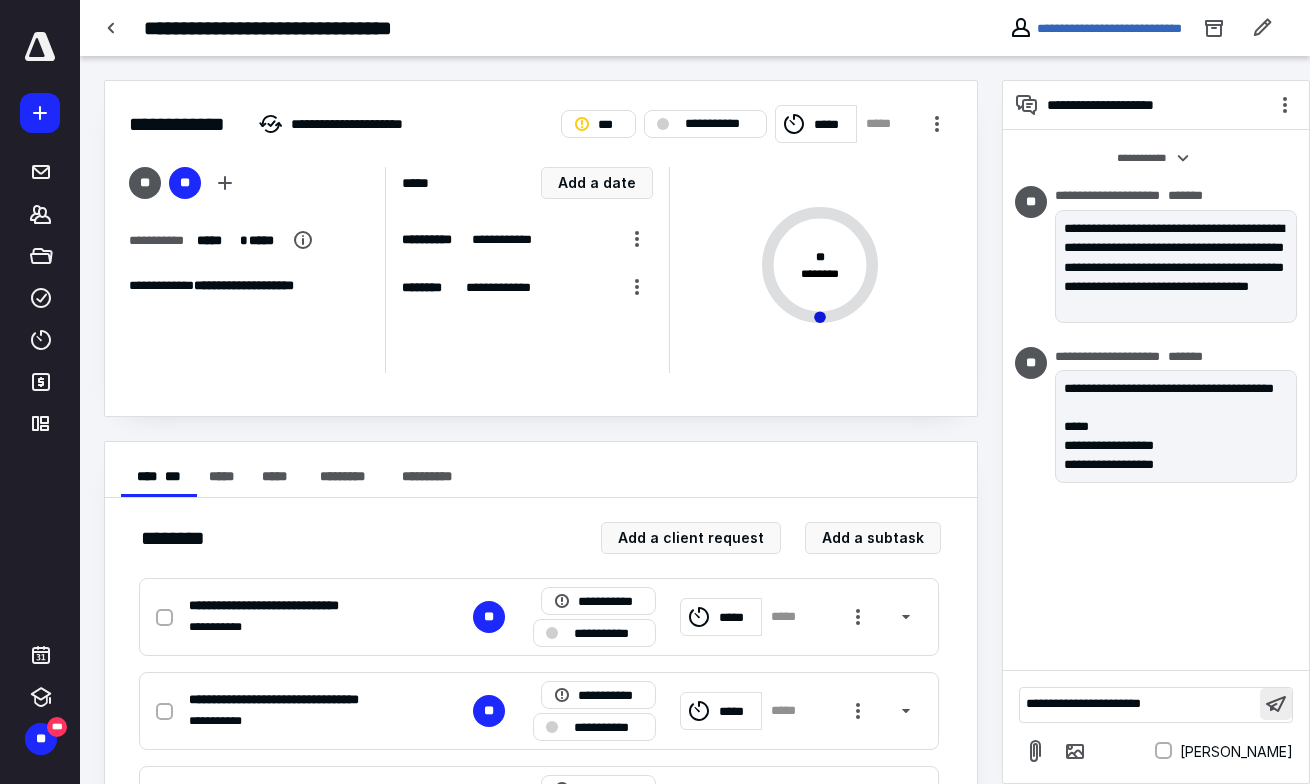 click at bounding box center (1276, 704) 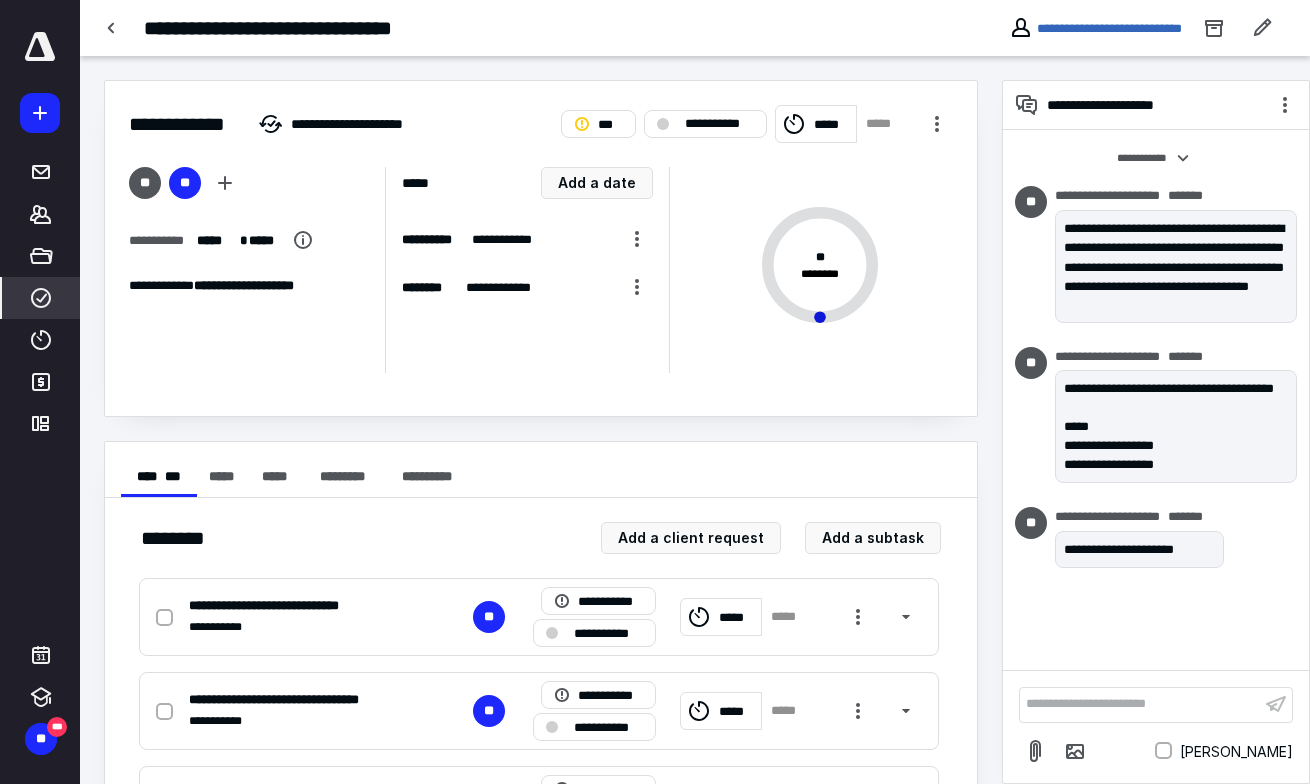 click 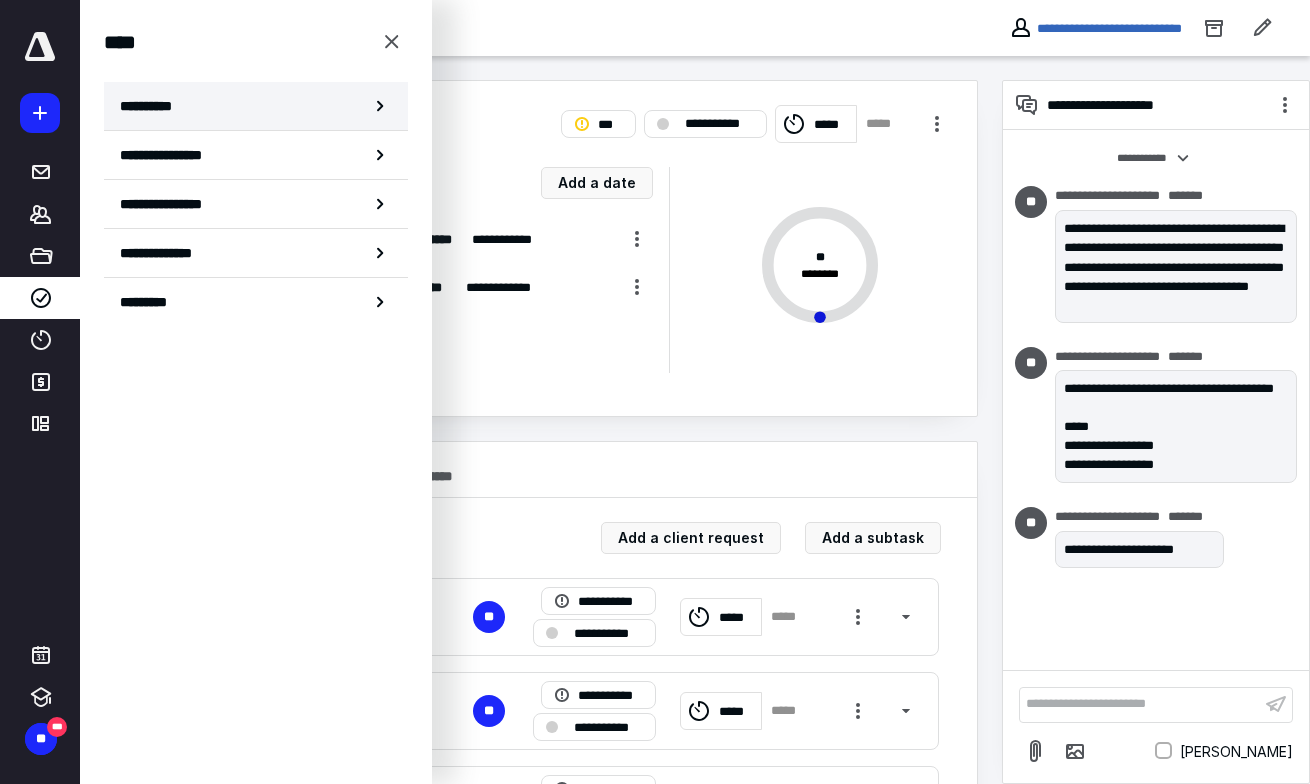 click on "**********" at bounding box center (256, 106) 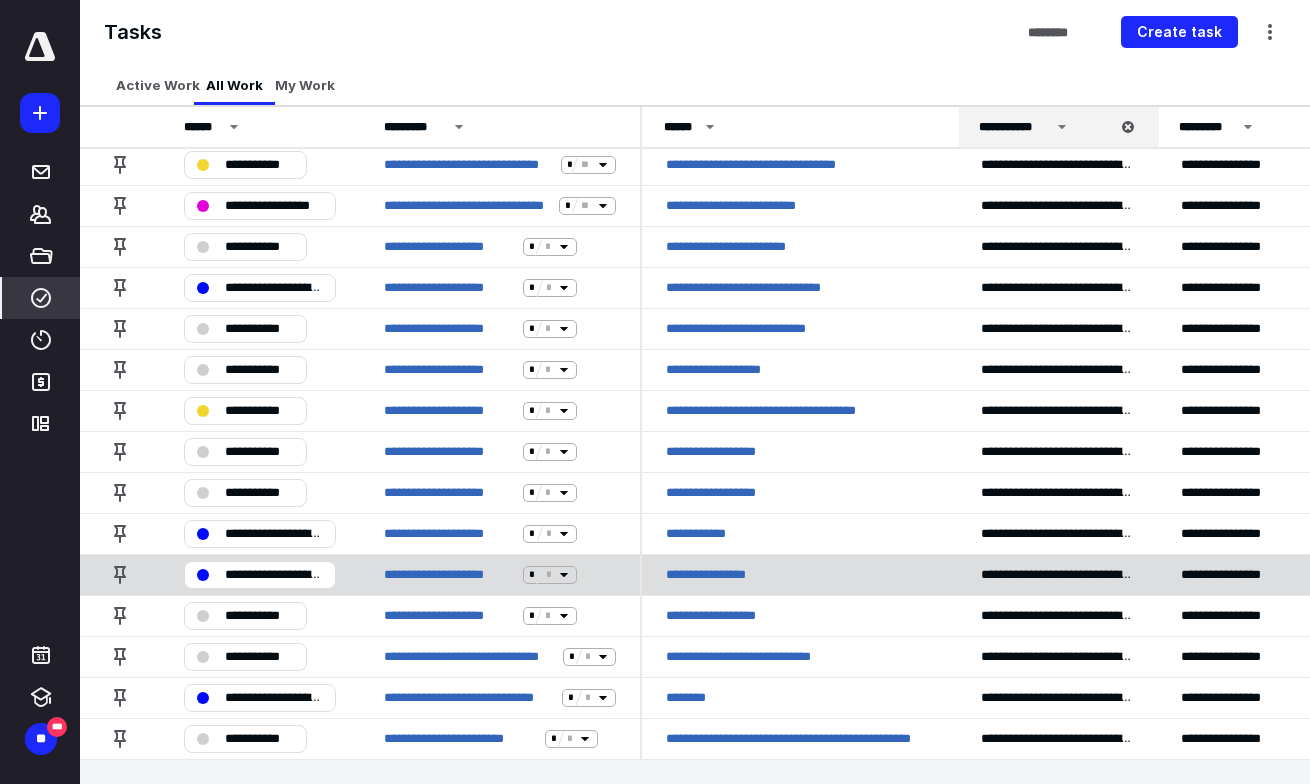 scroll, scrollTop: 630, scrollLeft: 0, axis: vertical 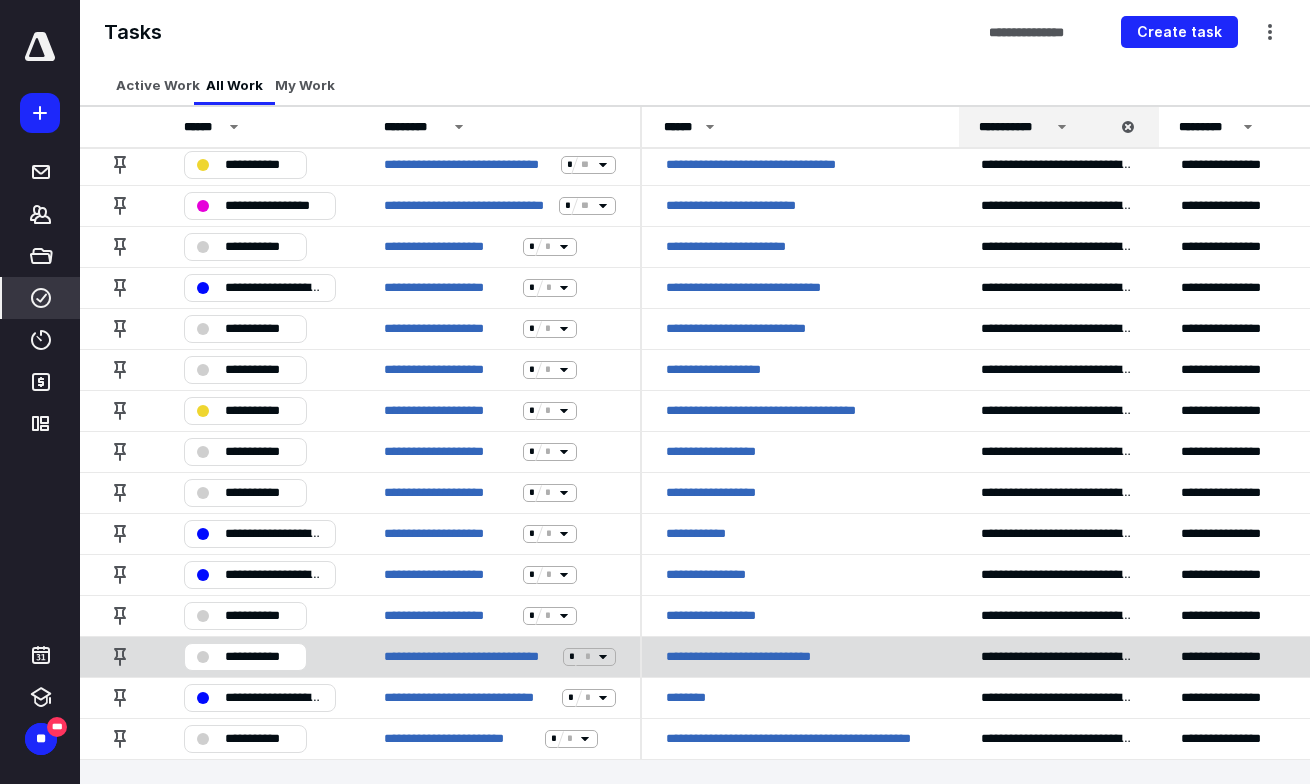 click on "**********" at bounding box center (259, 656) 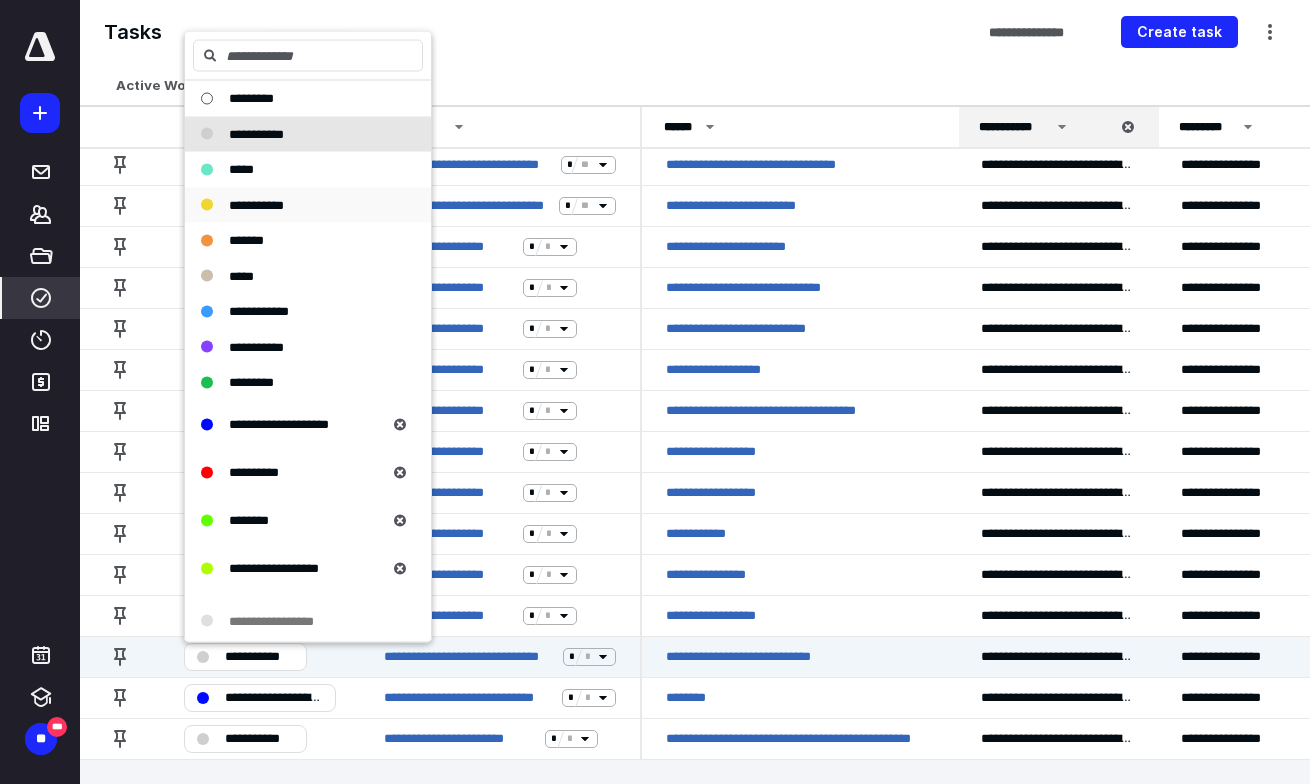 click on "**********" at bounding box center (296, 205) 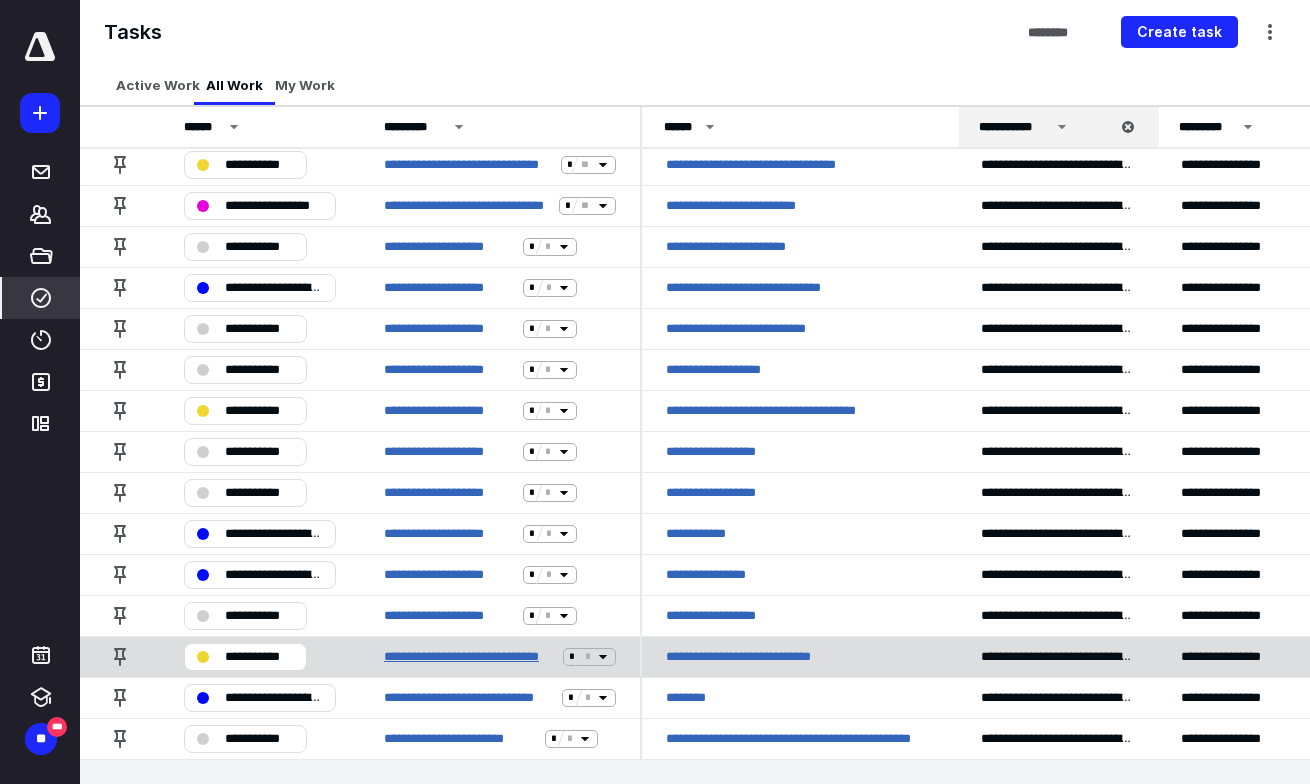 scroll, scrollTop: 630, scrollLeft: 0, axis: vertical 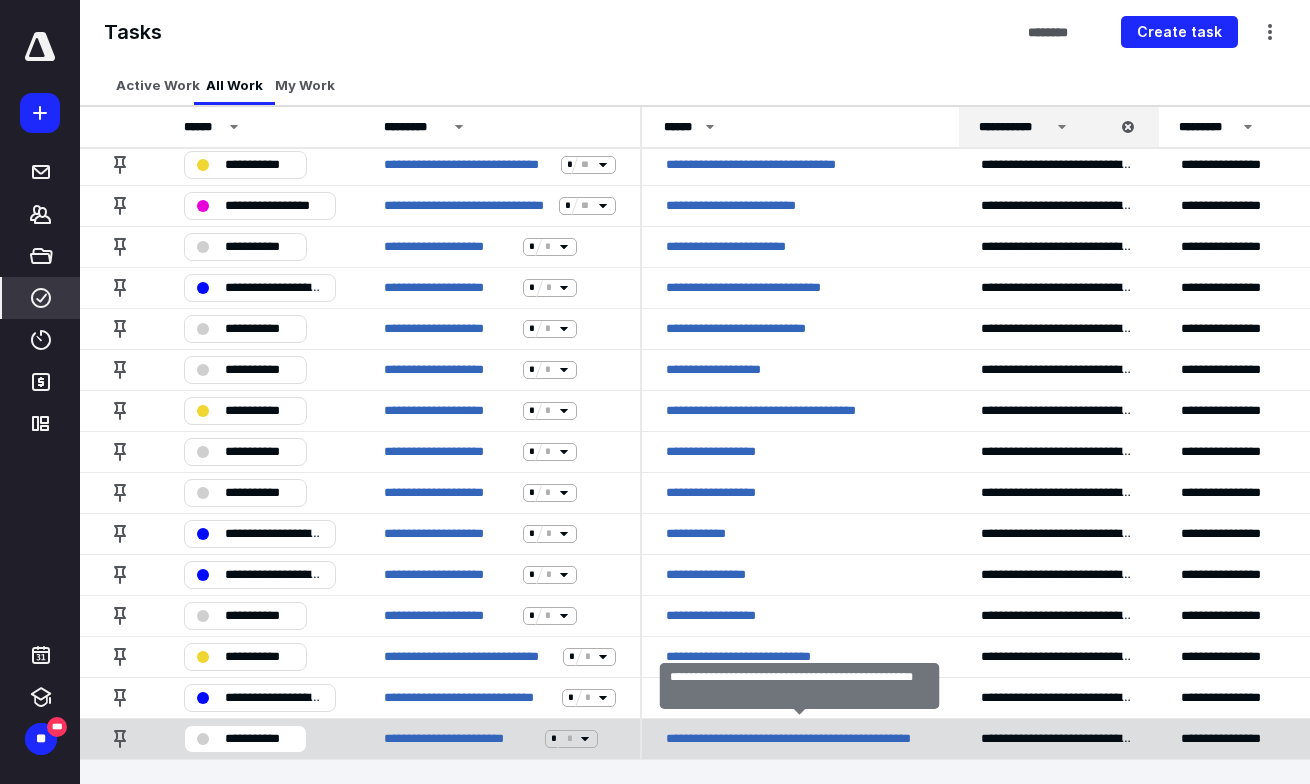 click on "**********" at bounding box center (799, 738) 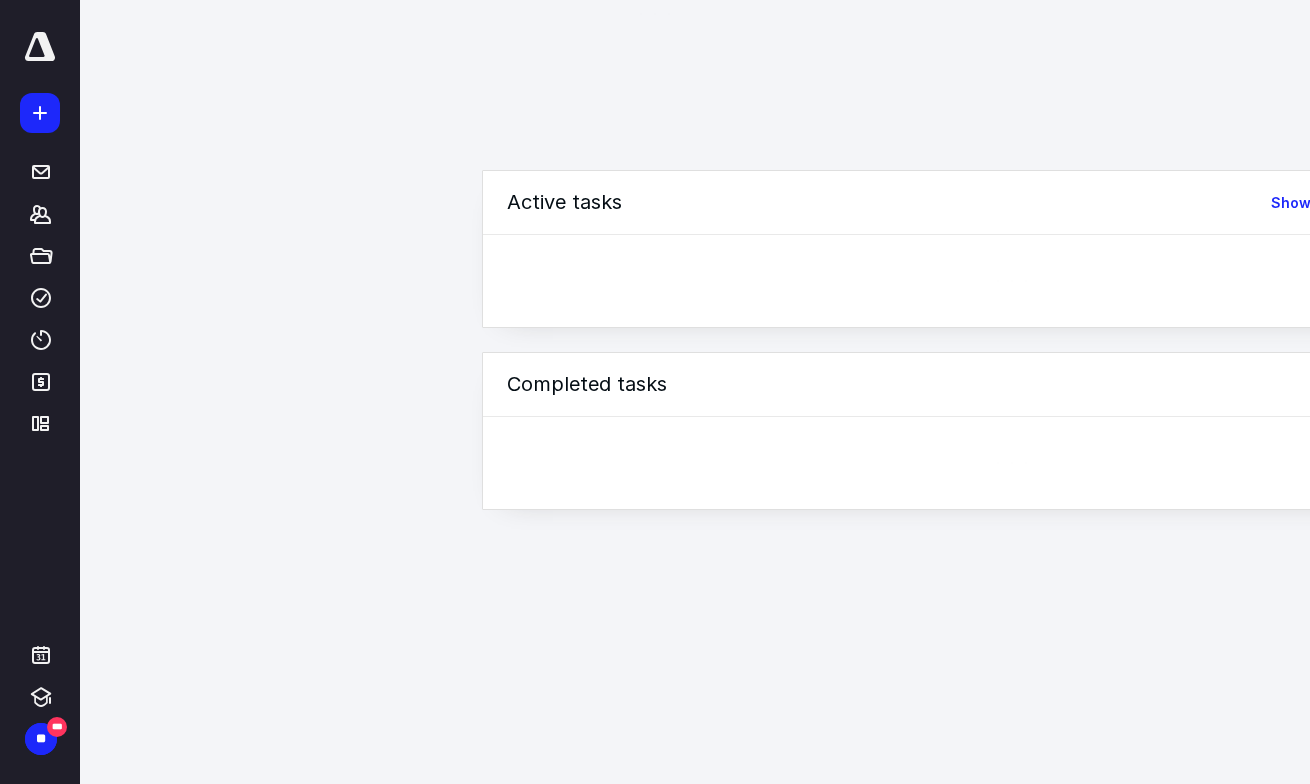 scroll, scrollTop: 0, scrollLeft: 0, axis: both 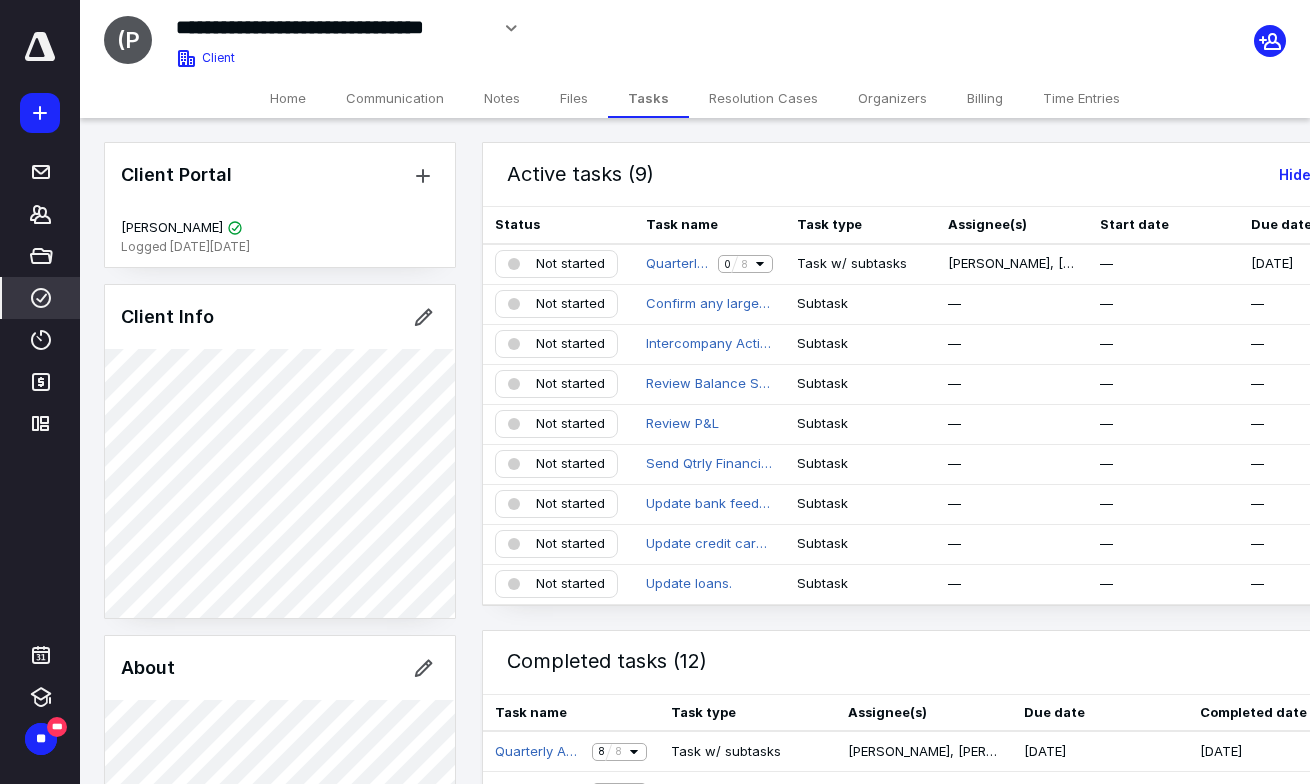 click 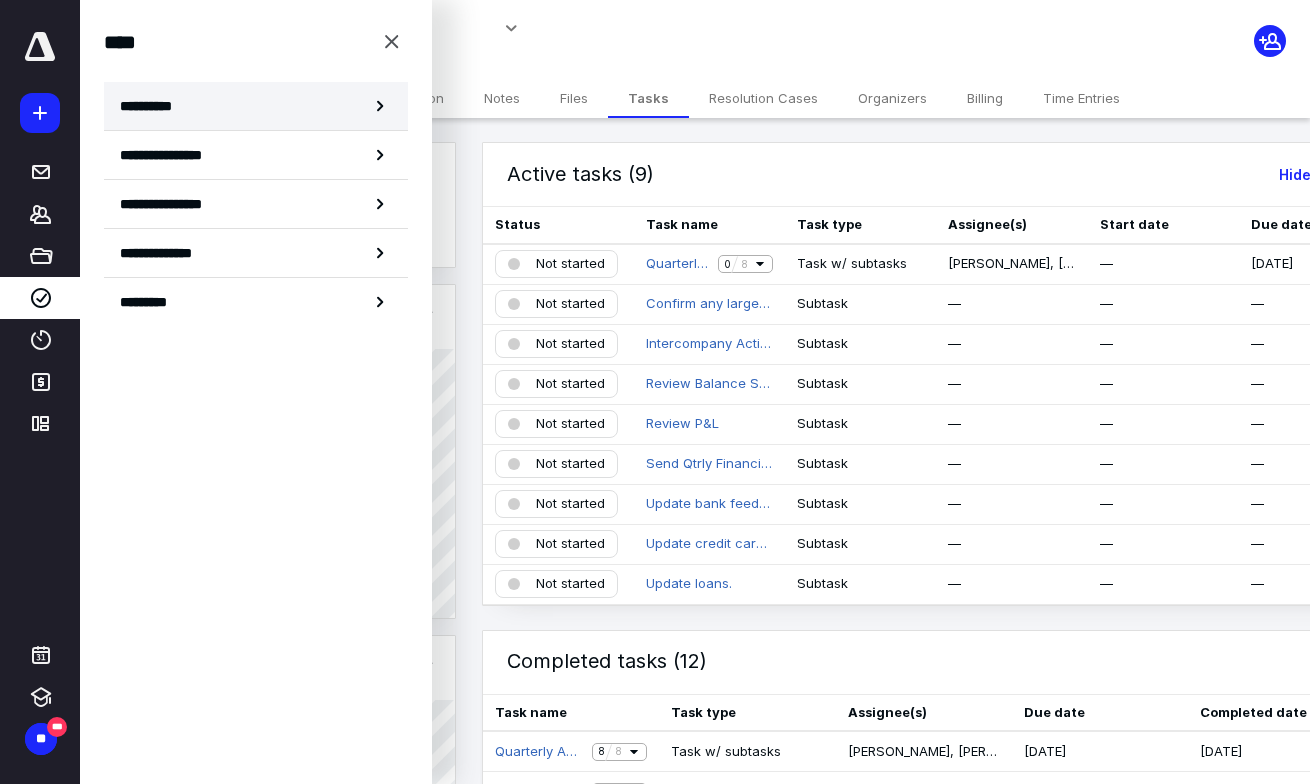 click on "**********" at bounding box center [256, 106] 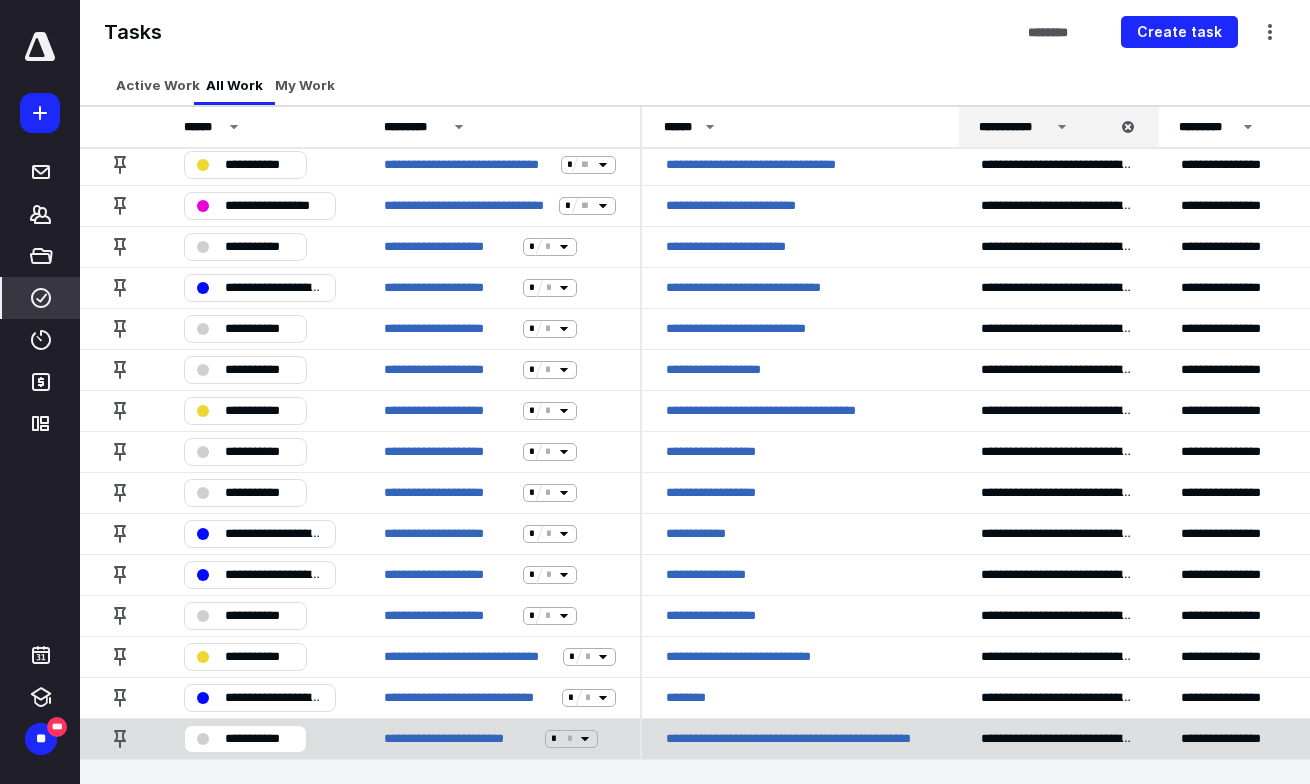 scroll, scrollTop: 630, scrollLeft: 0, axis: vertical 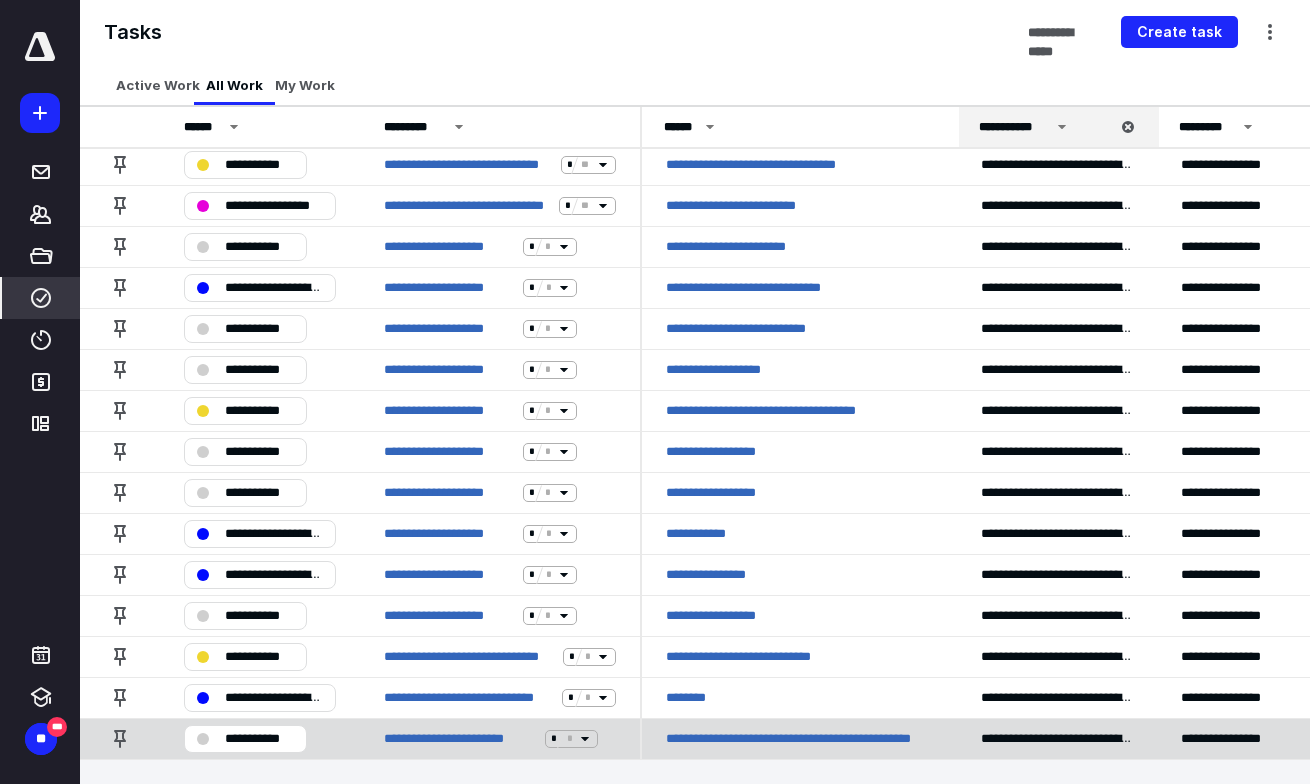 click on "**********" at bounding box center [259, 738] 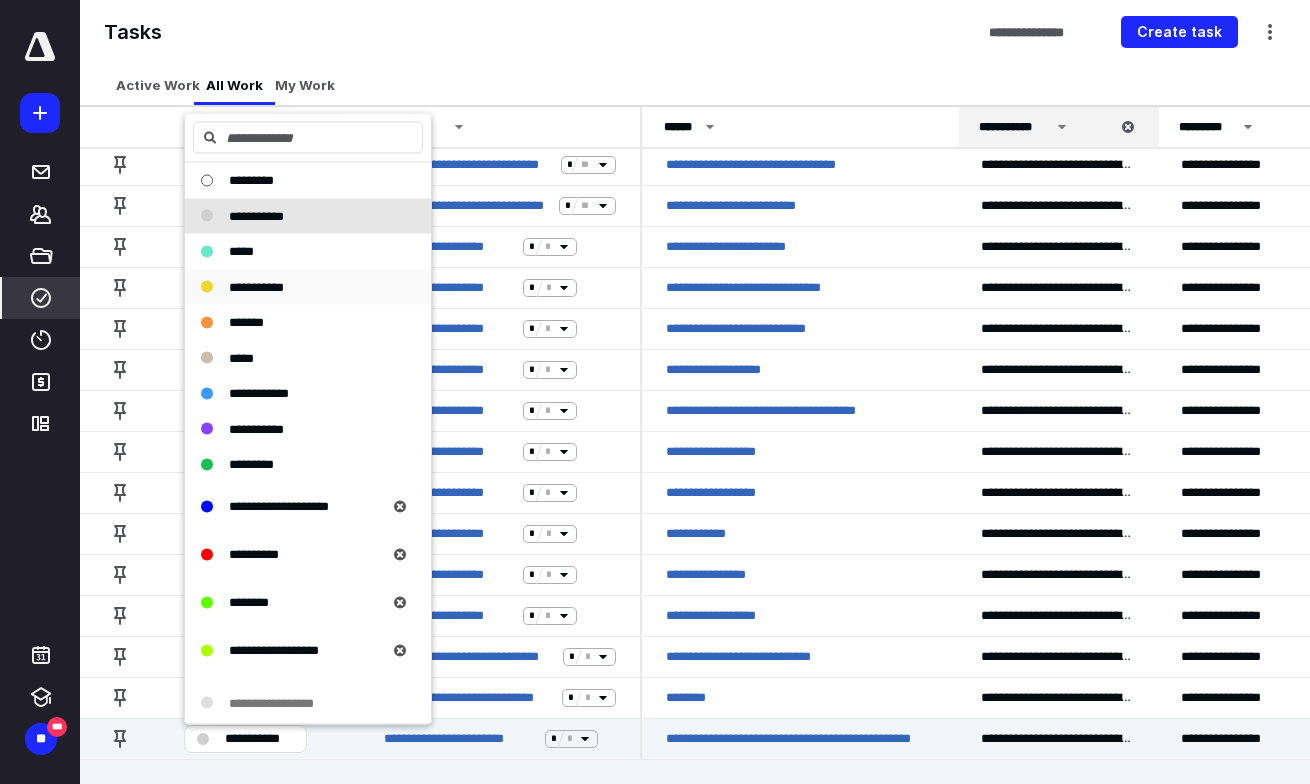 click on "**********" at bounding box center [296, 287] 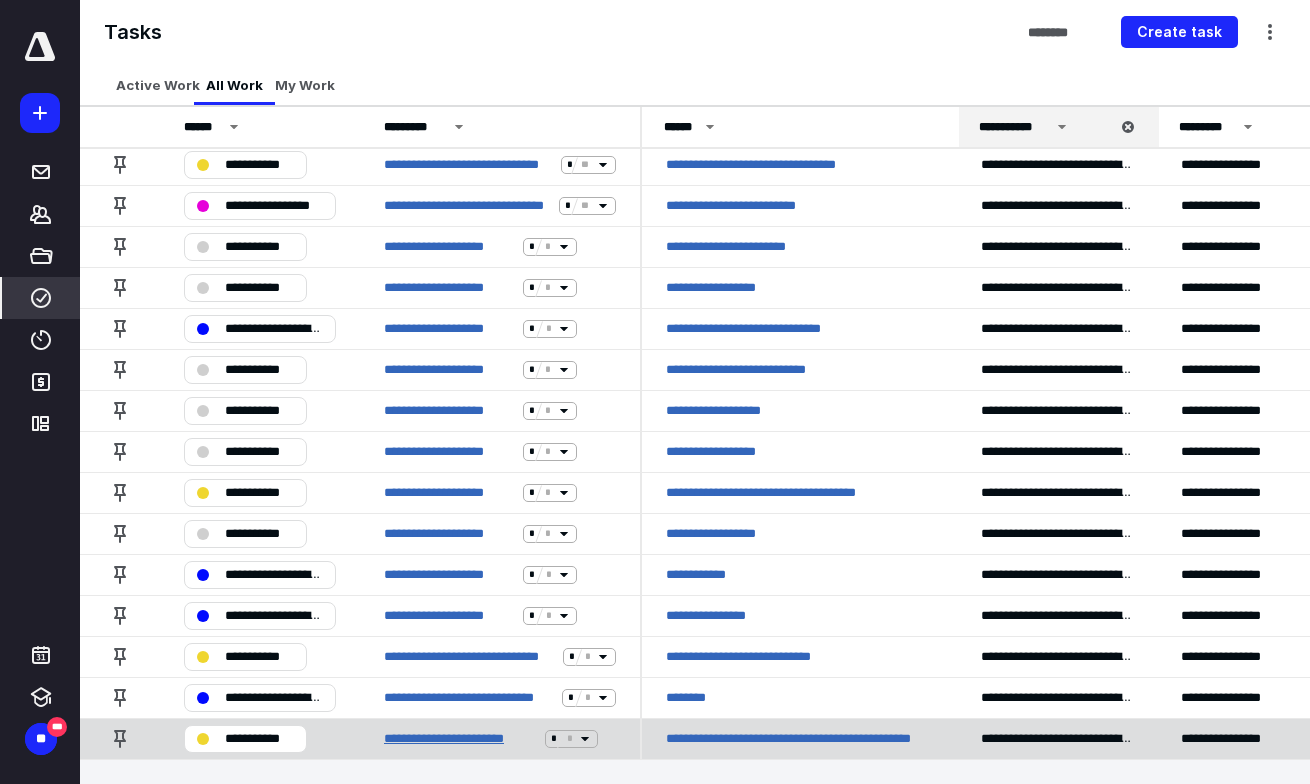 scroll, scrollTop: 630, scrollLeft: 0, axis: vertical 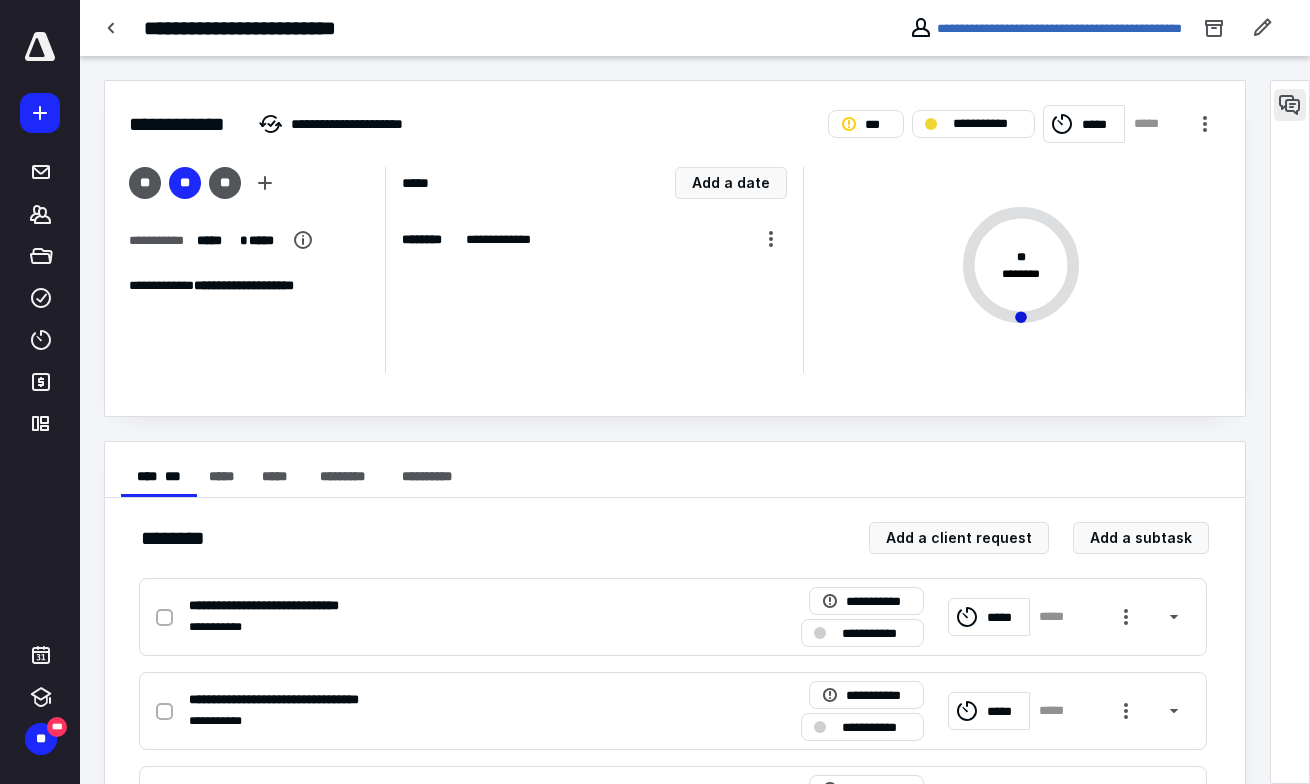 click at bounding box center [1290, 105] 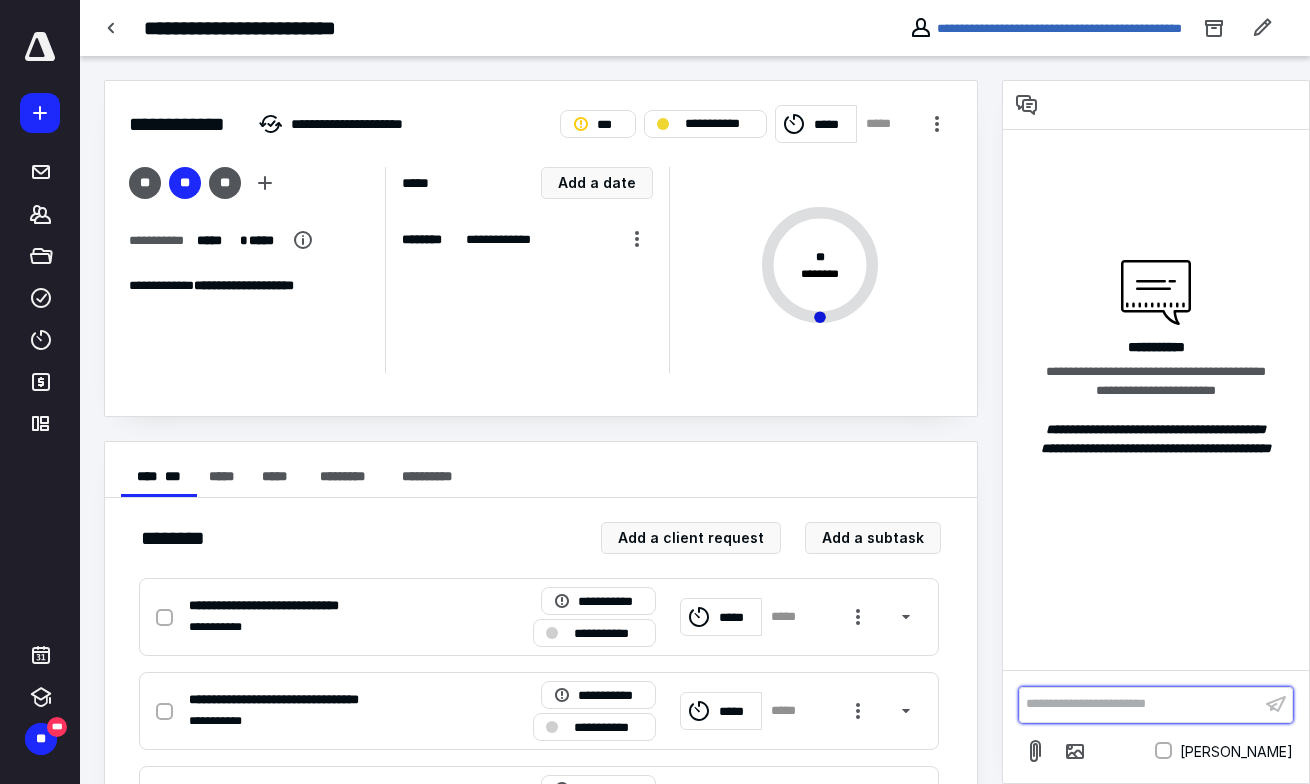 paste 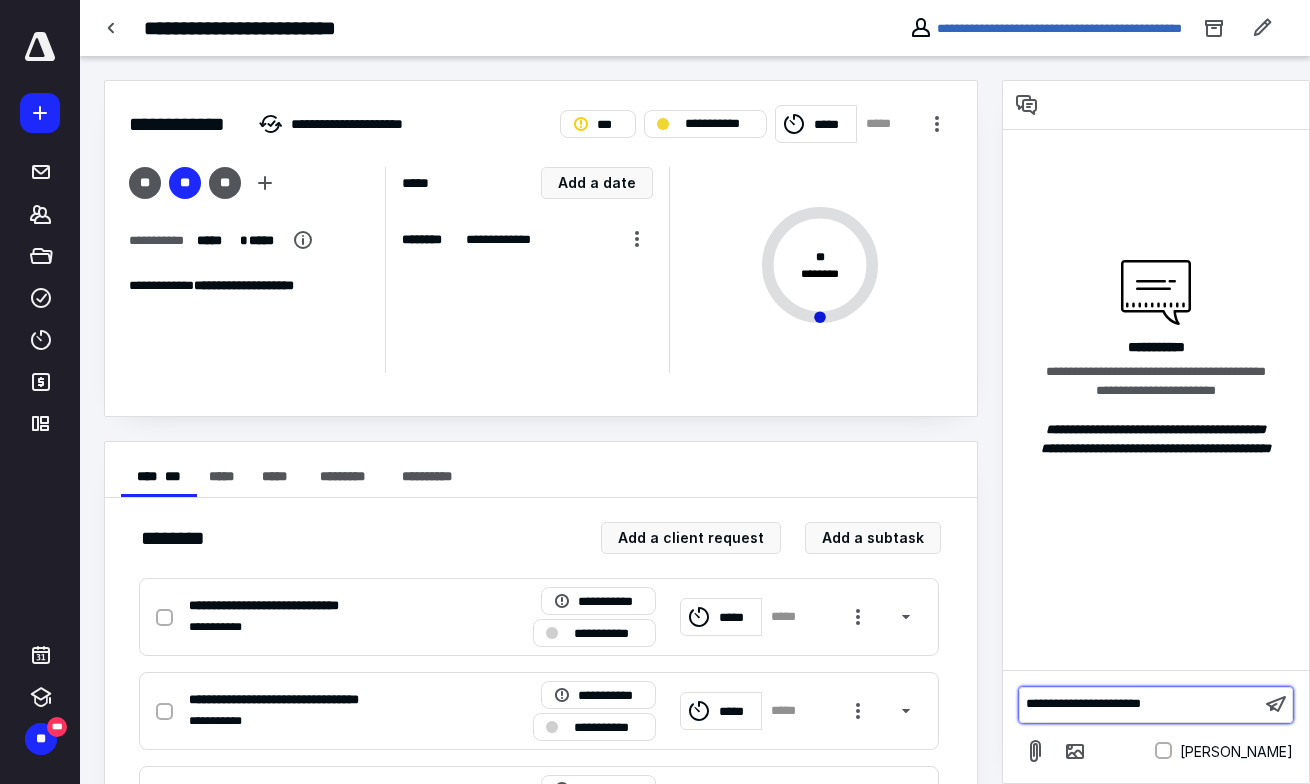 type 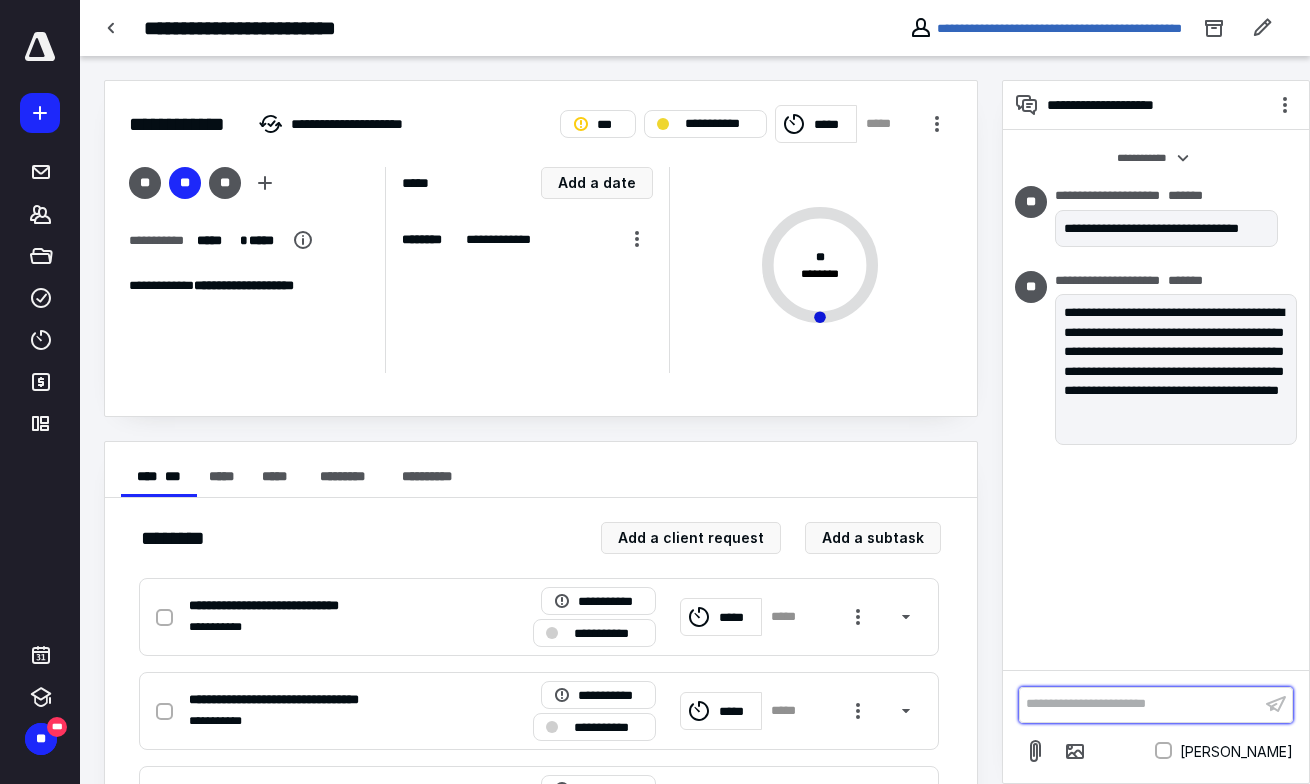 click on "**********" at bounding box center [1140, 704] 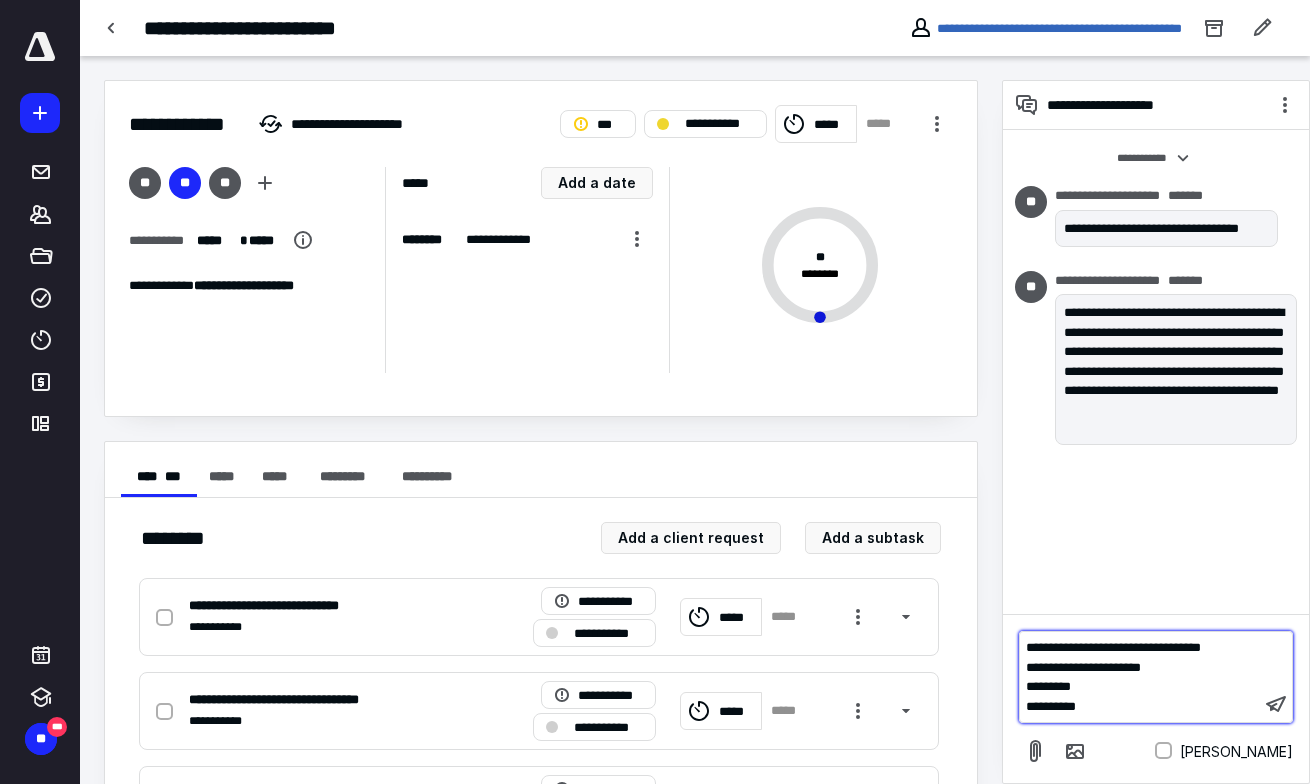 click on "*********" at bounding box center [1140, 687] 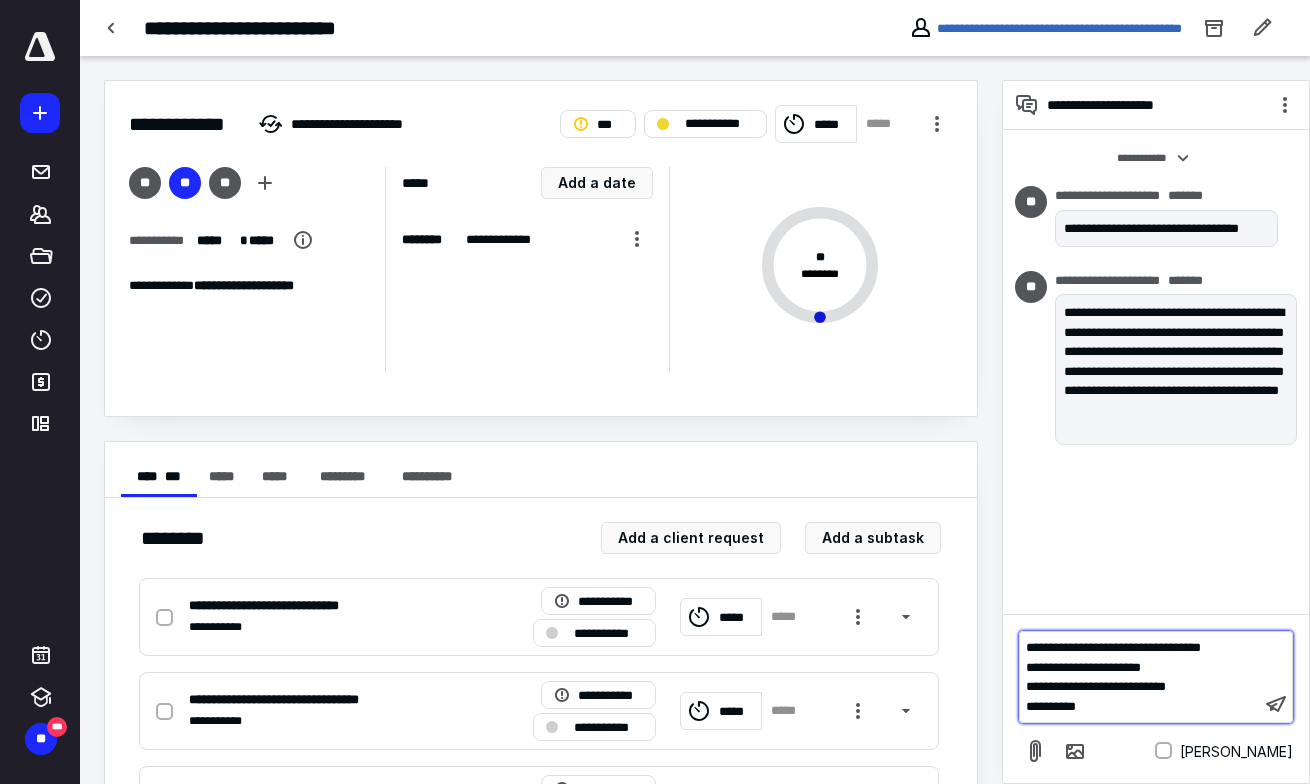 click on "*********" at bounding box center [1140, 707] 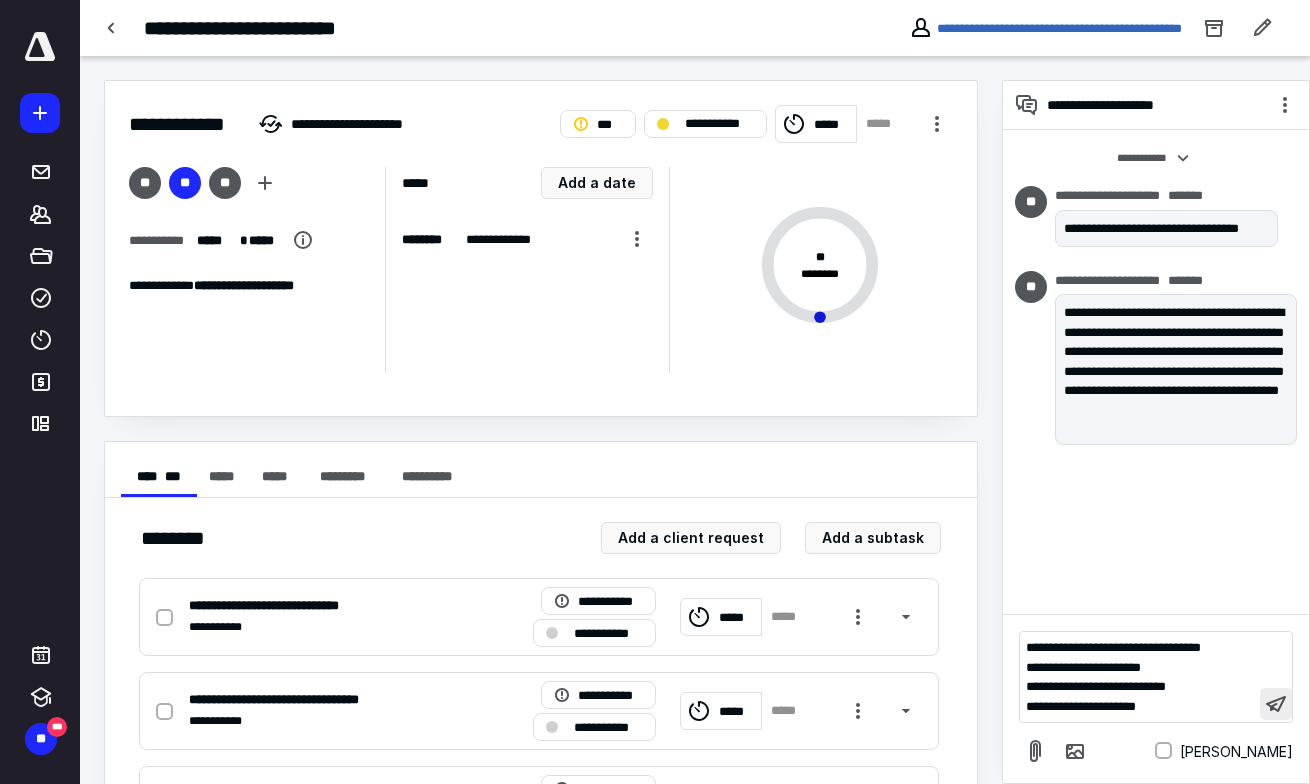 click at bounding box center [1276, 704] 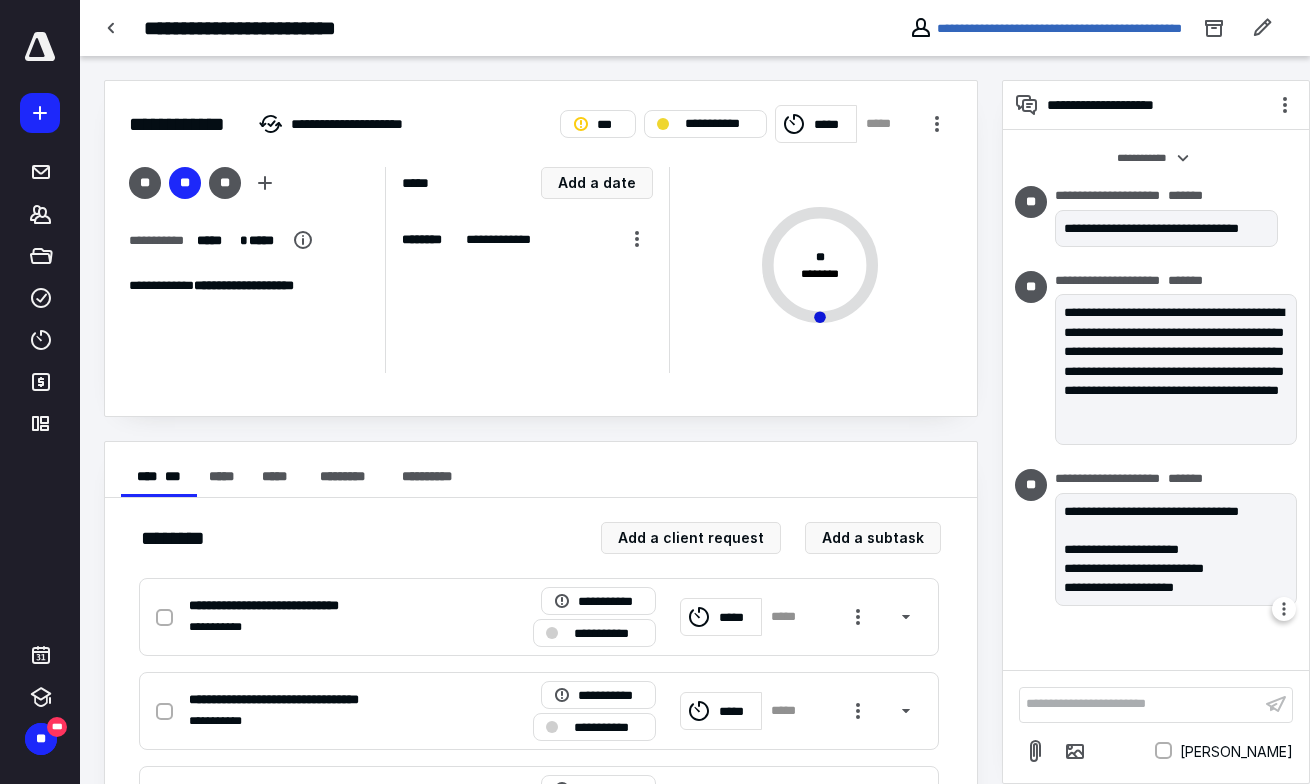 scroll, scrollTop: 0, scrollLeft: 0, axis: both 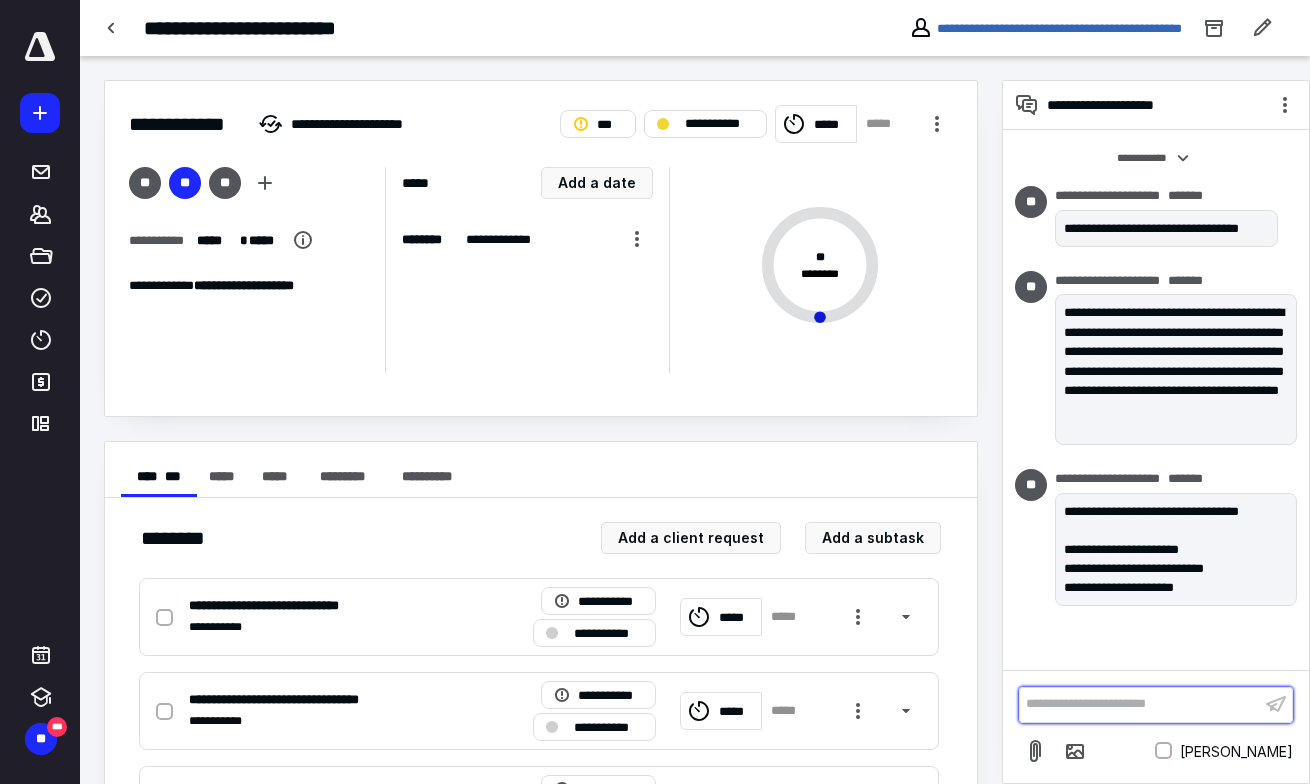 click on "**********" at bounding box center (1140, 704) 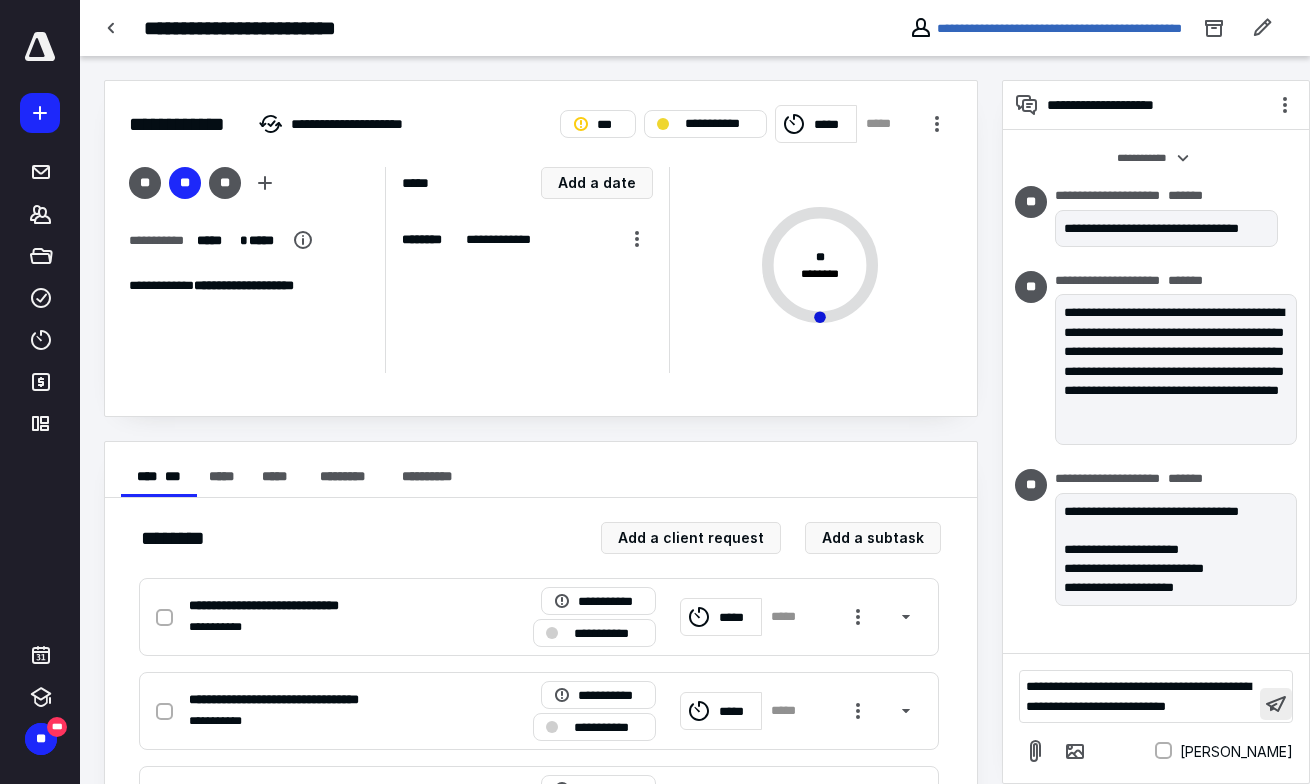 click at bounding box center (1276, 704) 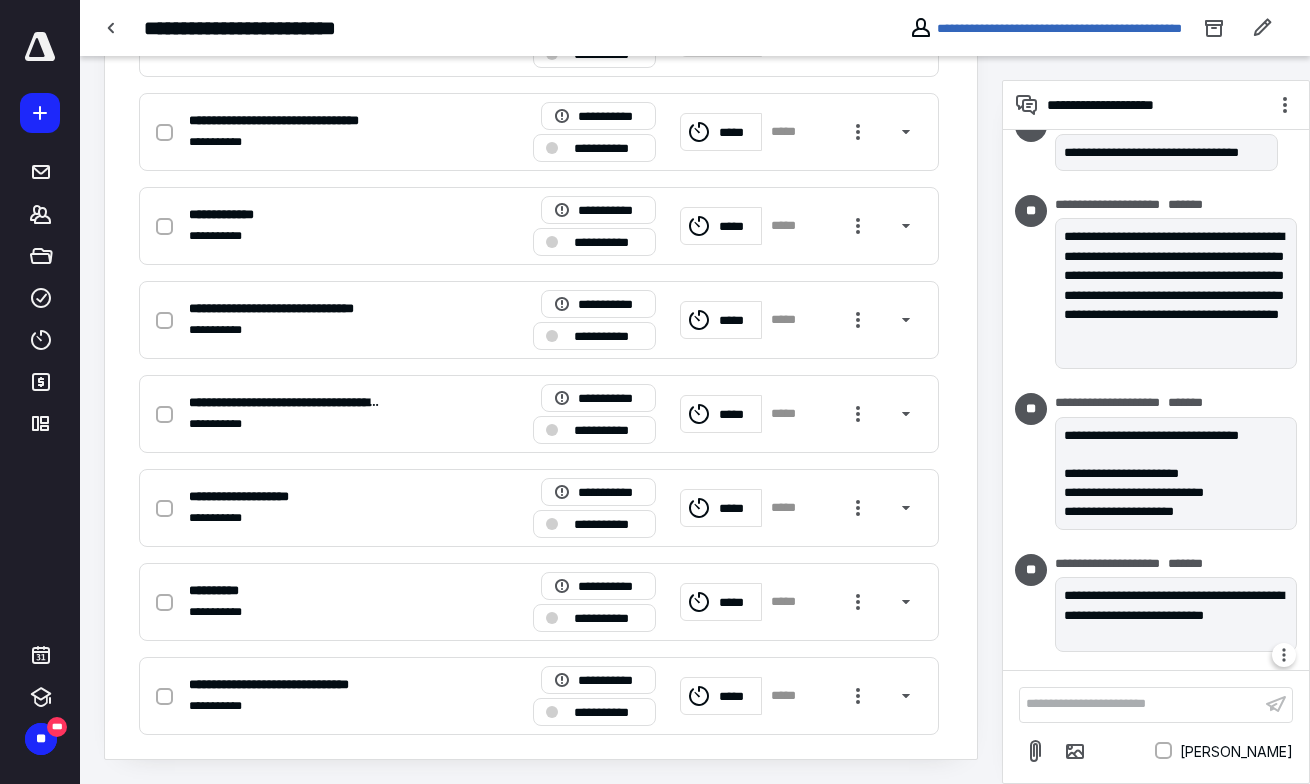 scroll, scrollTop: 579, scrollLeft: 0, axis: vertical 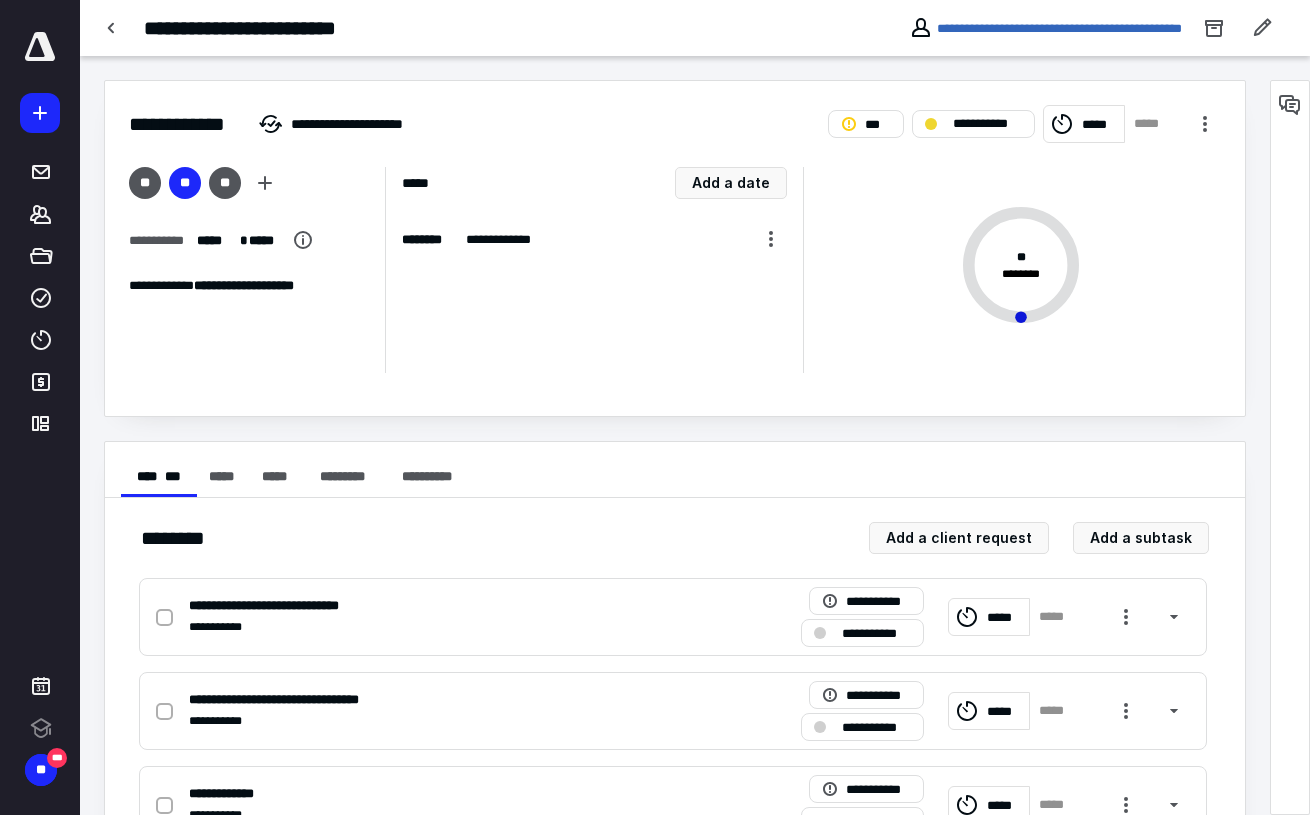 click at bounding box center (1290, 447) 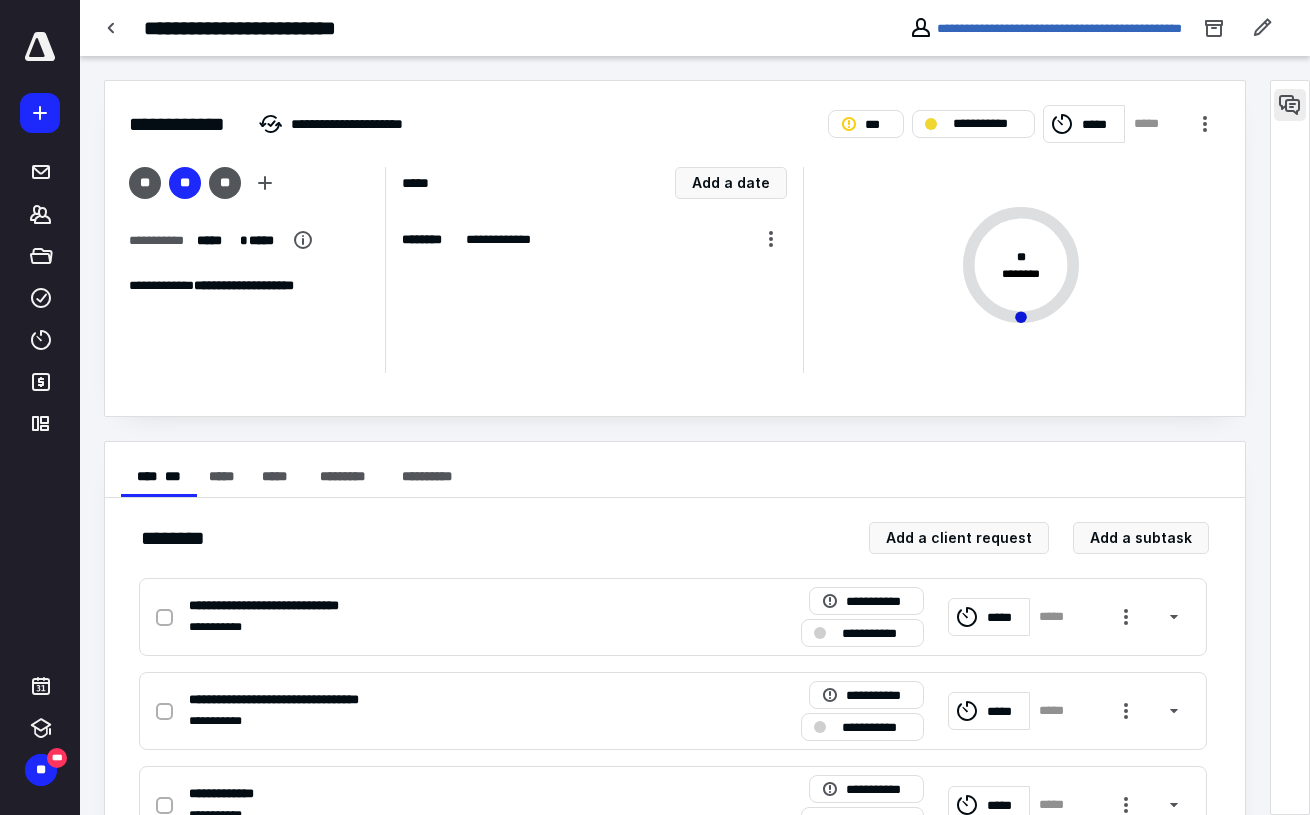 click at bounding box center (1290, 105) 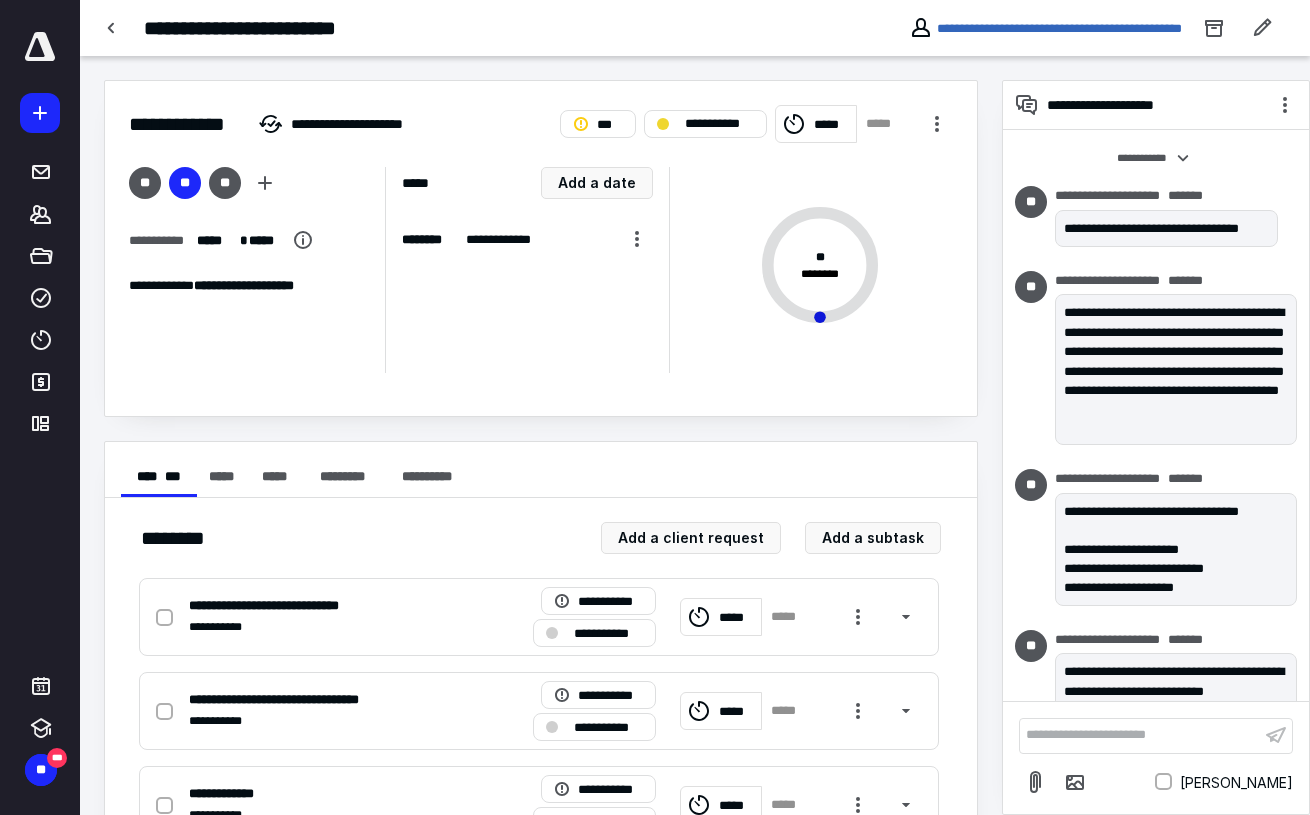 scroll, scrollTop: 45, scrollLeft: 0, axis: vertical 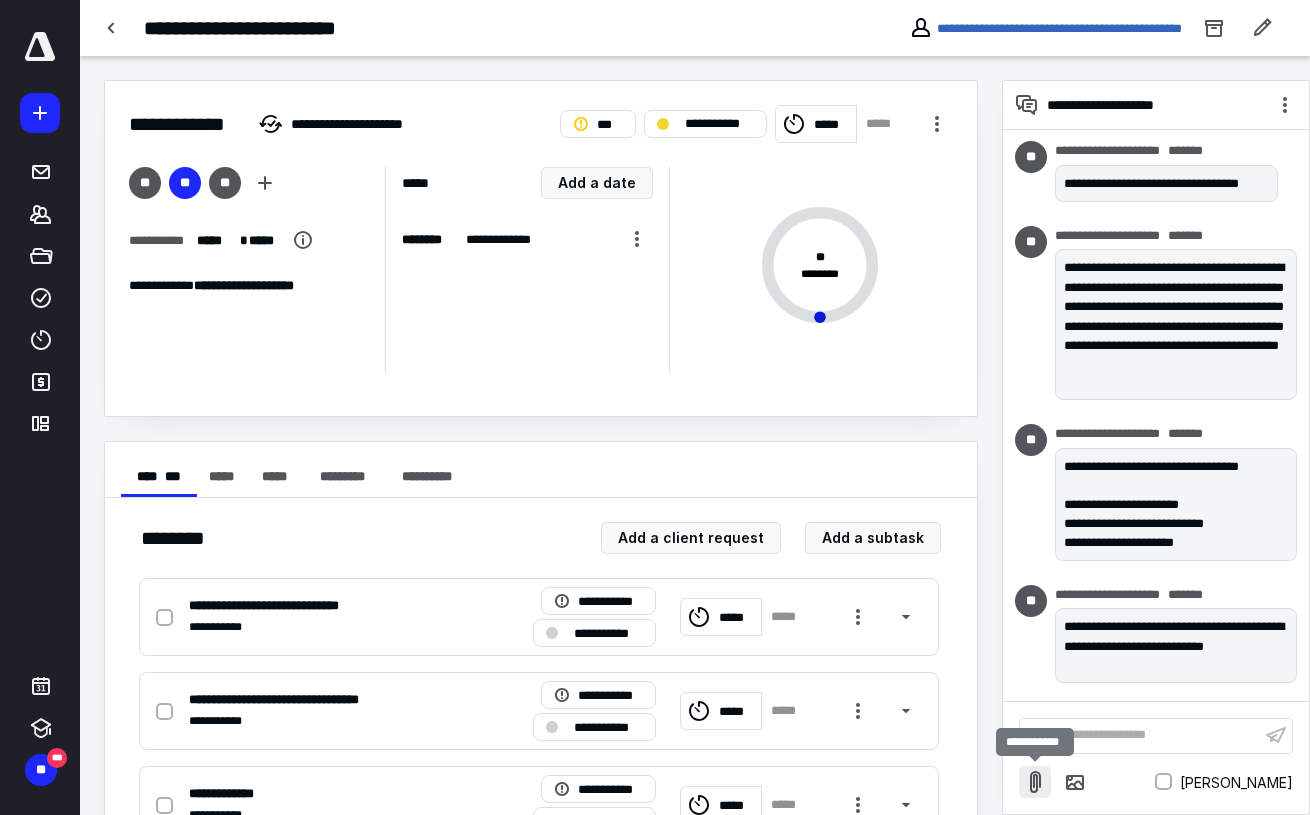 click at bounding box center [1035, 782] 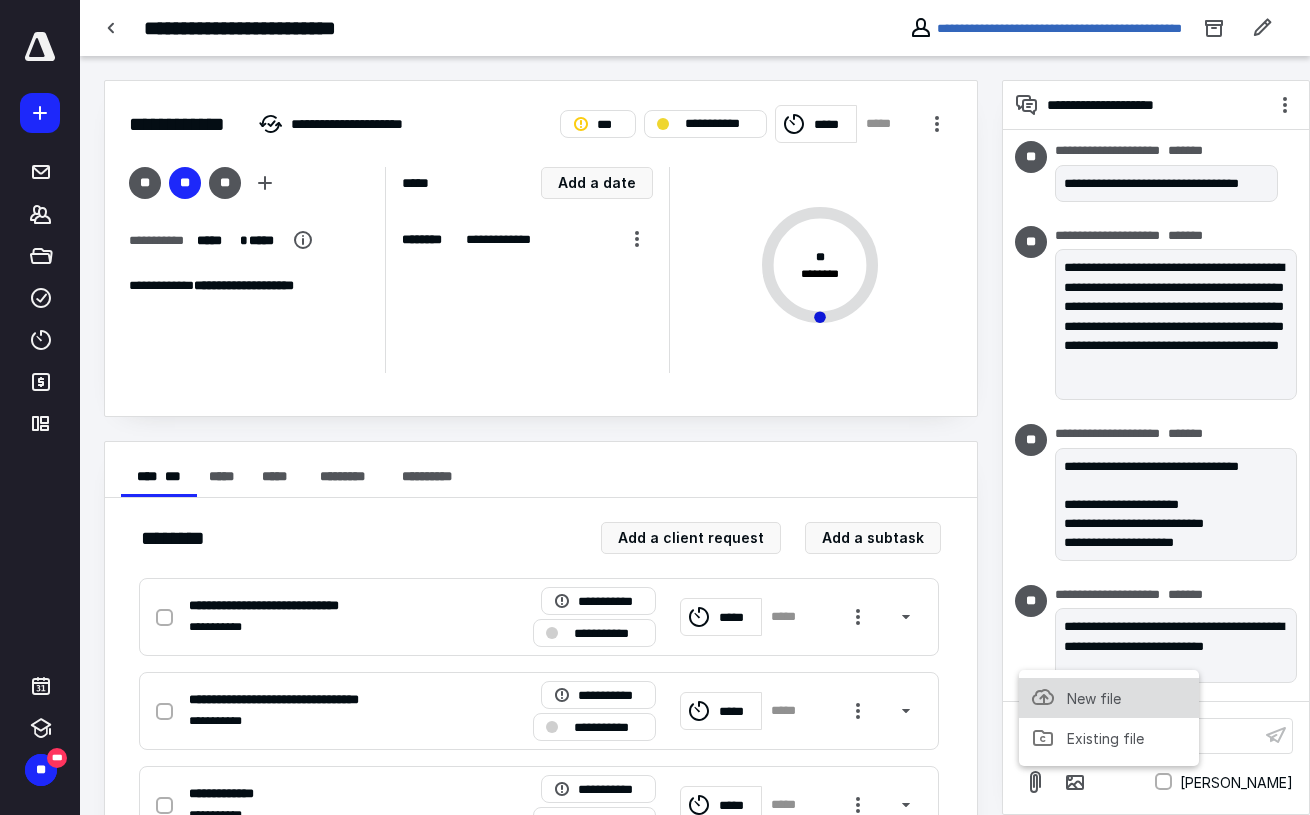 click on "New file" at bounding box center [1109, 698] 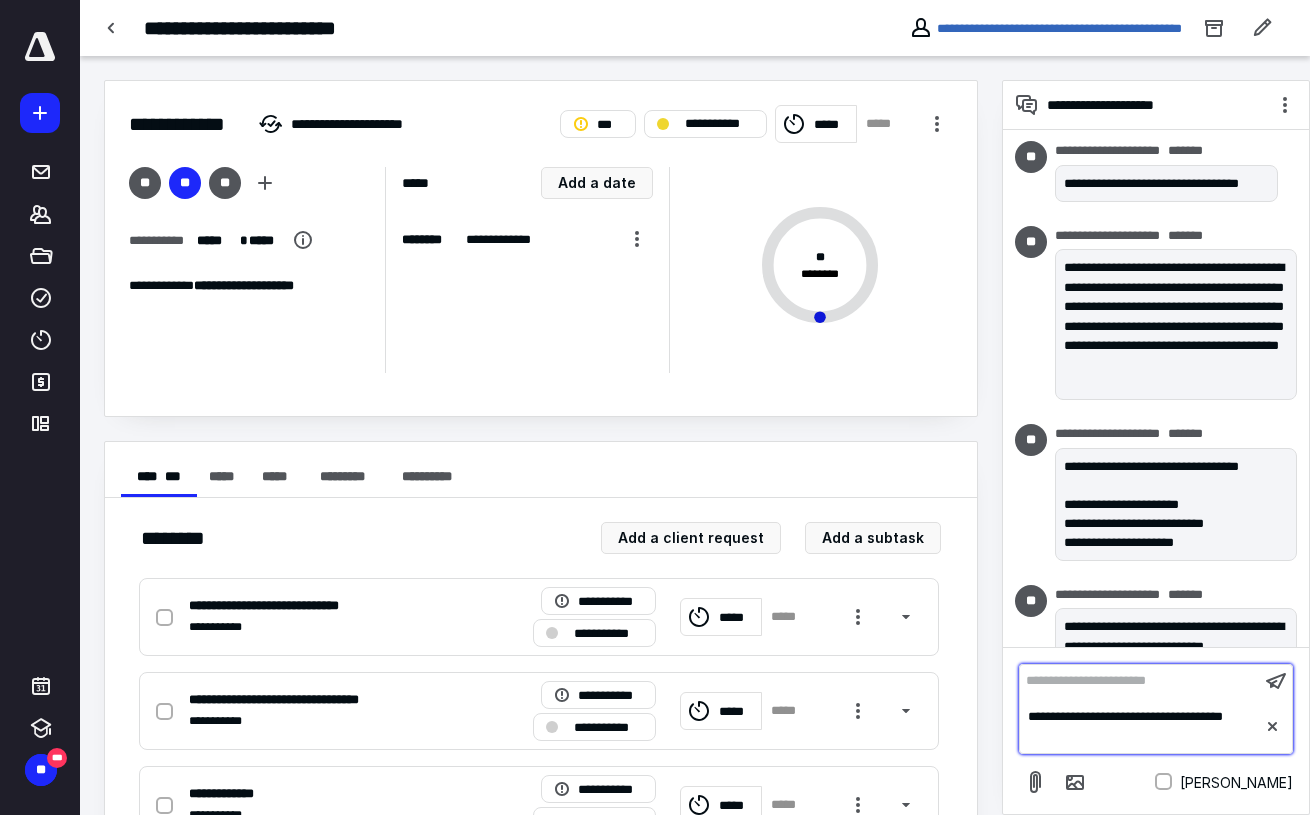 click on "**********" at bounding box center [1140, 681] 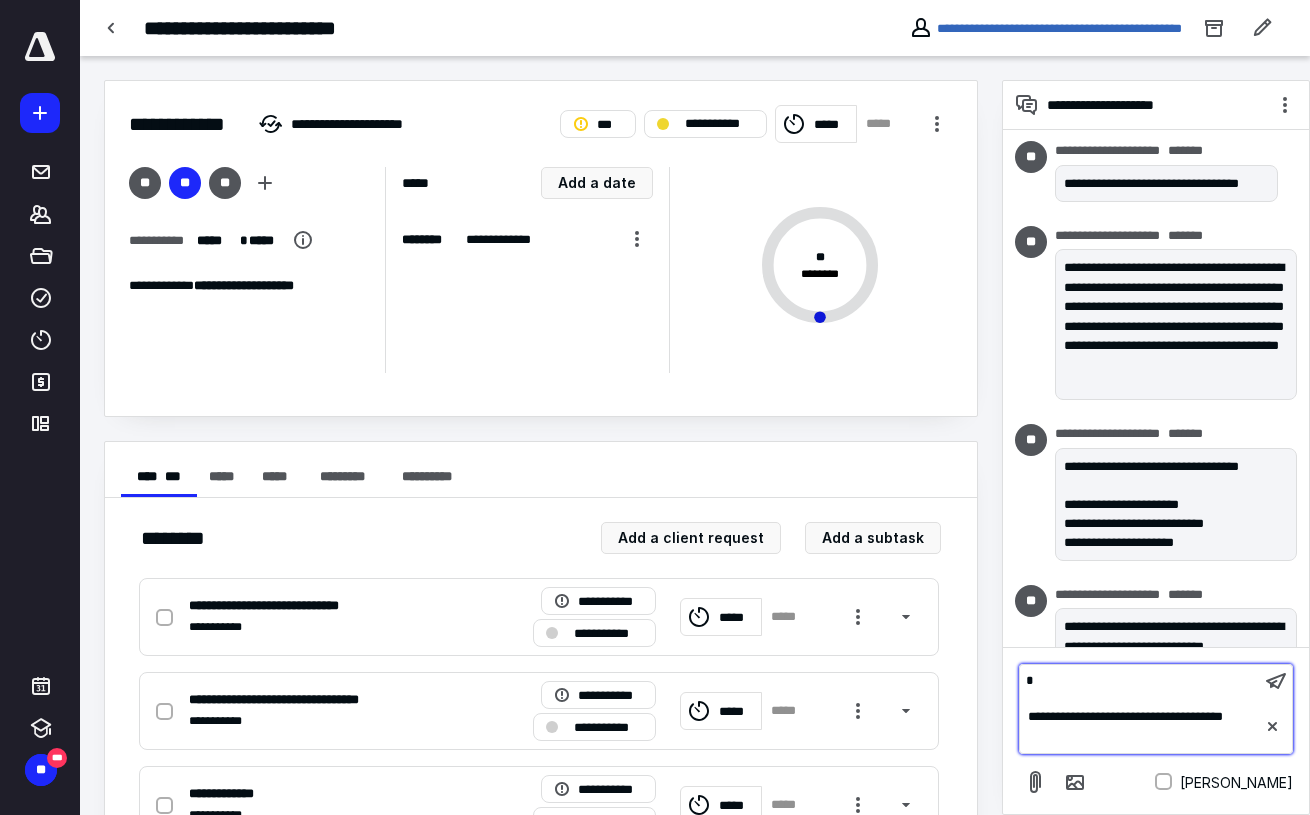 type 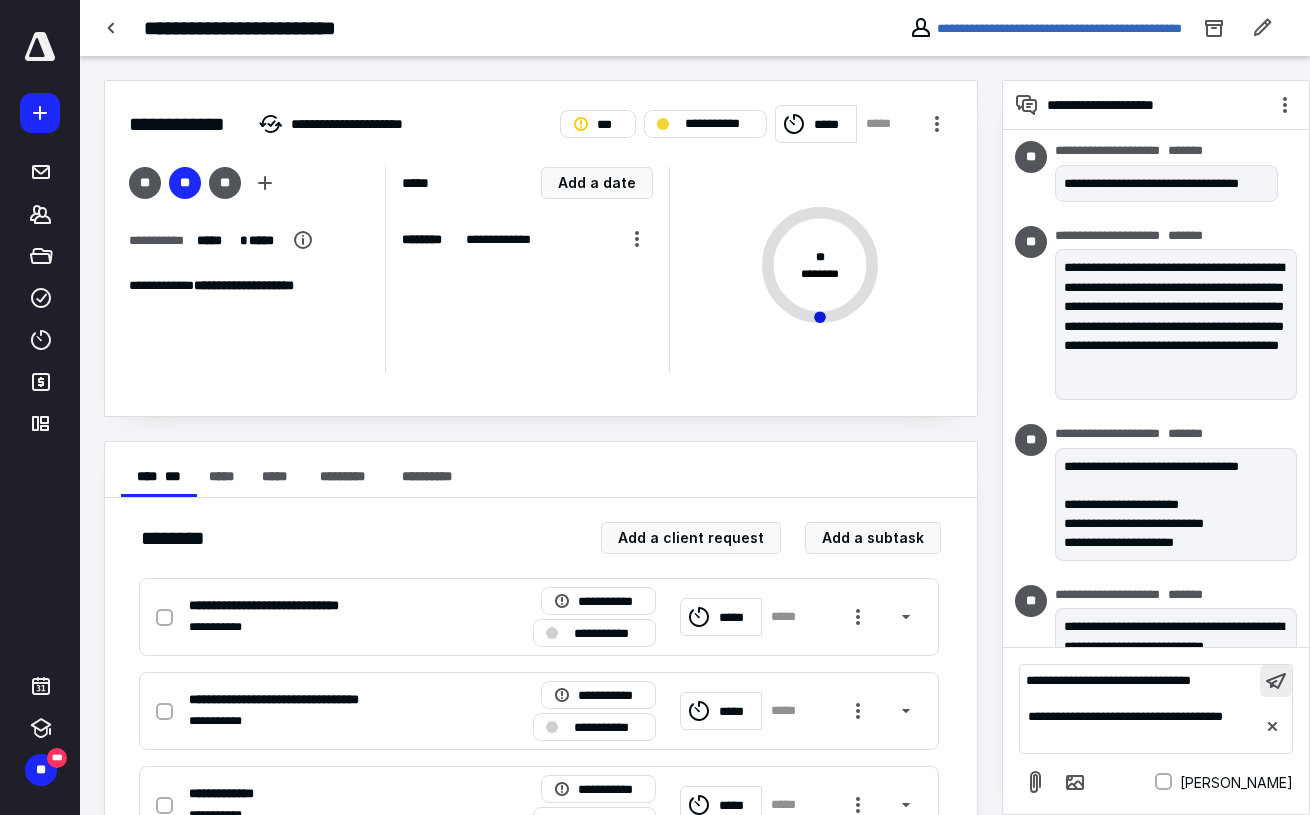 click at bounding box center [1276, 681] 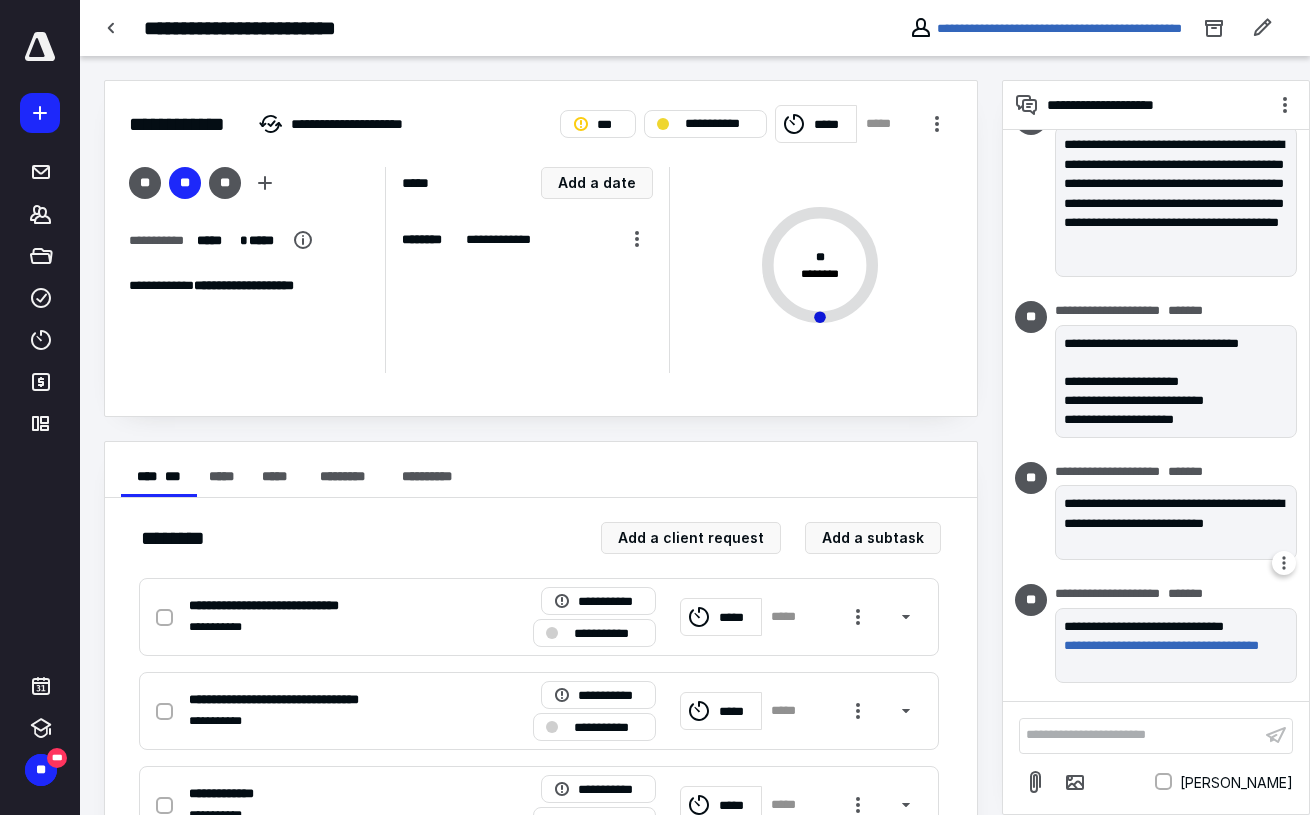 scroll, scrollTop: 167, scrollLeft: 0, axis: vertical 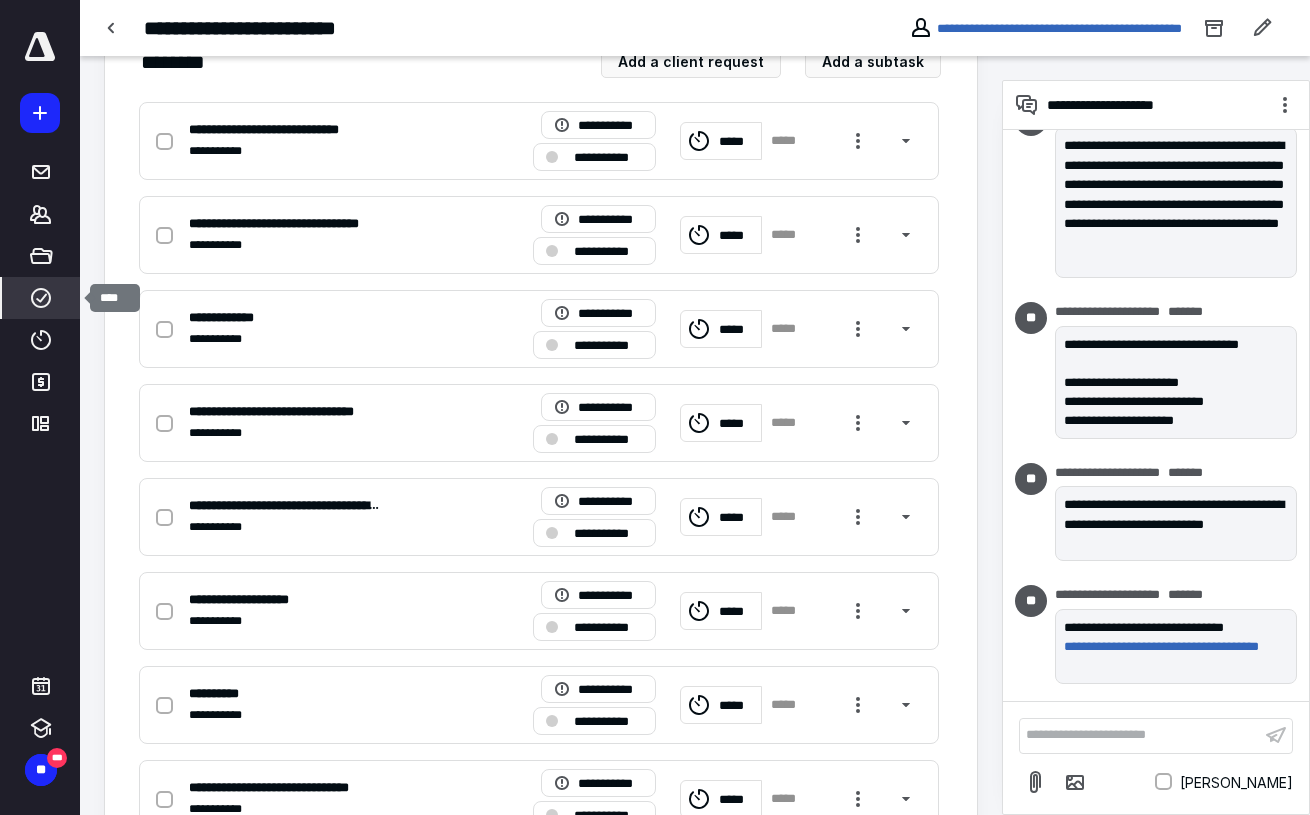 click on "****" at bounding box center (41, 298) 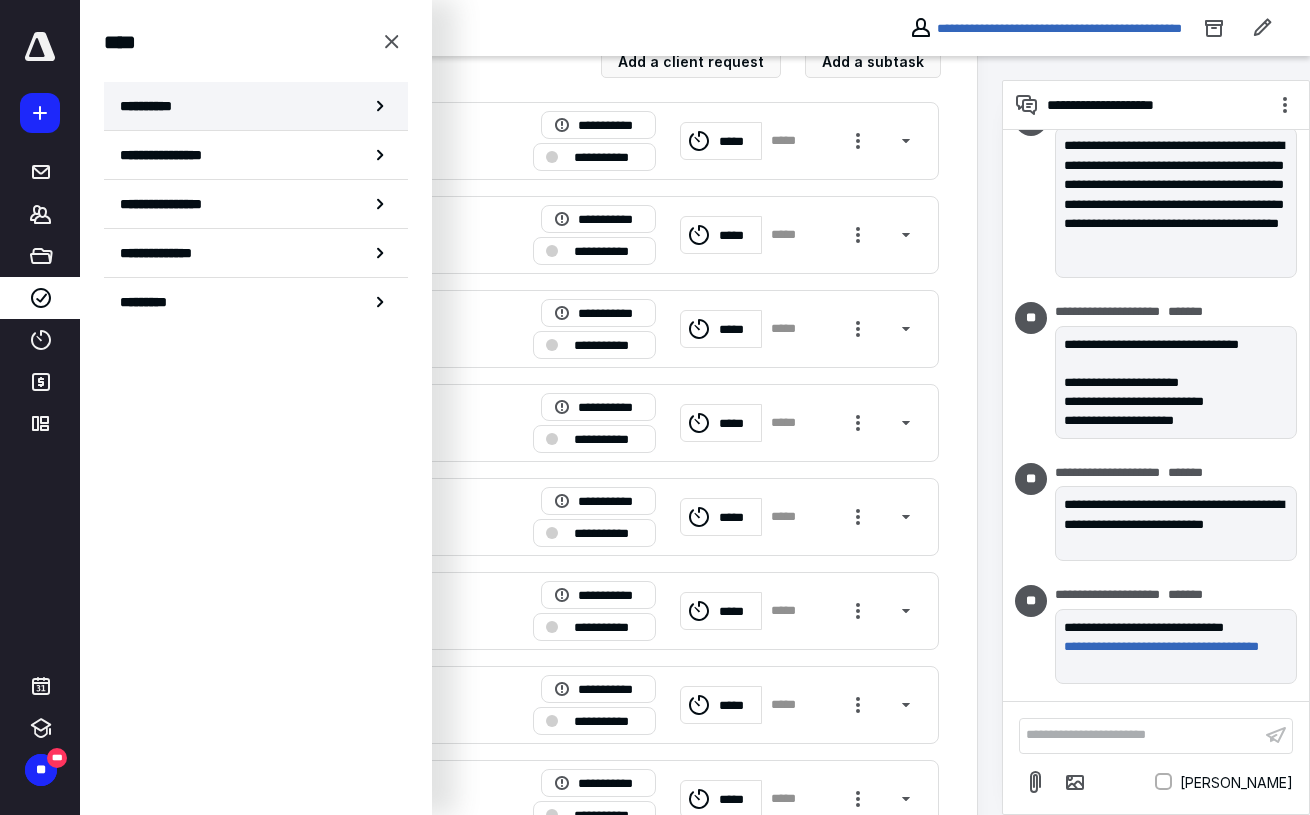 click on "**********" at bounding box center [256, 106] 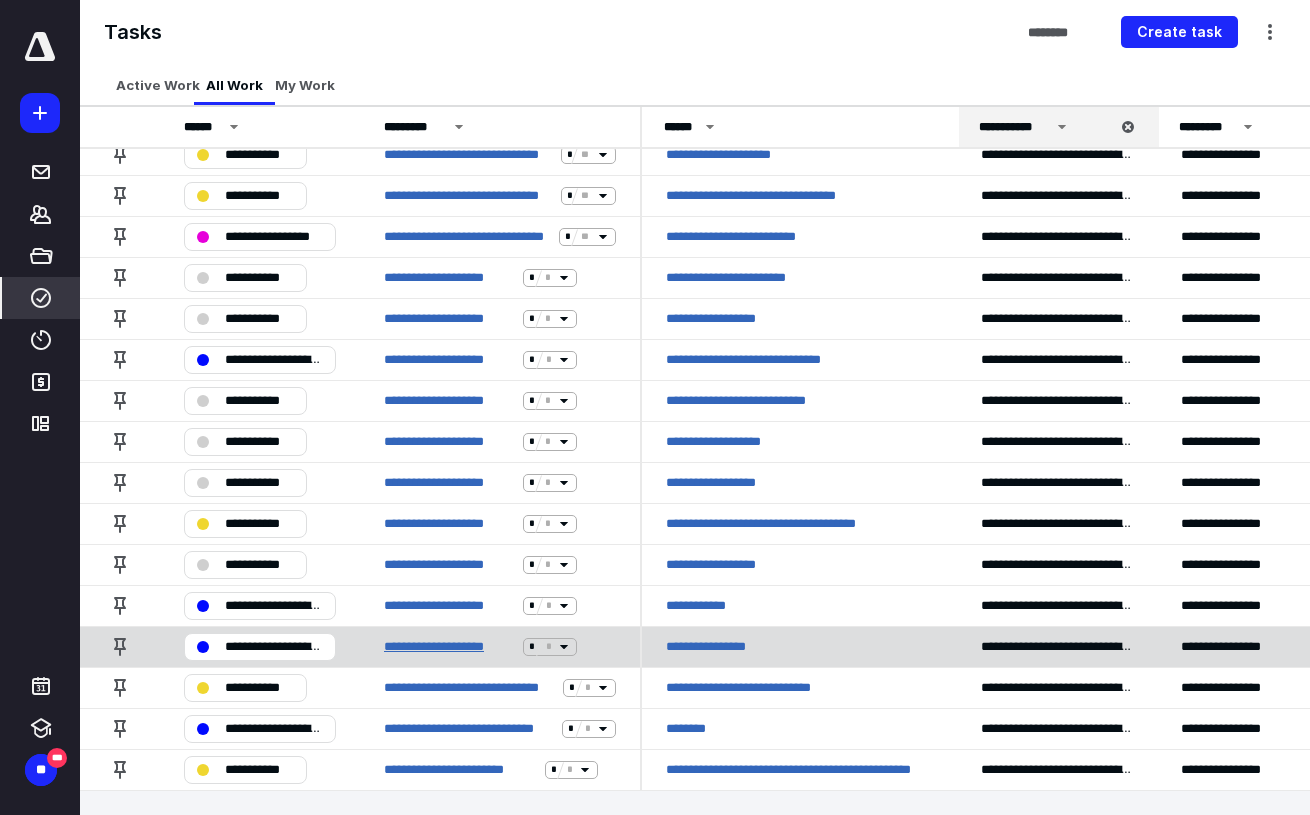 scroll, scrollTop: 599, scrollLeft: 0, axis: vertical 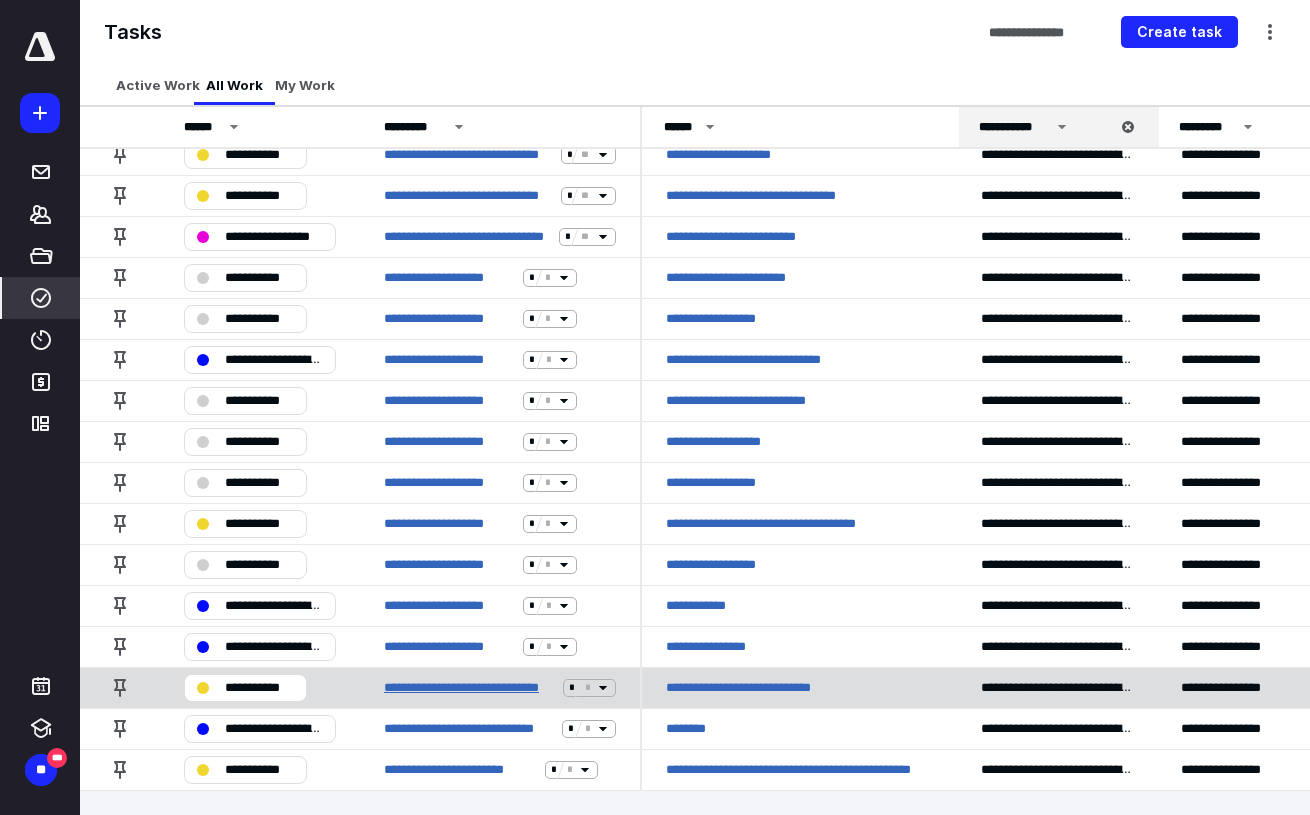click on "**********" at bounding box center [469, 687] 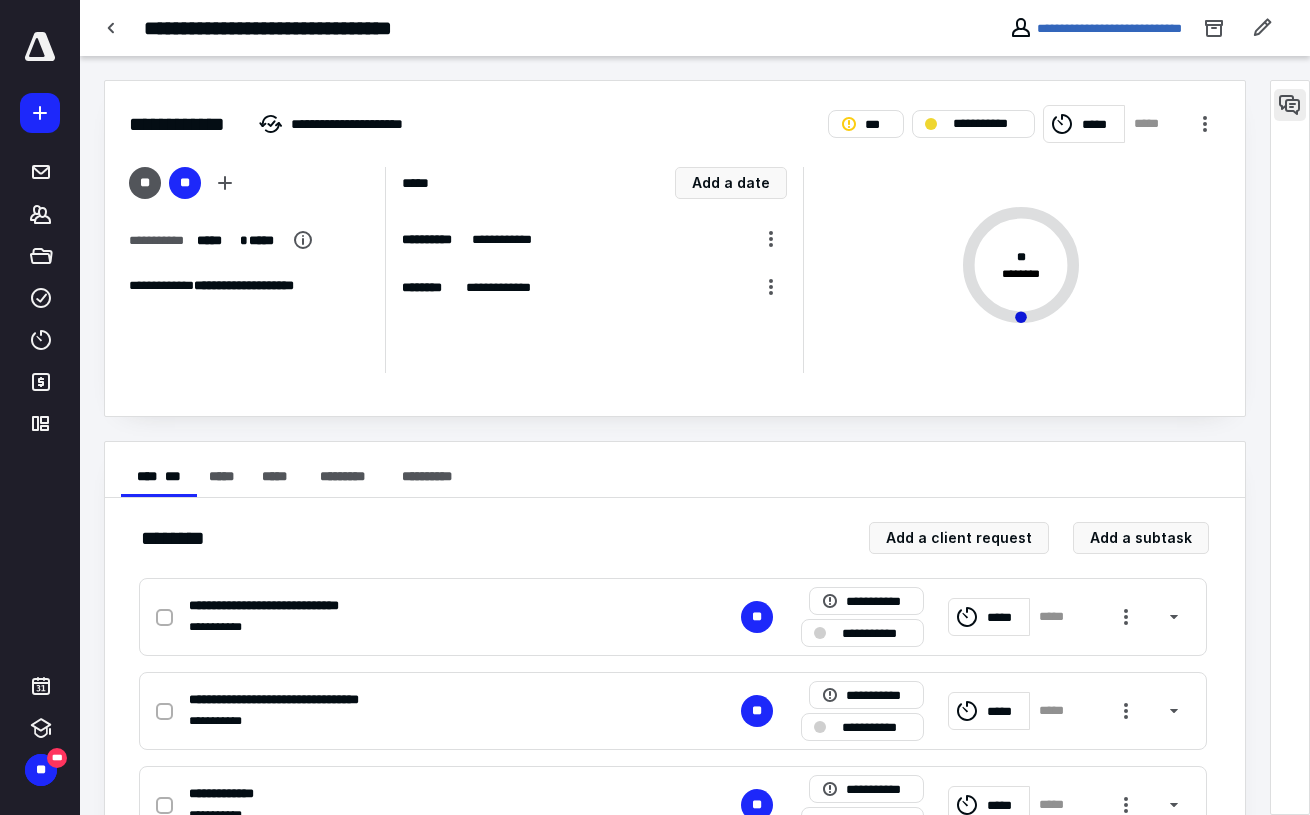 click at bounding box center (1290, 105) 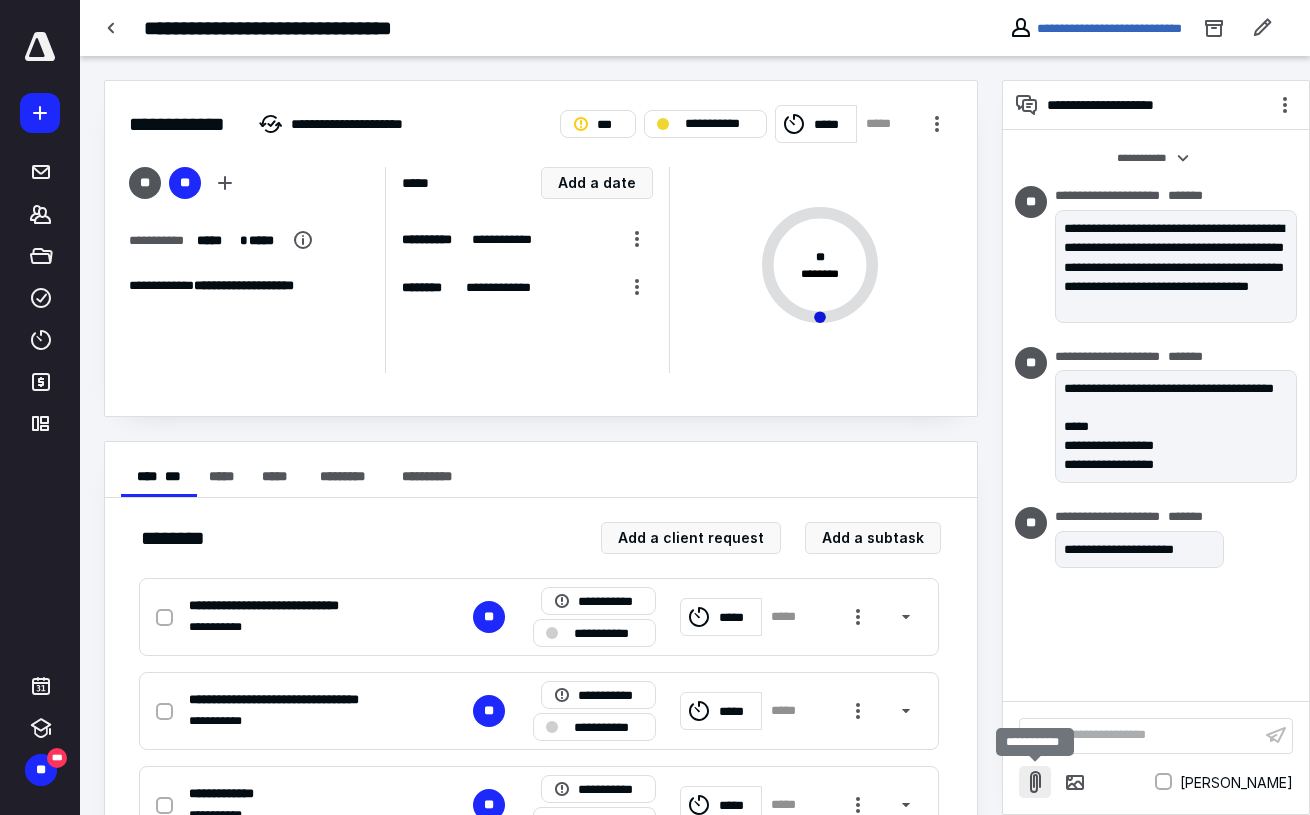 click at bounding box center [1035, 782] 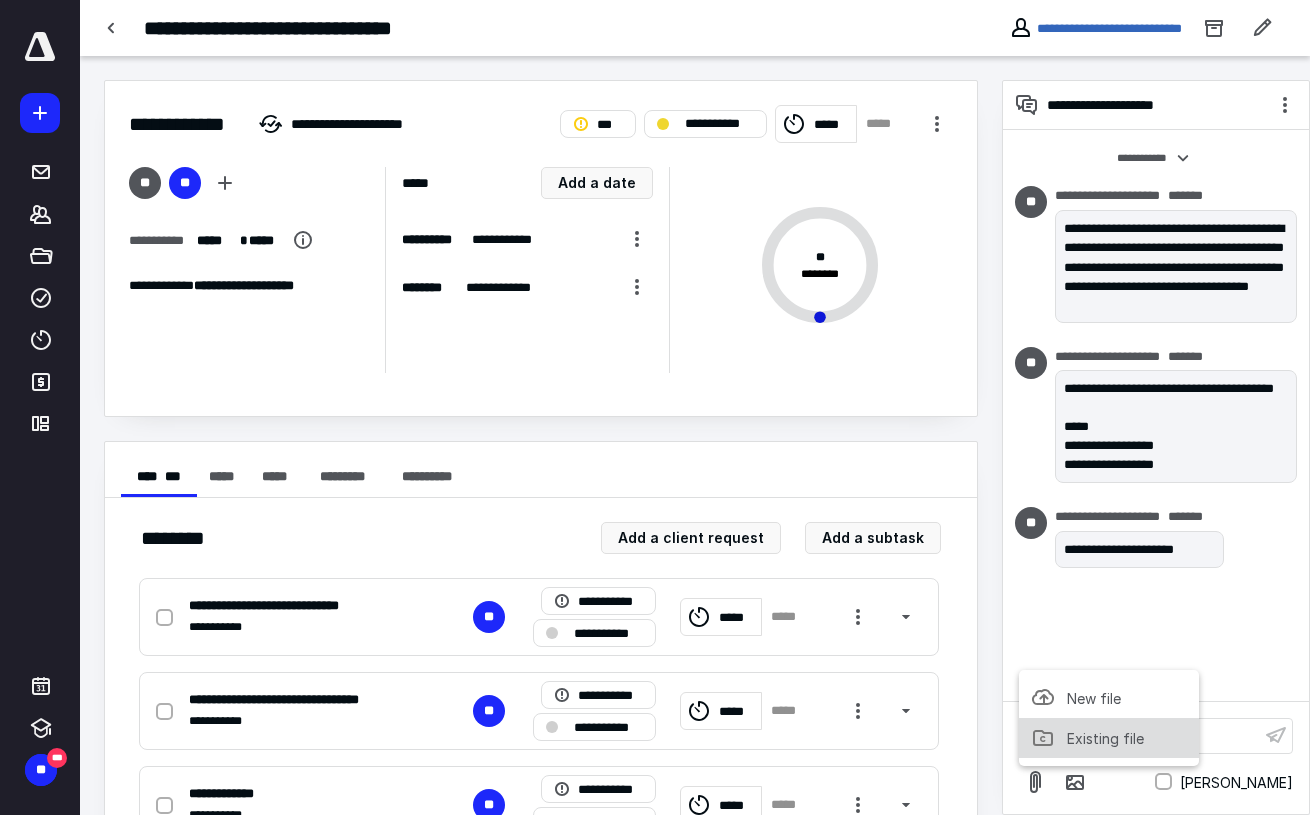 click on "Existing file" at bounding box center [1109, 738] 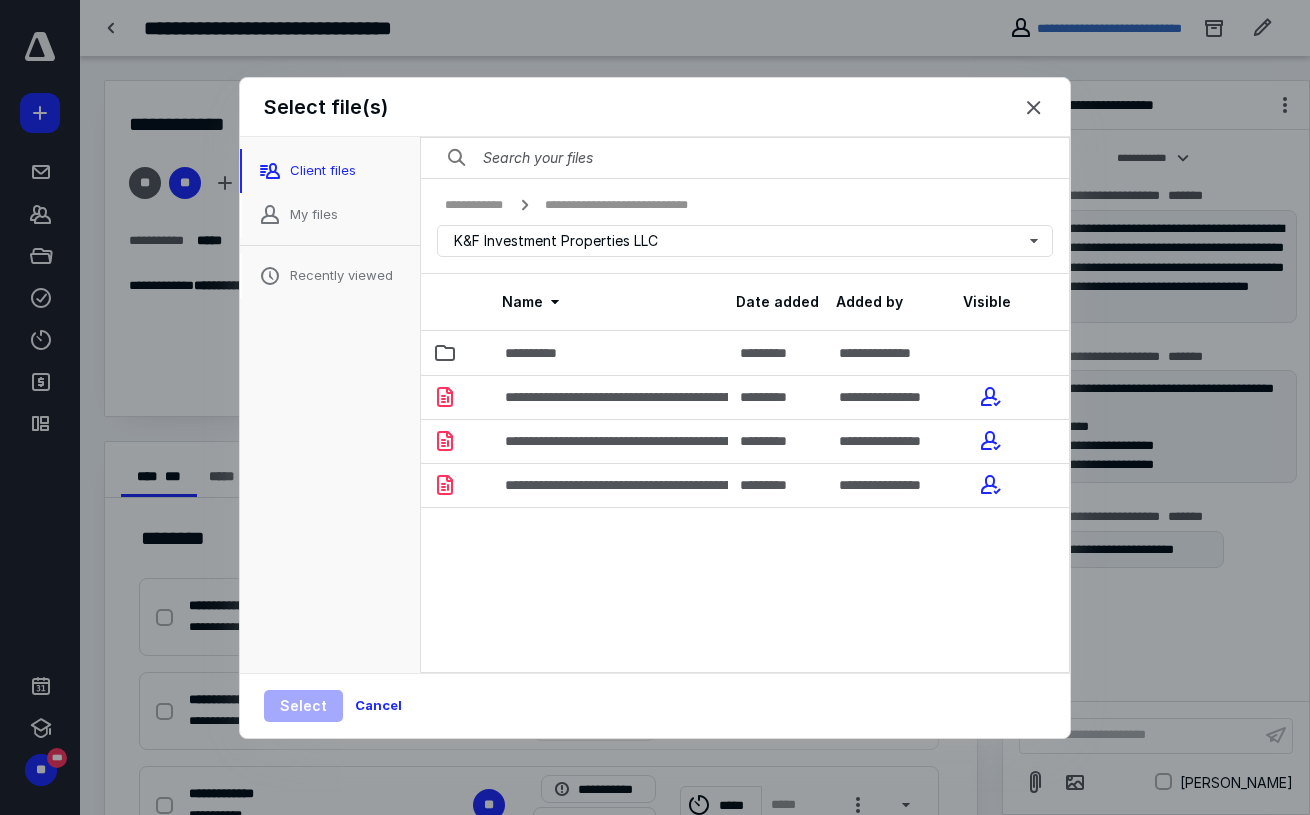 click at bounding box center (1034, 108) 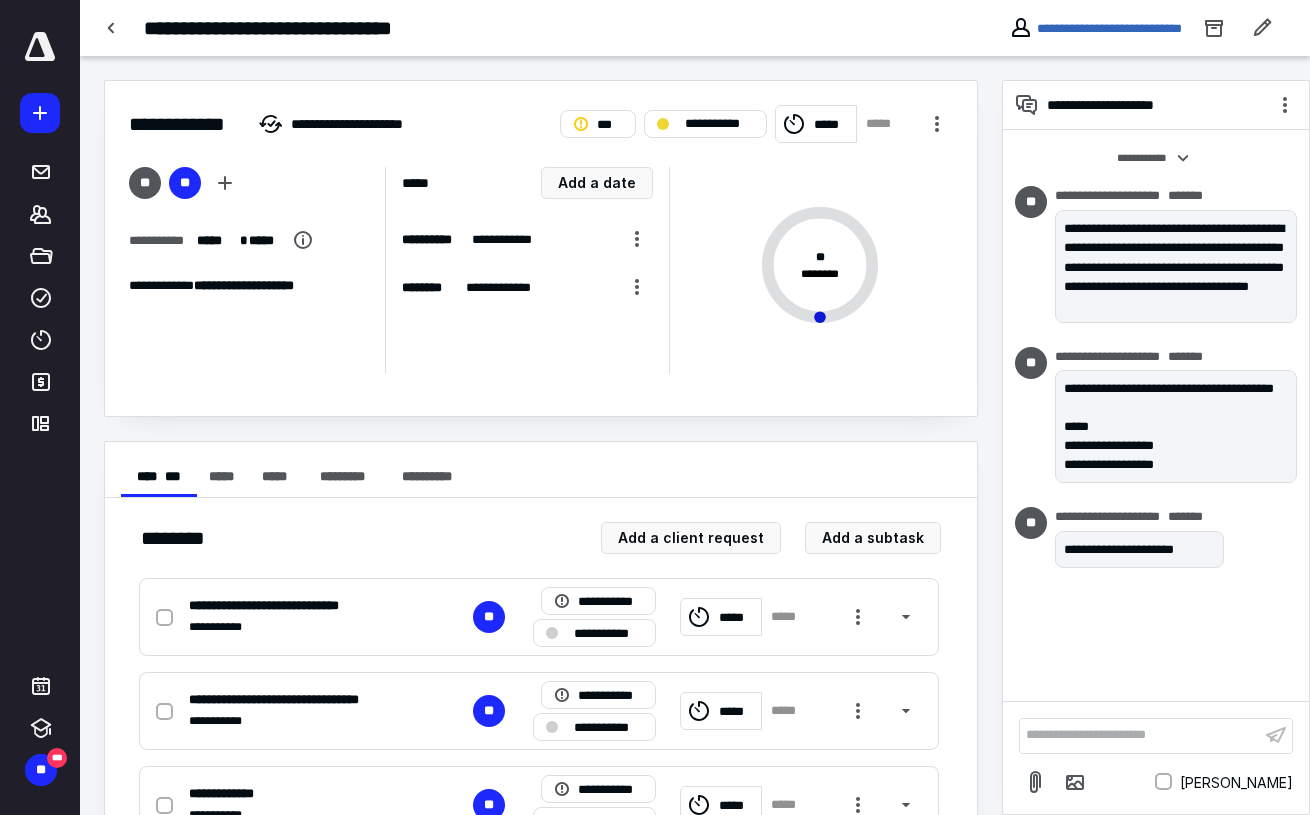 click on "**********" at bounding box center (1156, 757) 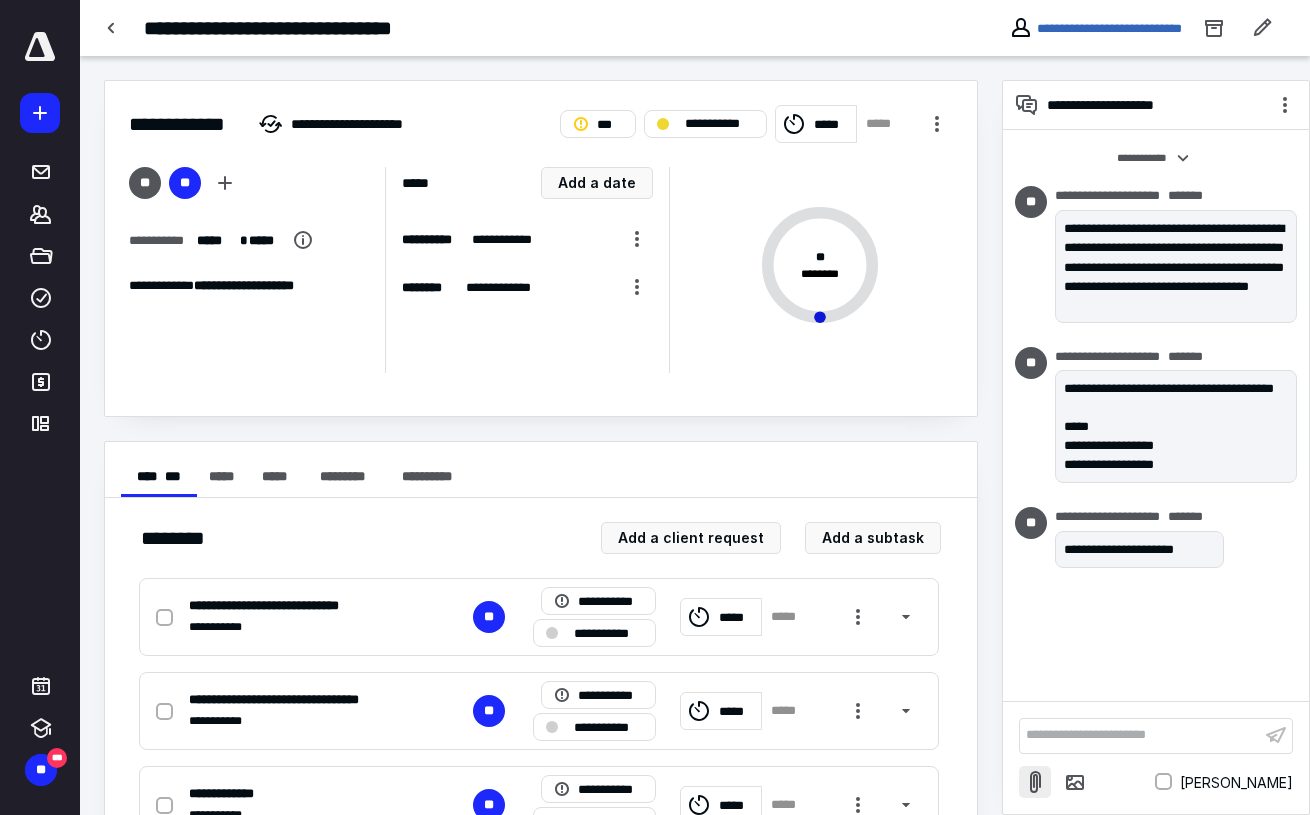 click at bounding box center (1035, 782) 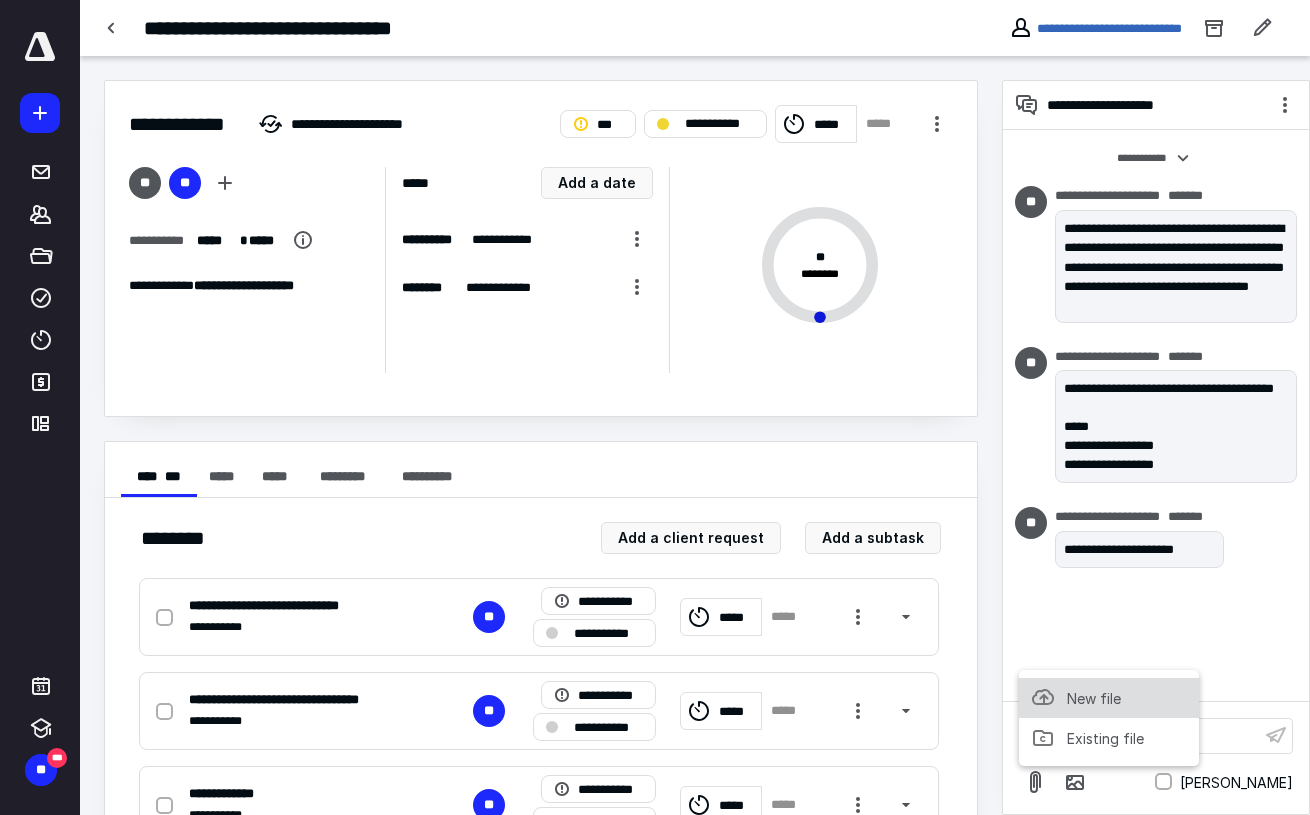 click on "New file" at bounding box center (1109, 698) 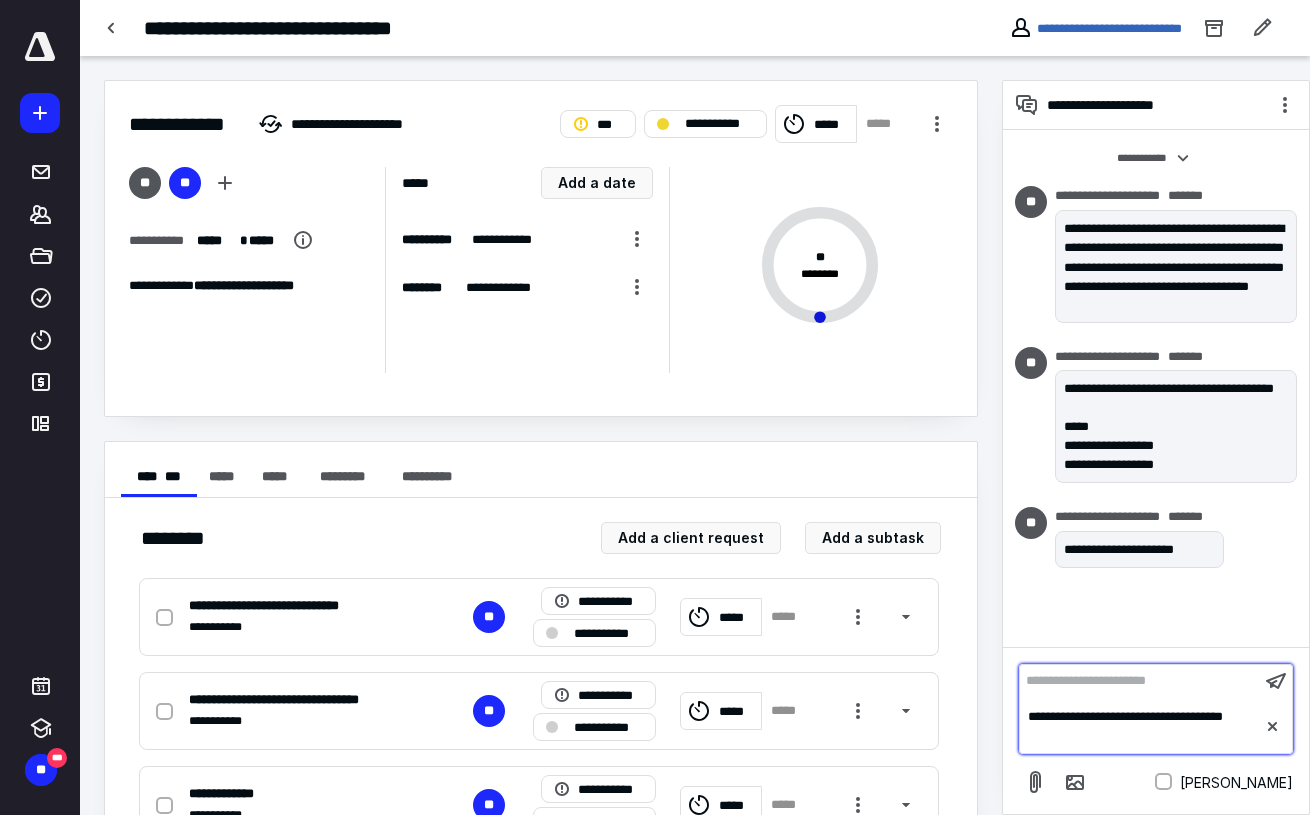 click on "**********" at bounding box center (1140, 681) 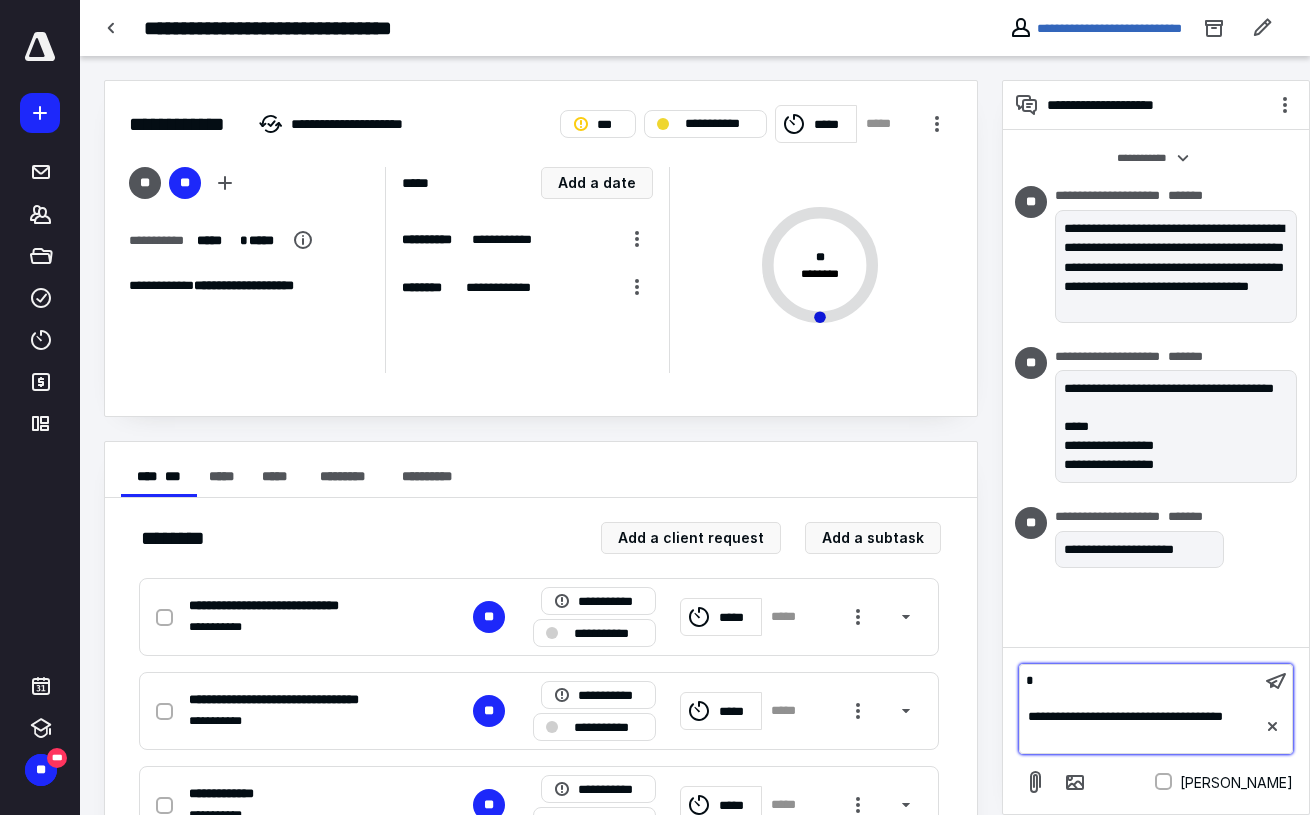 type 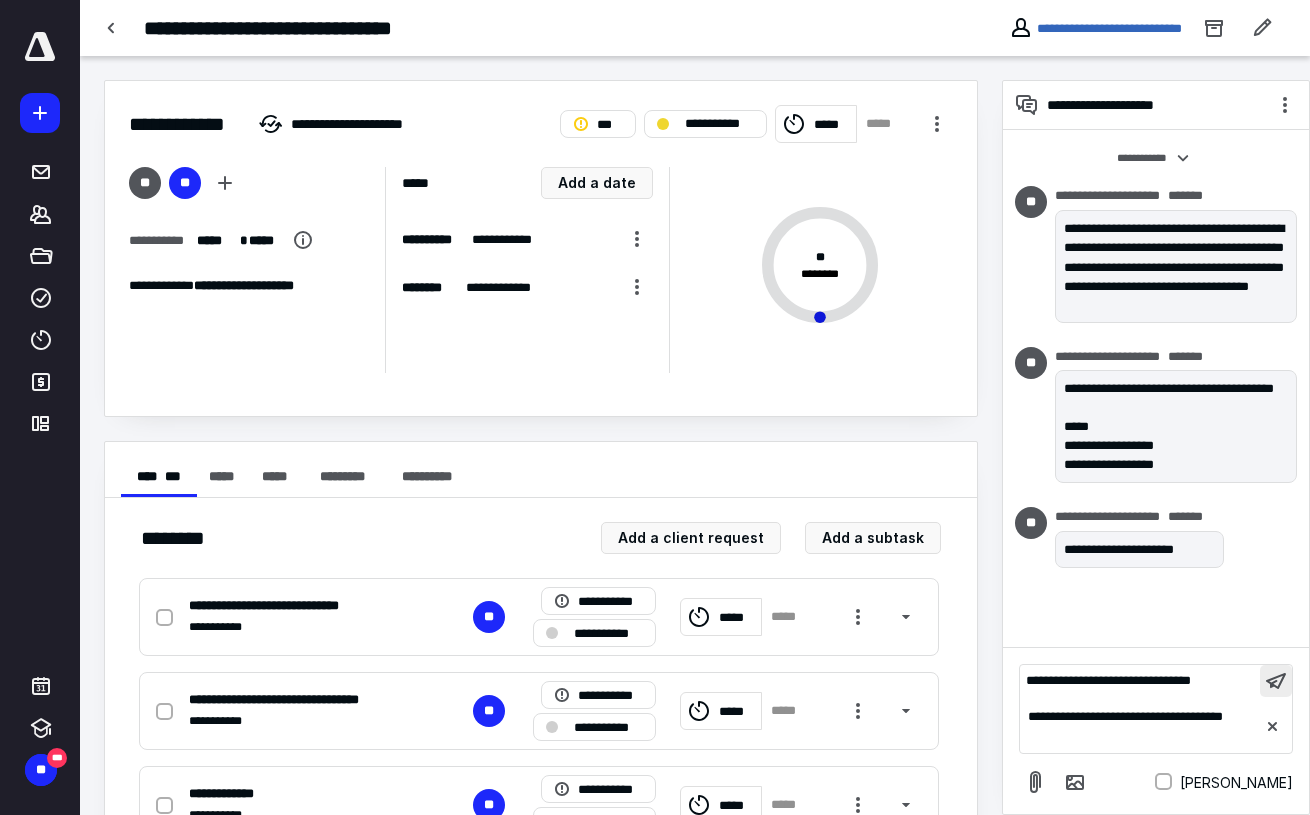click at bounding box center [1276, 681] 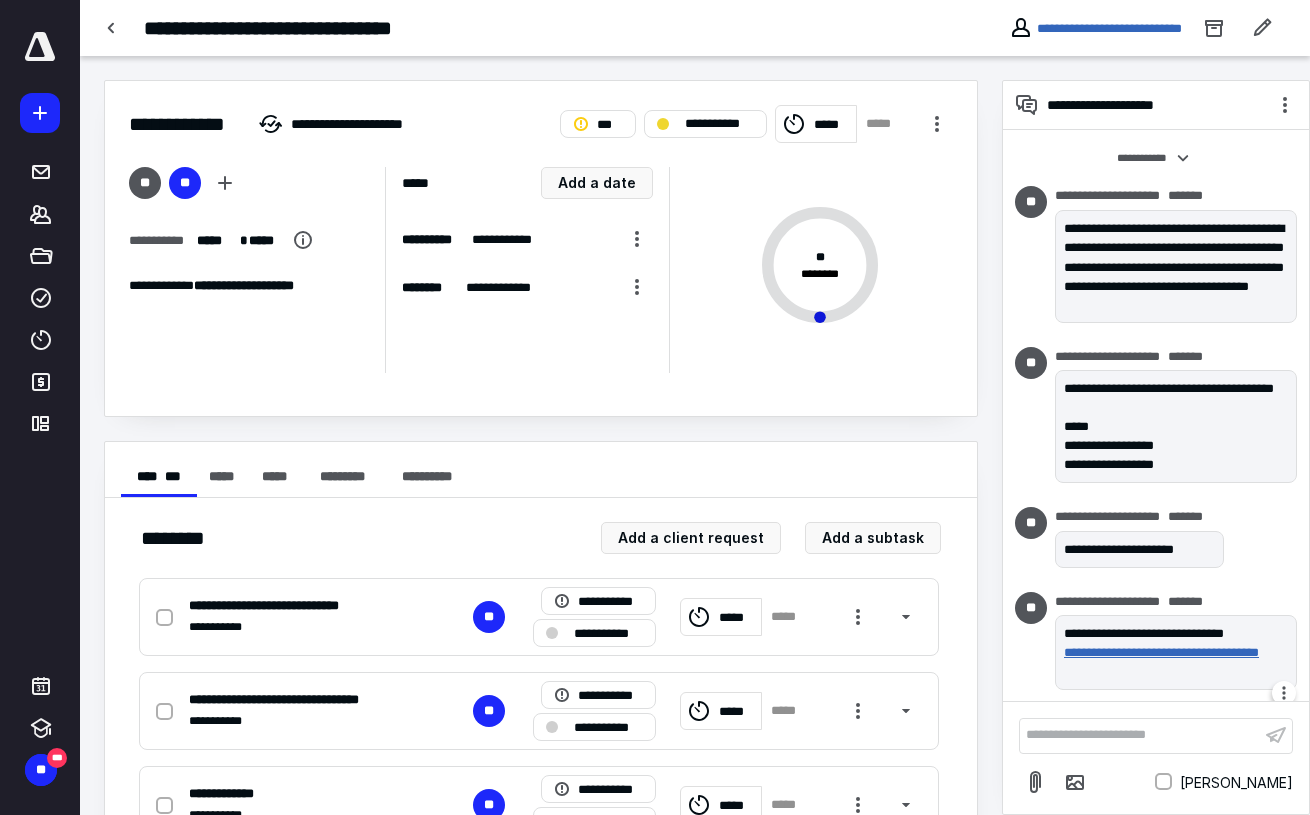 click on "**********" at bounding box center [1172, 662] 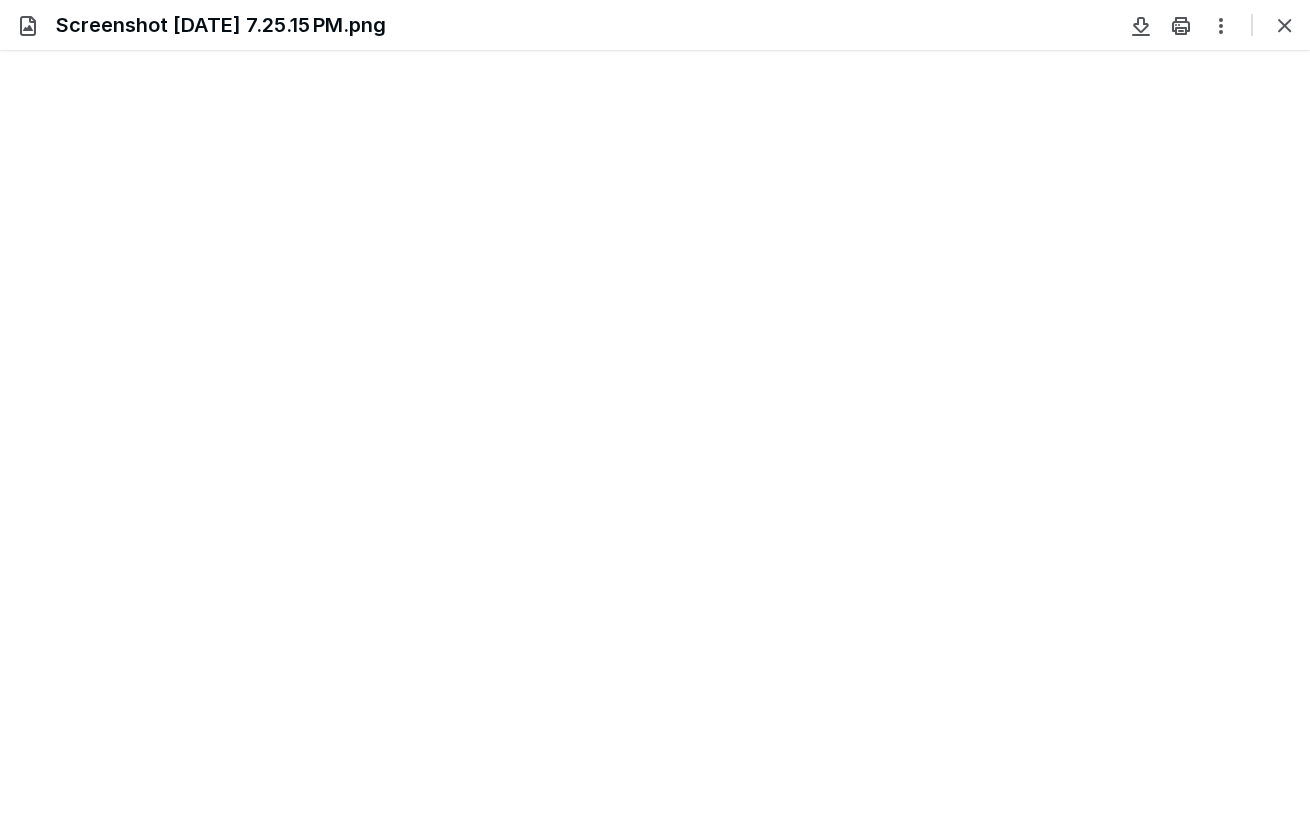 scroll, scrollTop: 0, scrollLeft: 0, axis: both 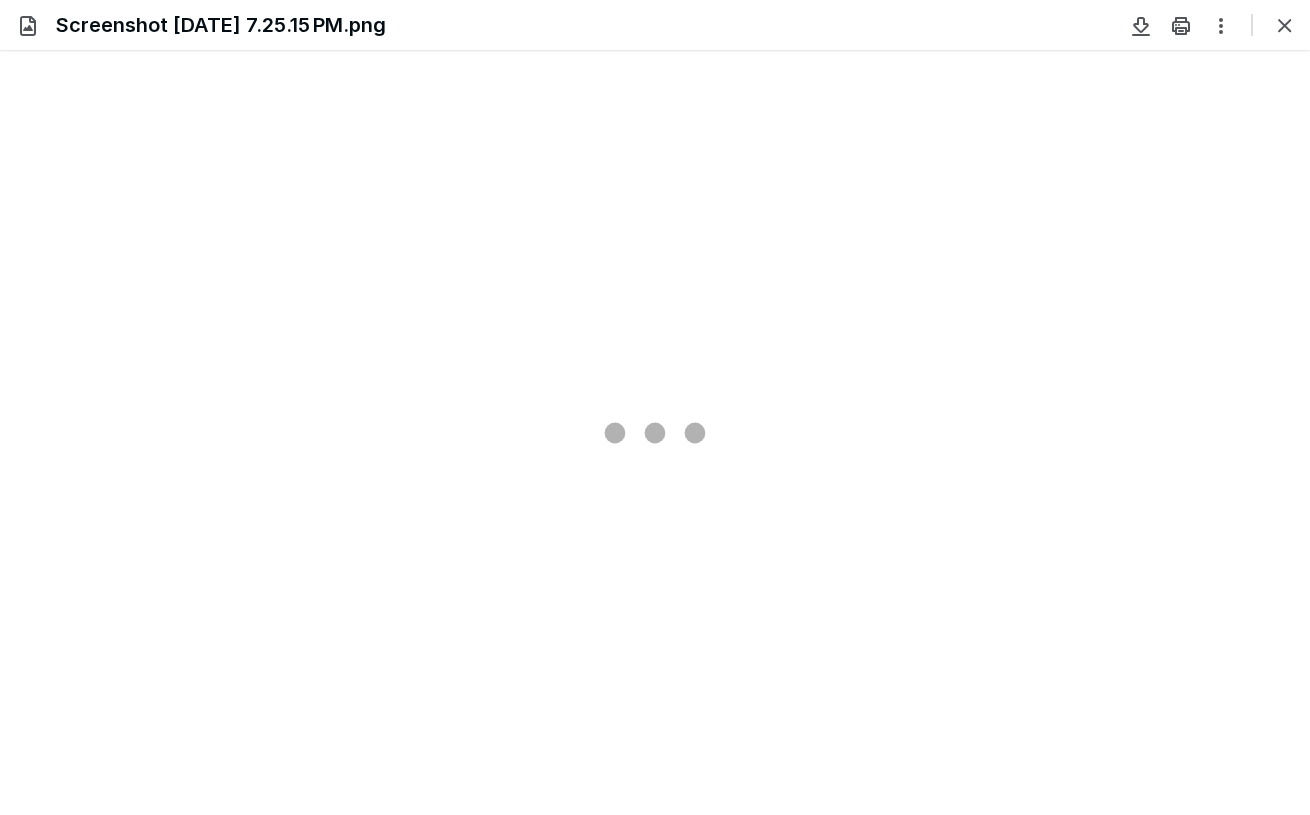 type on "186" 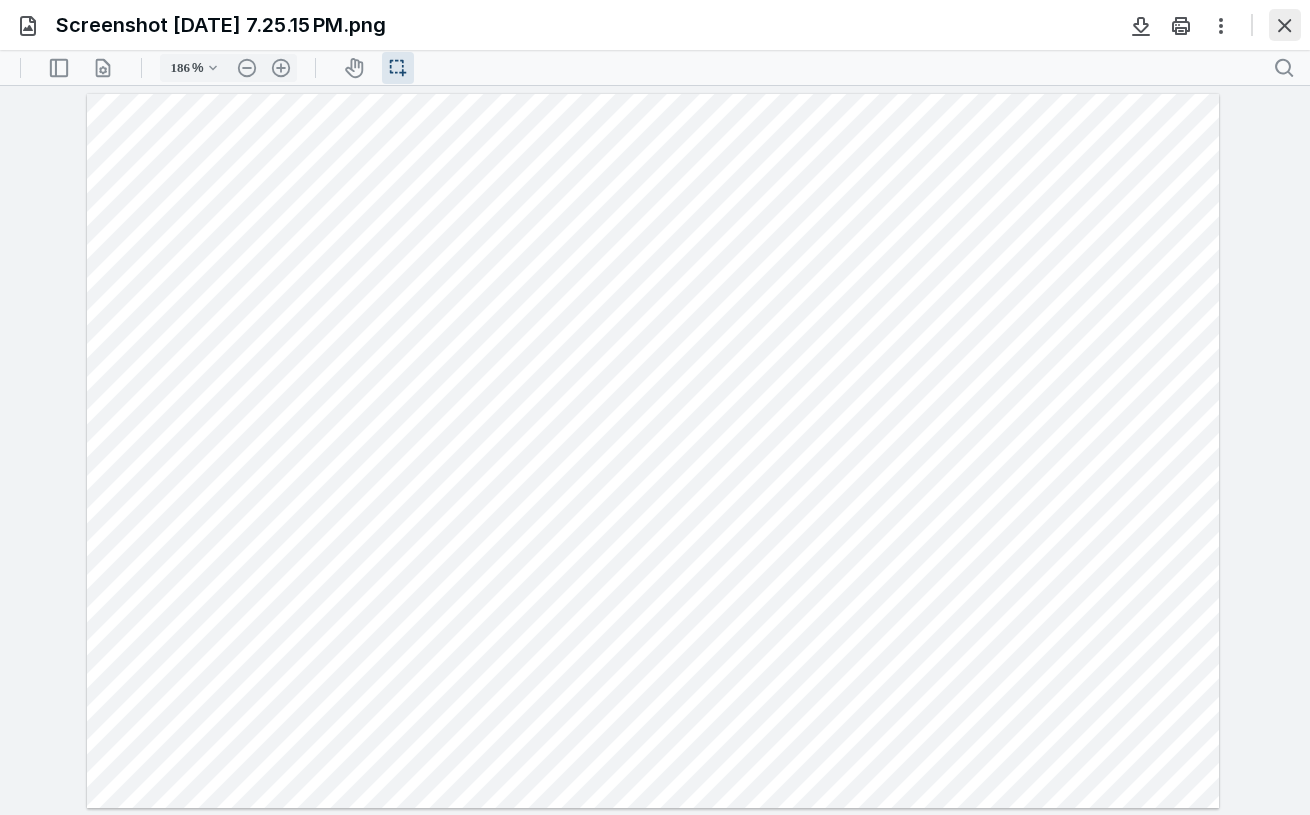 click at bounding box center (1285, 25) 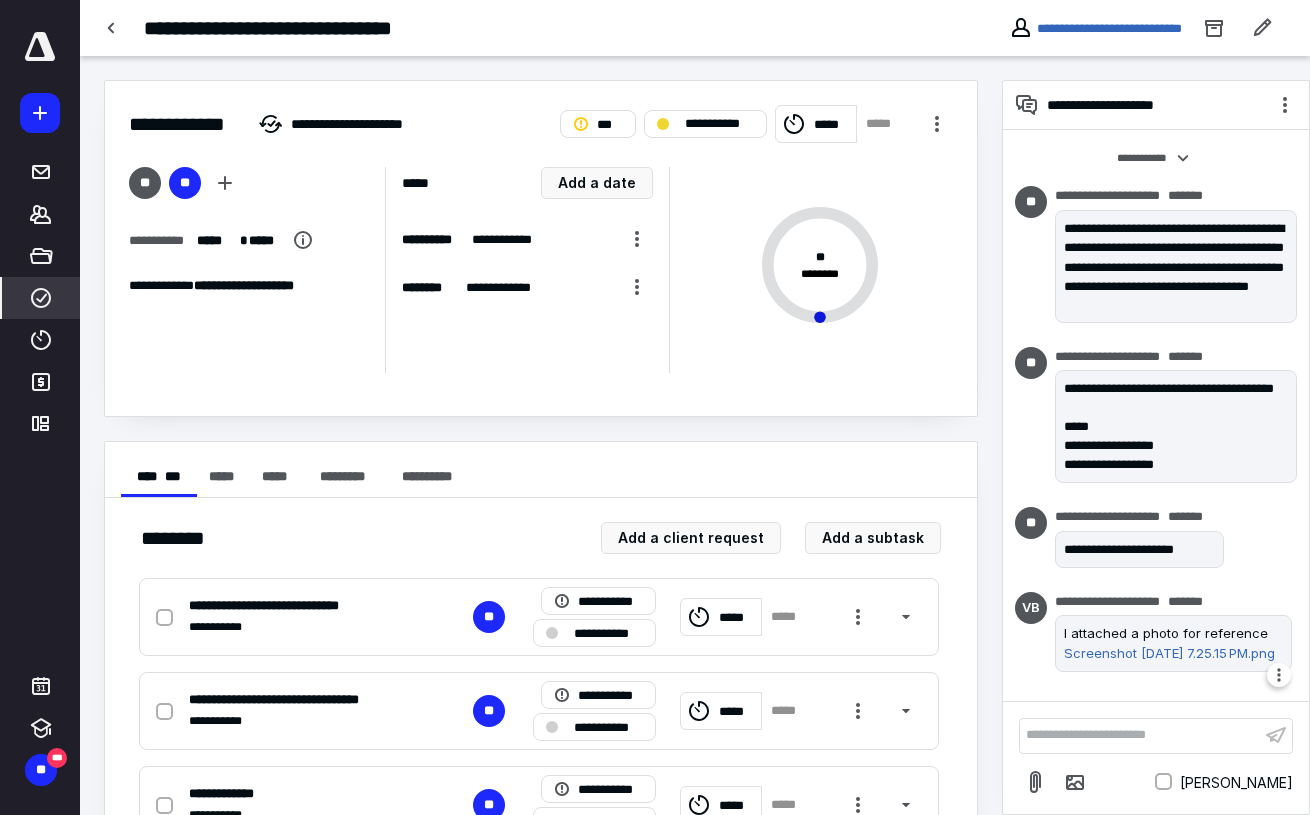 click 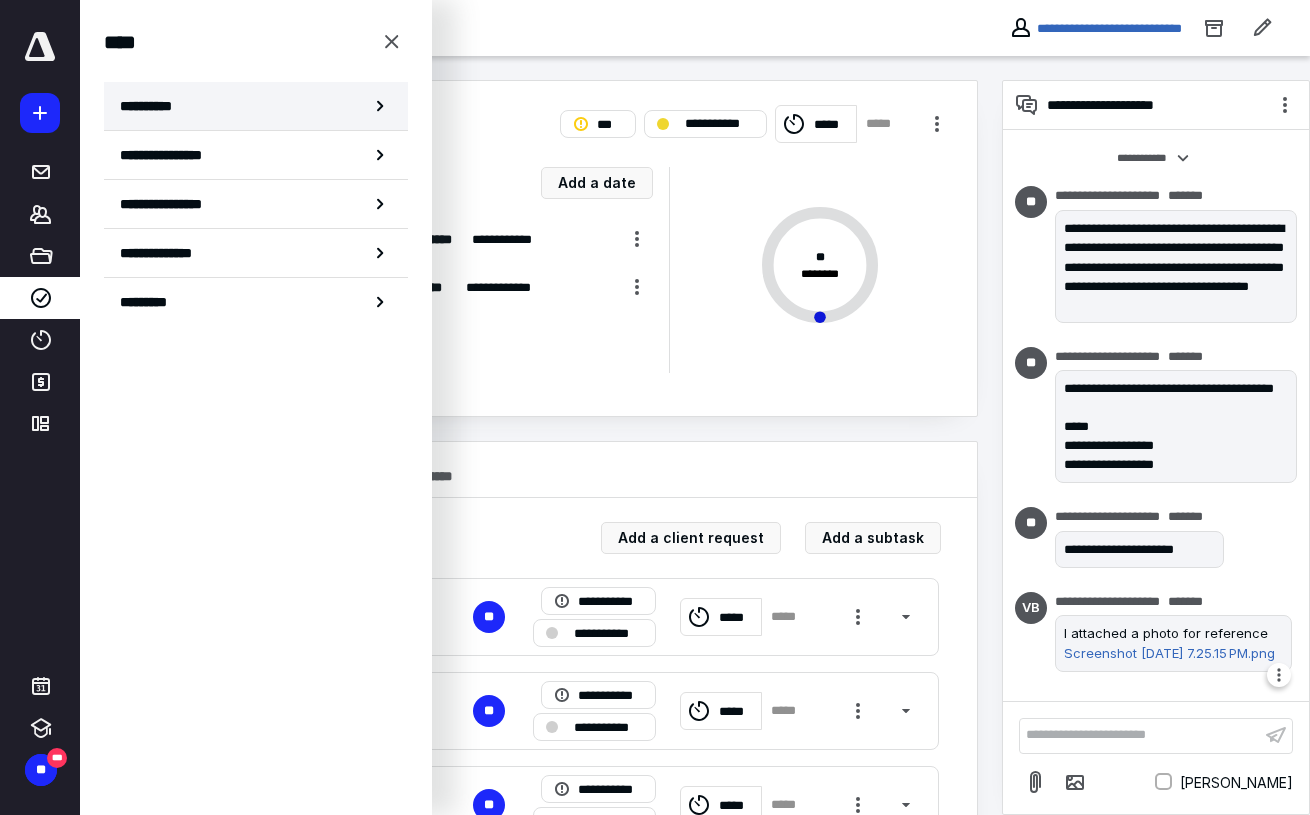 click on "**********" at bounding box center (256, 106) 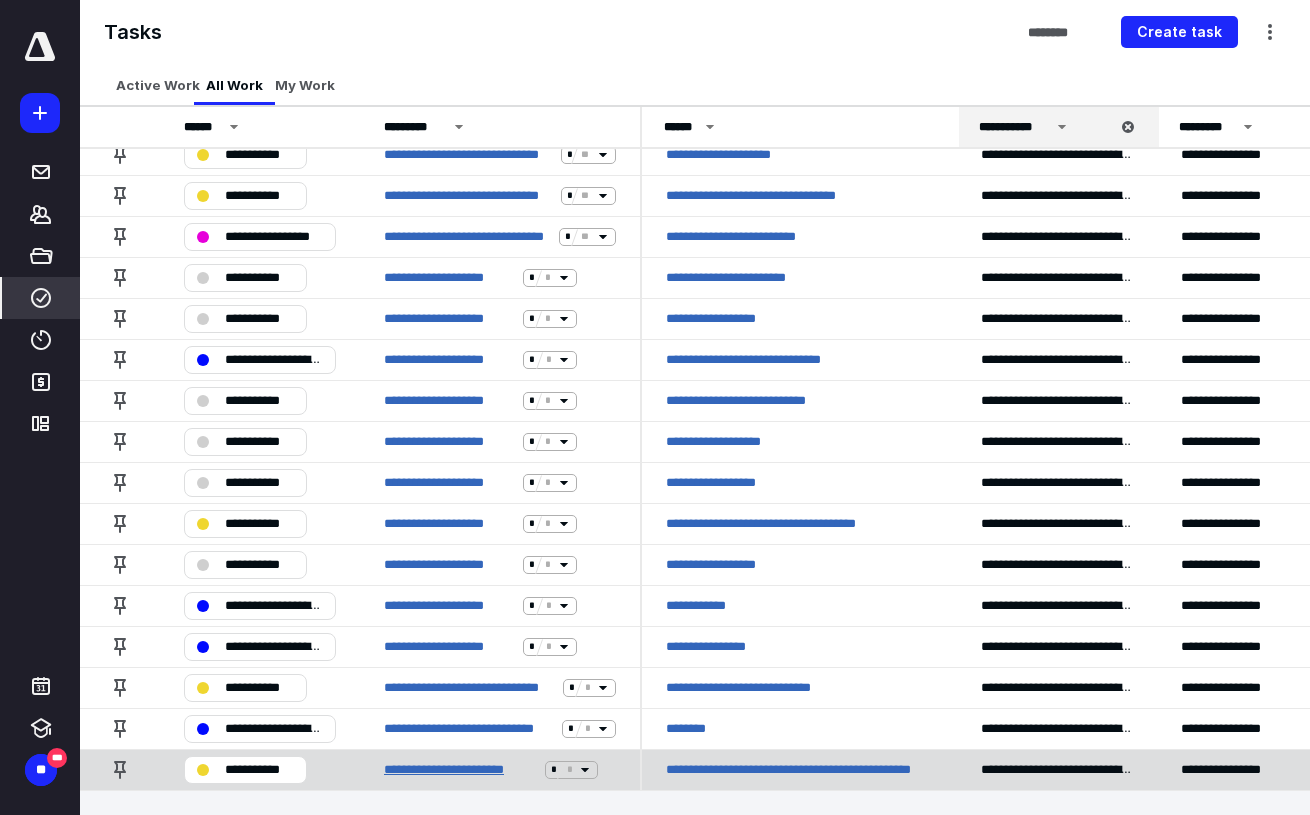 scroll, scrollTop: 599, scrollLeft: 0, axis: vertical 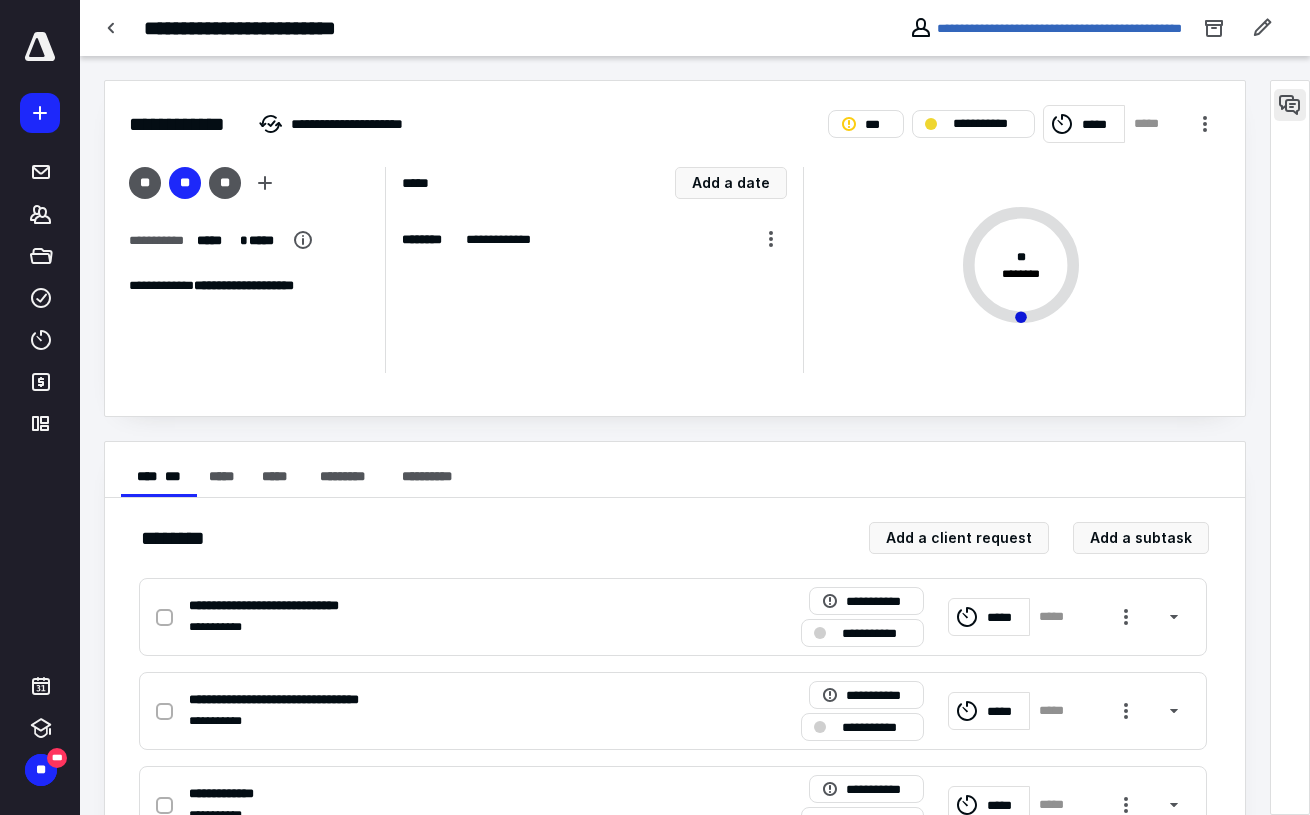 click at bounding box center [1290, 105] 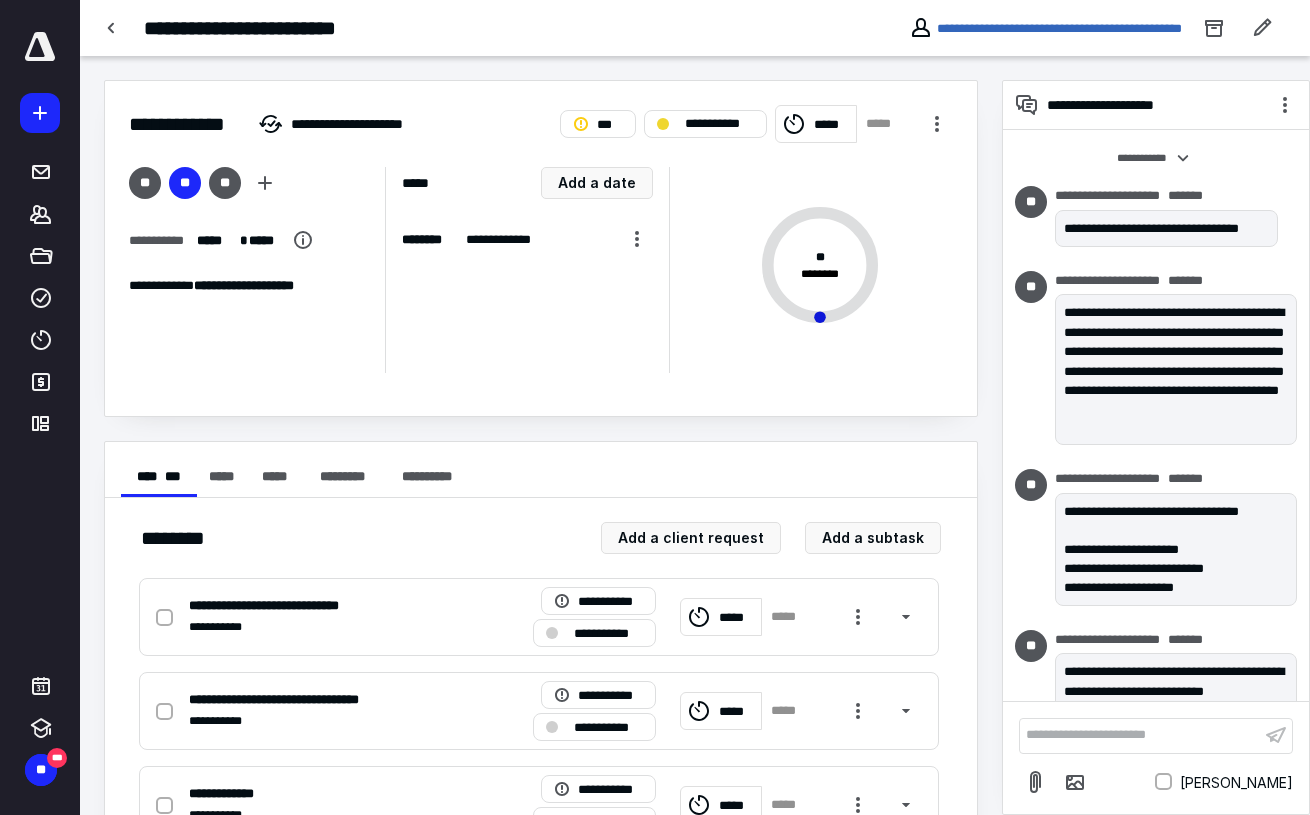 scroll, scrollTop: 167, scrollLeft: 0, axis: vertical 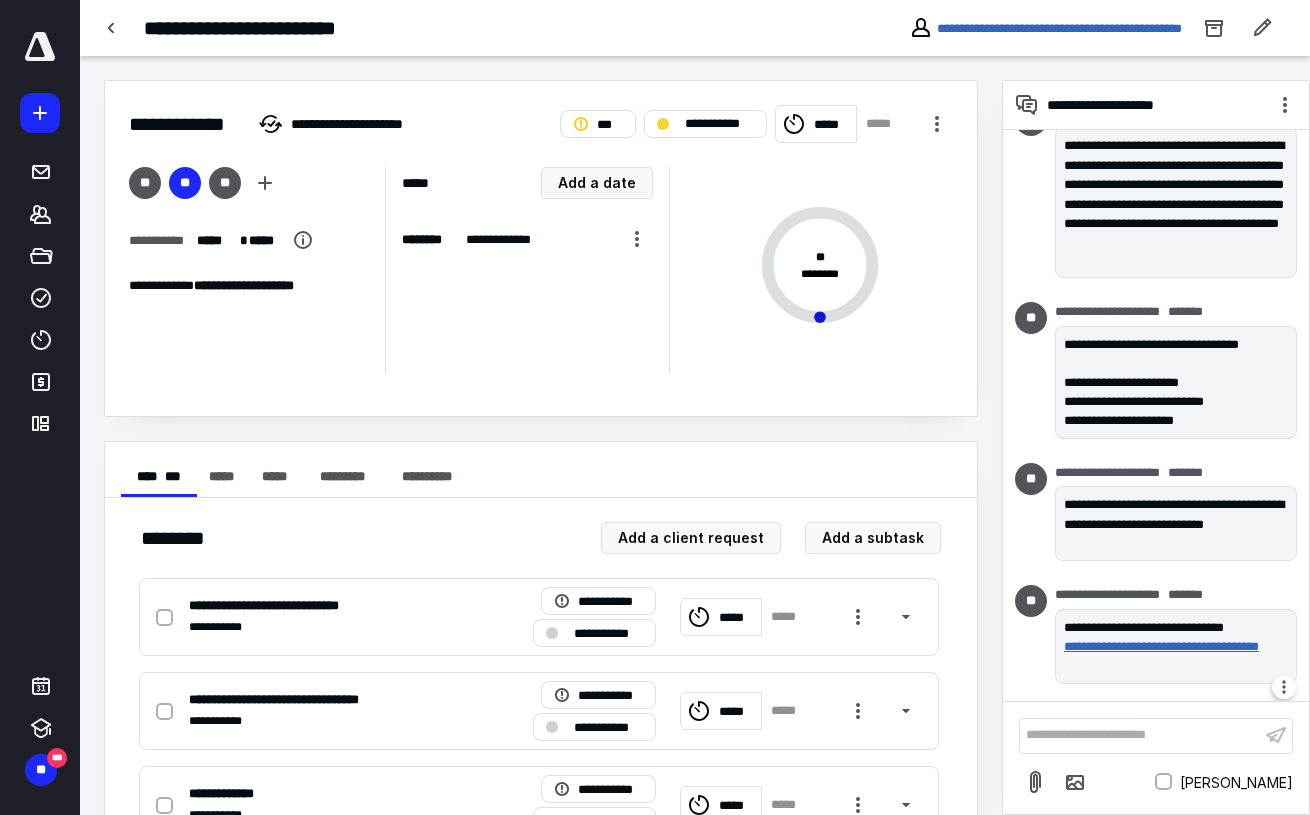 click on "**********" at bounding box center (1172, 656) 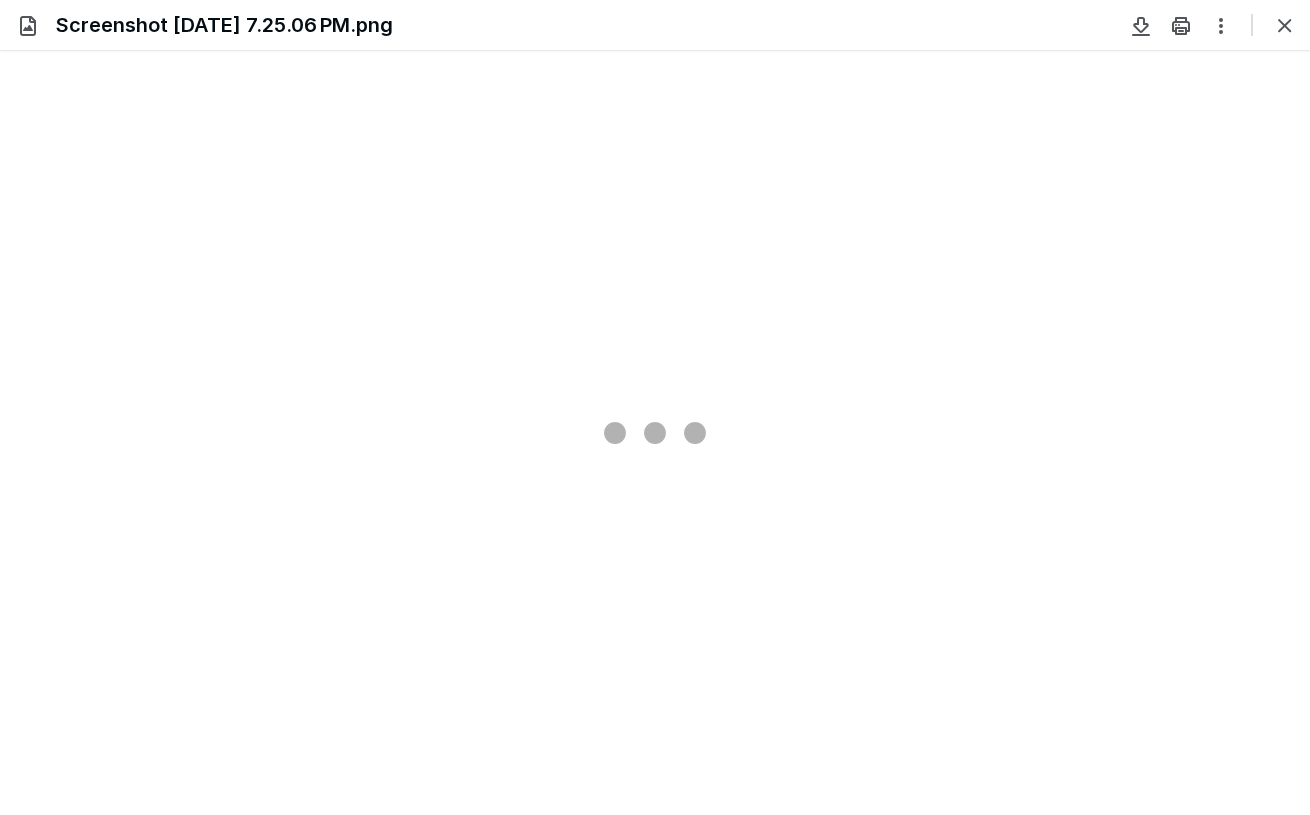 scroll, scrollTop: 0, scrollLeft: 0, axis: both 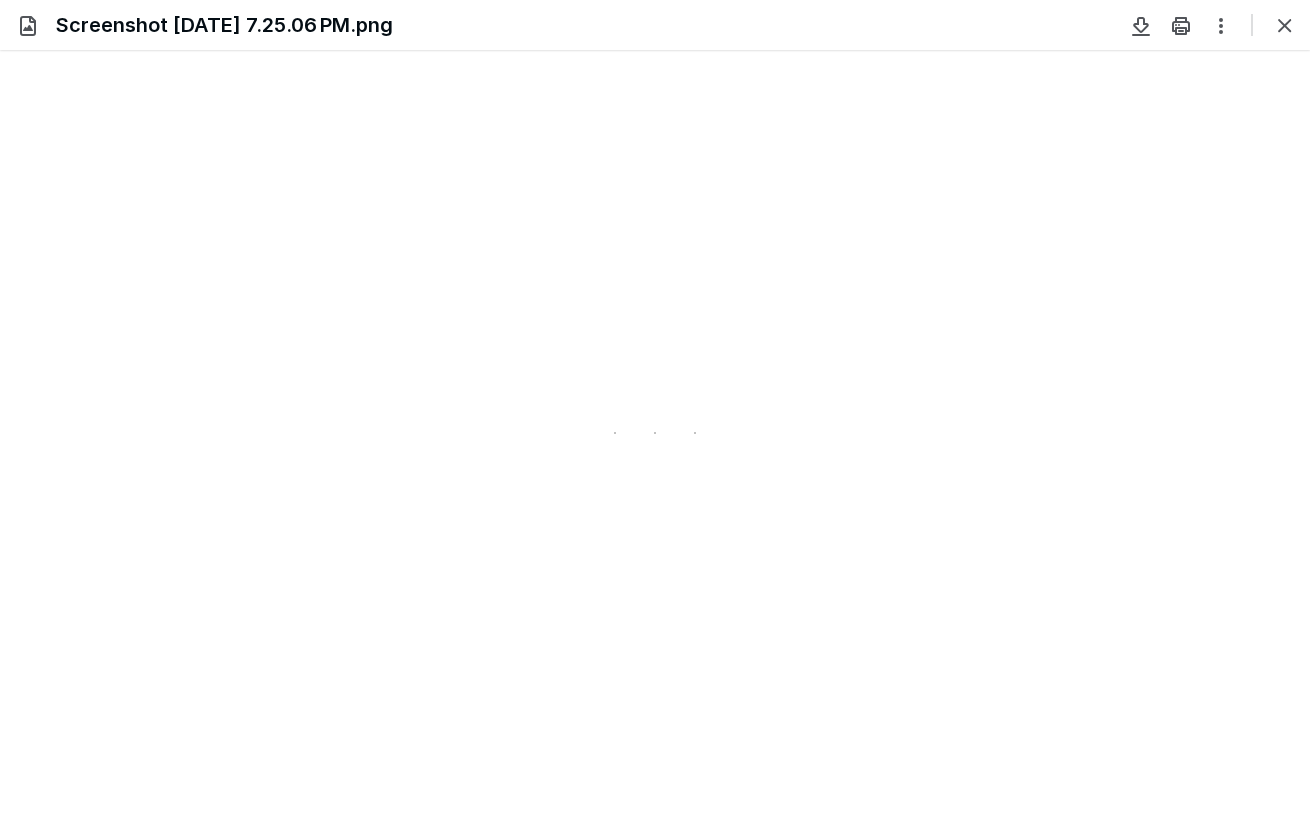type on "177" 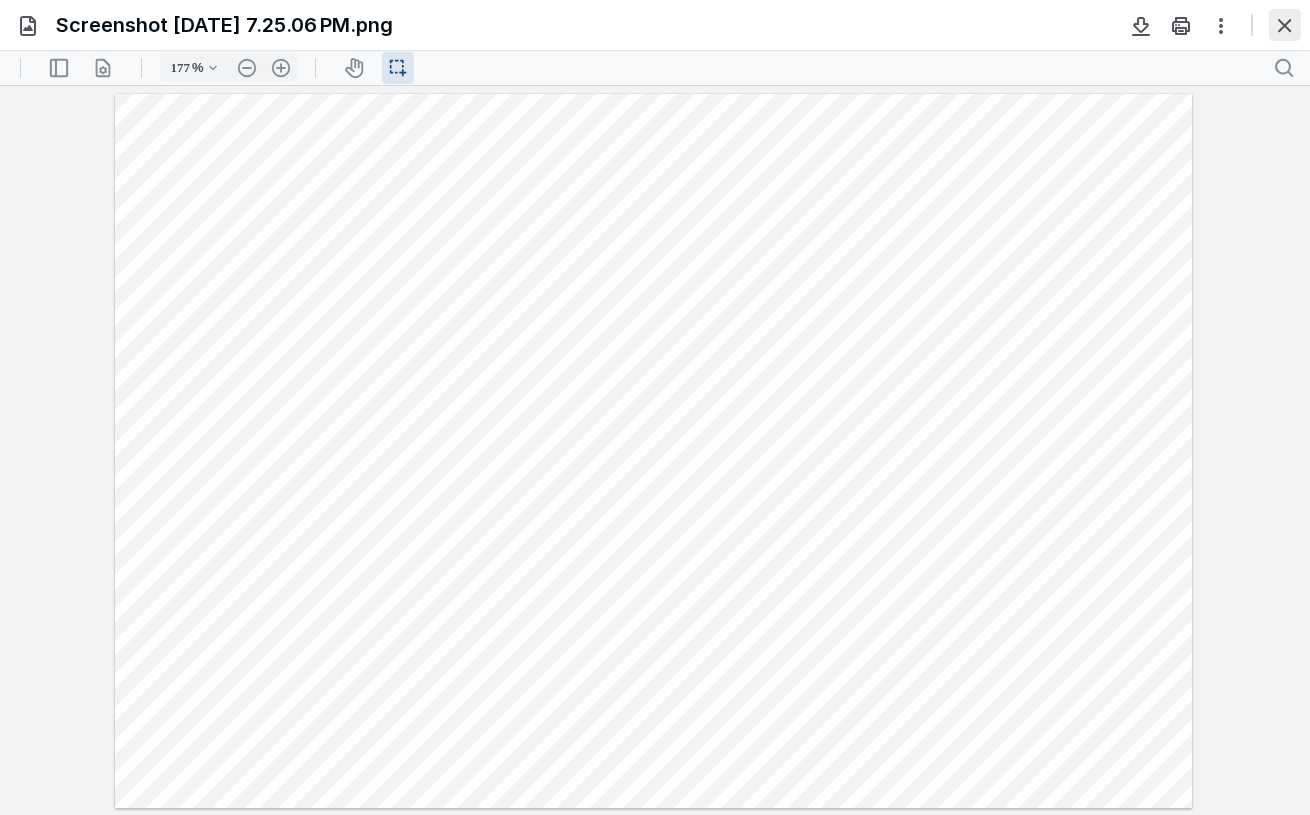 click at bounding box center (1285, 25) 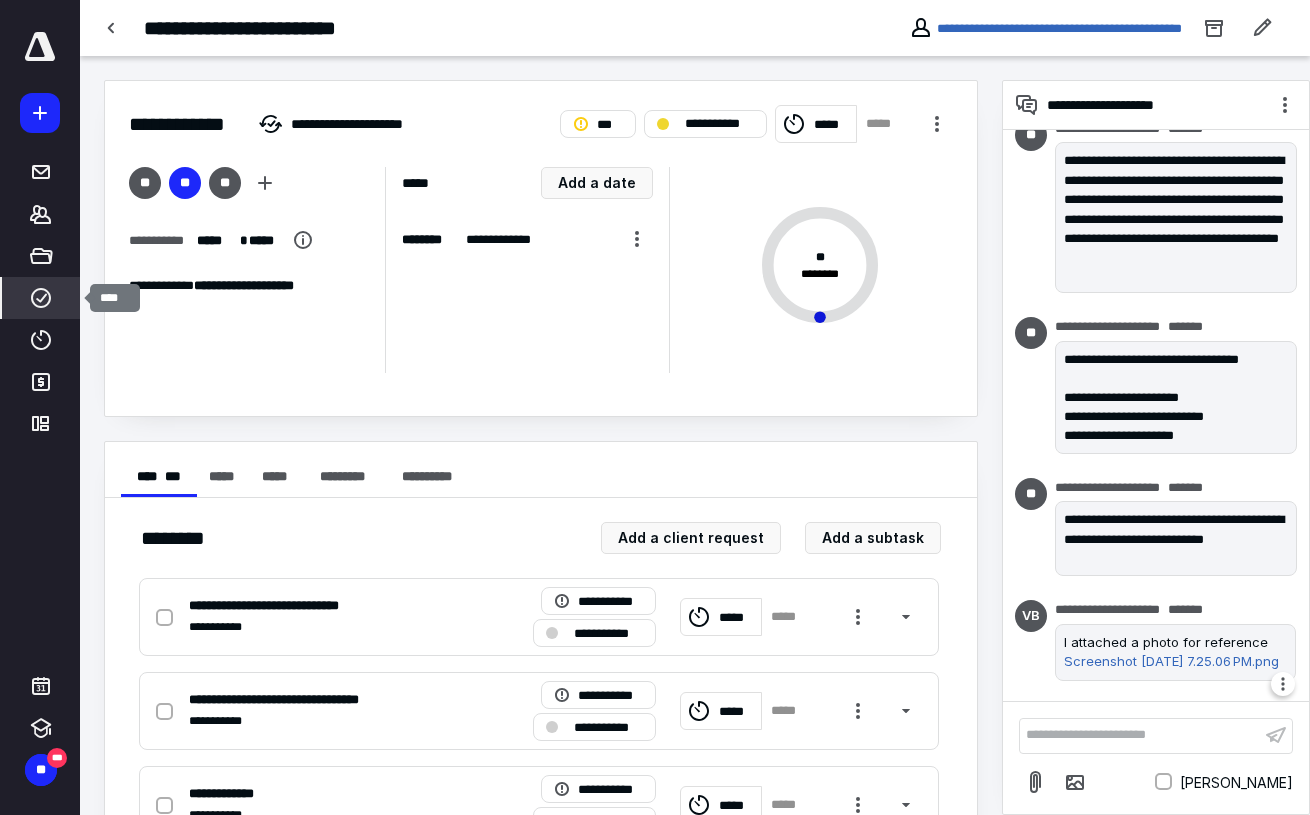 click 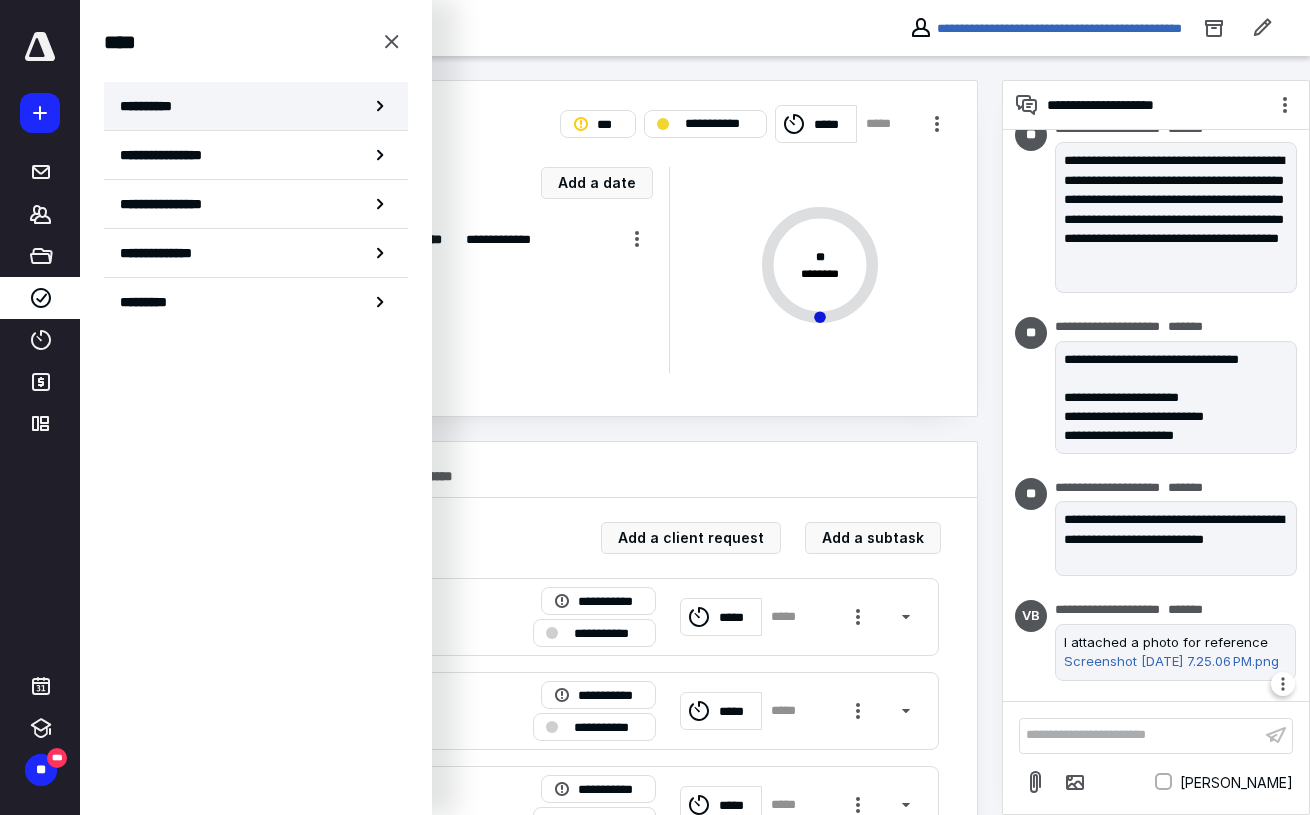 click on "**********" at bounding box center (256, 106) 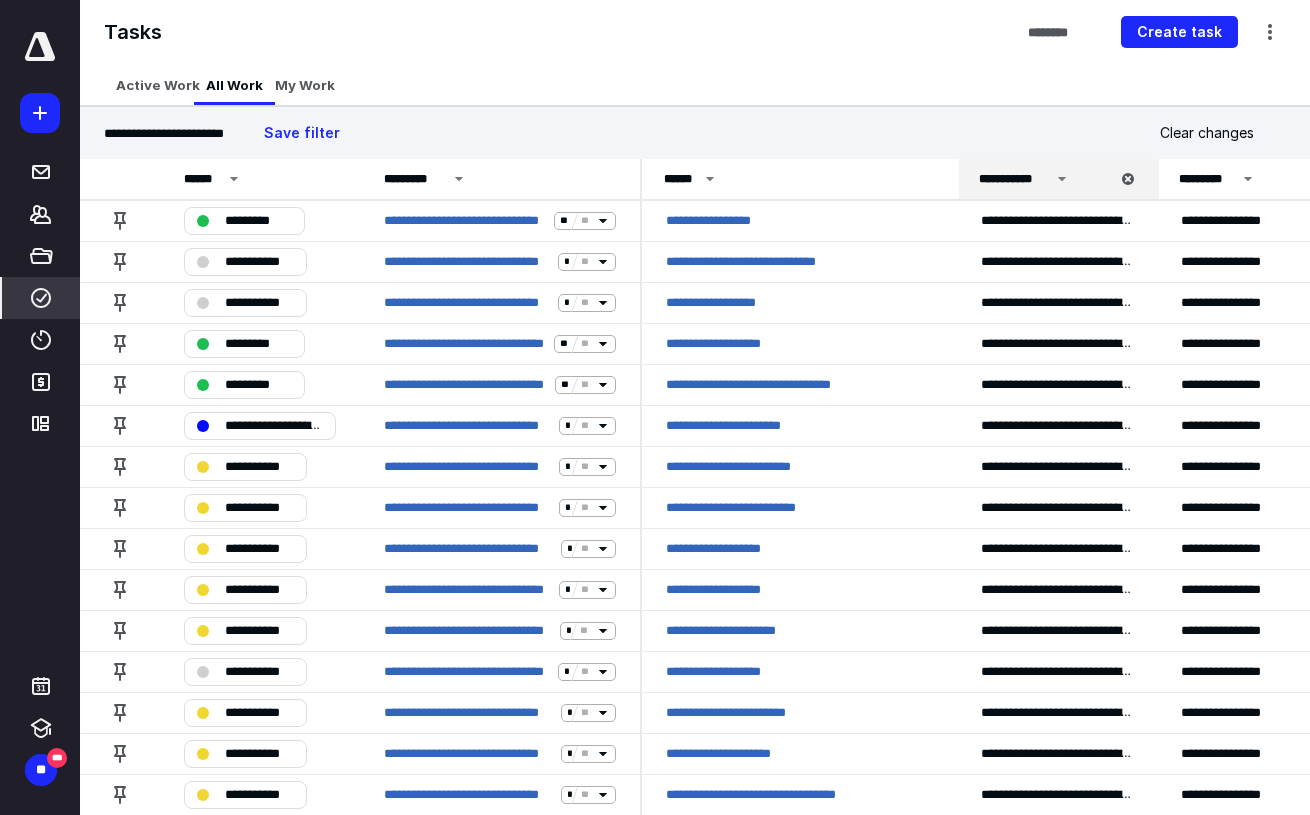 scroll, scrollTop: 0, scrollLeft: 0, axis: both 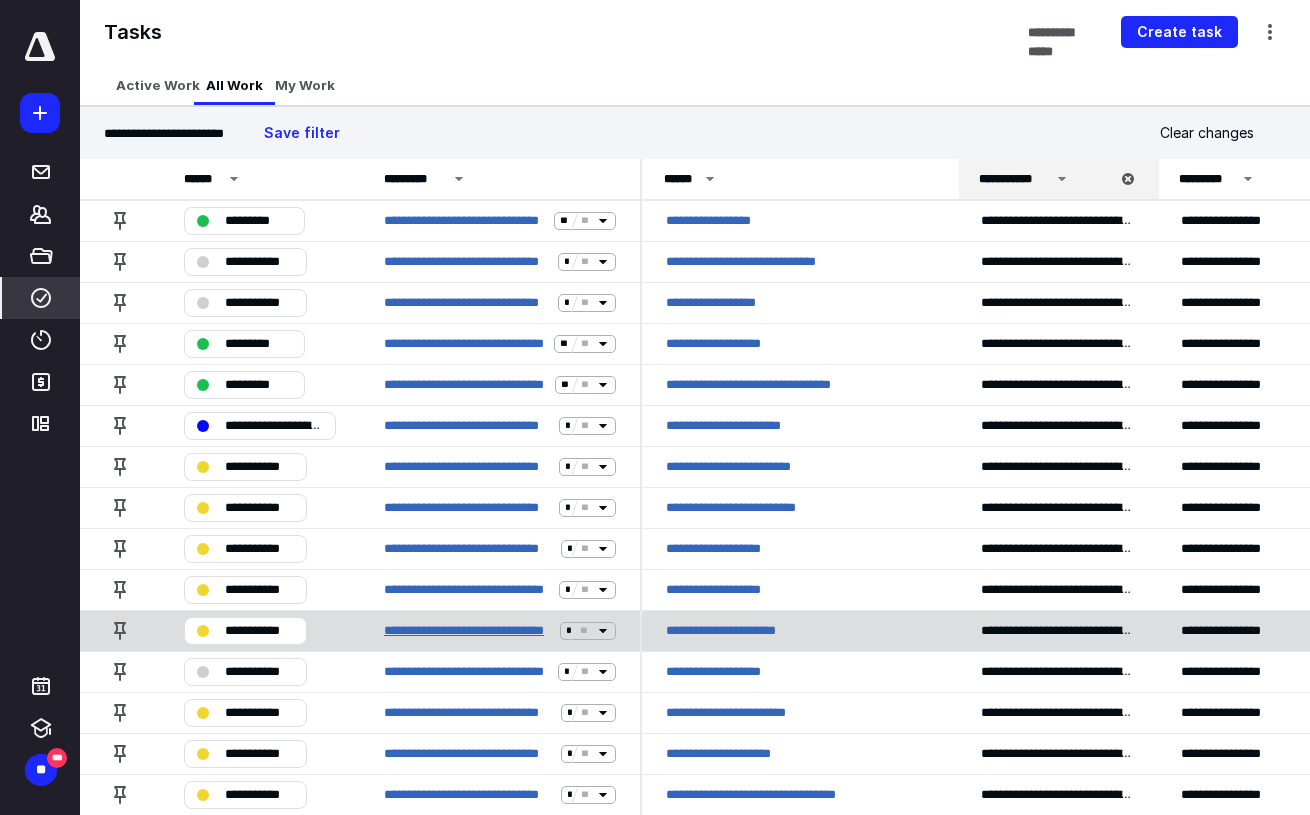click on "**********" at bounding box center (468, 630) 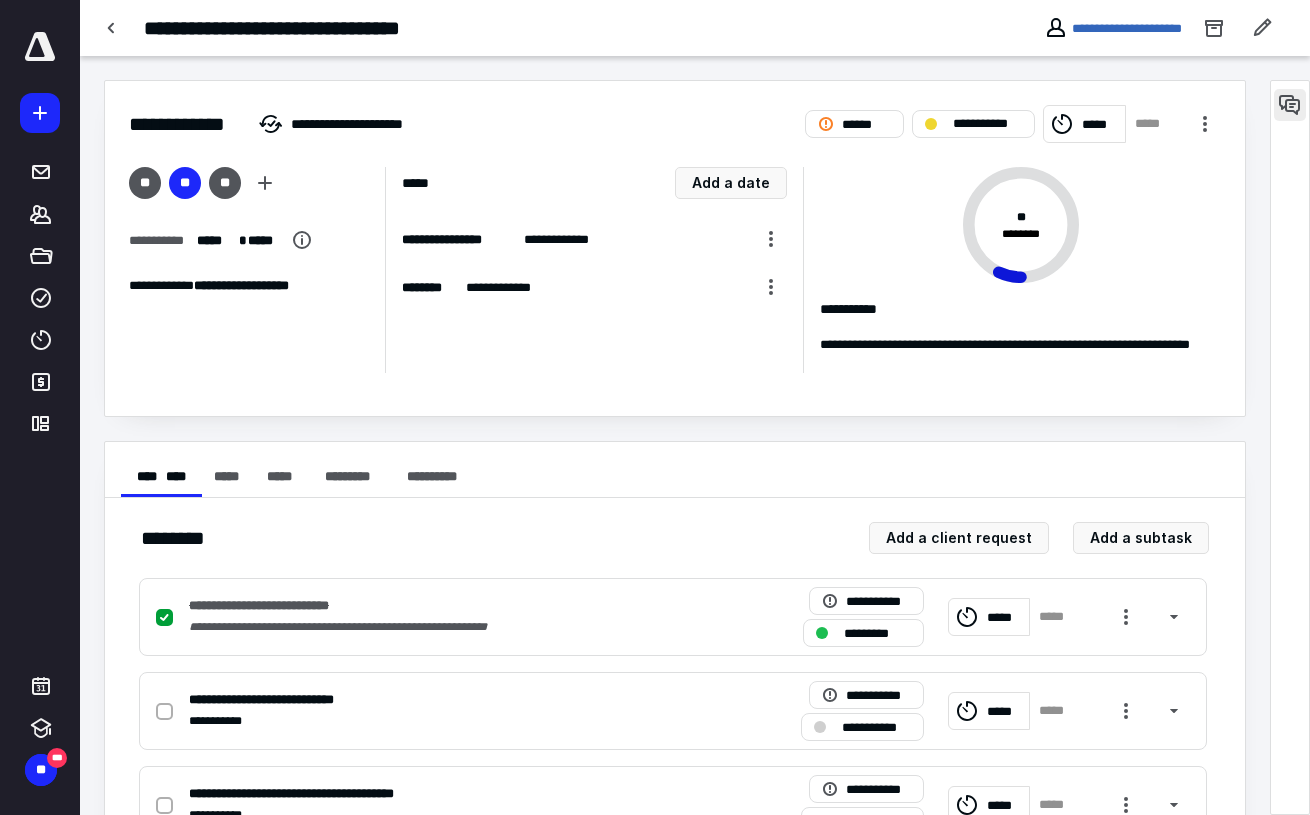 click at bounding box center [1290, 105] 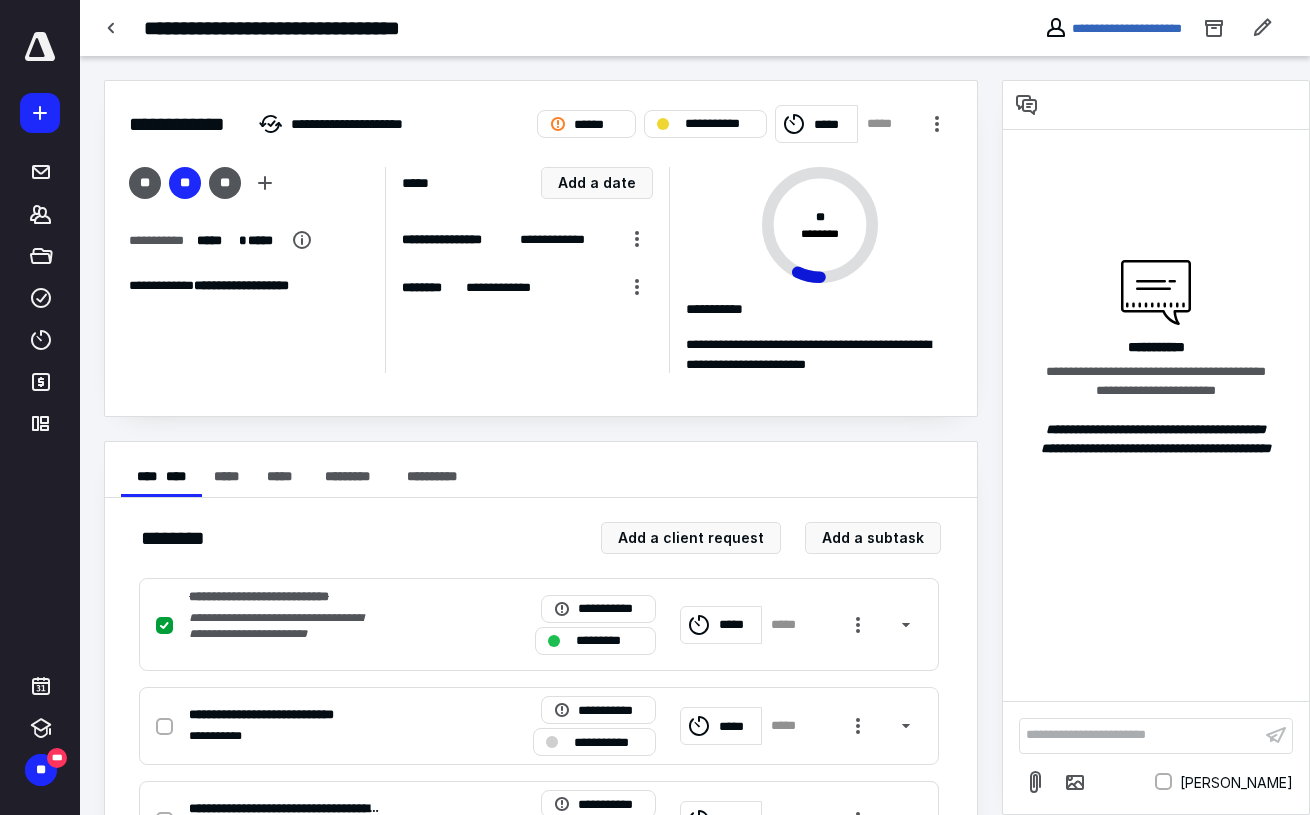 click on "**********" at bounding box center [1140, 735] 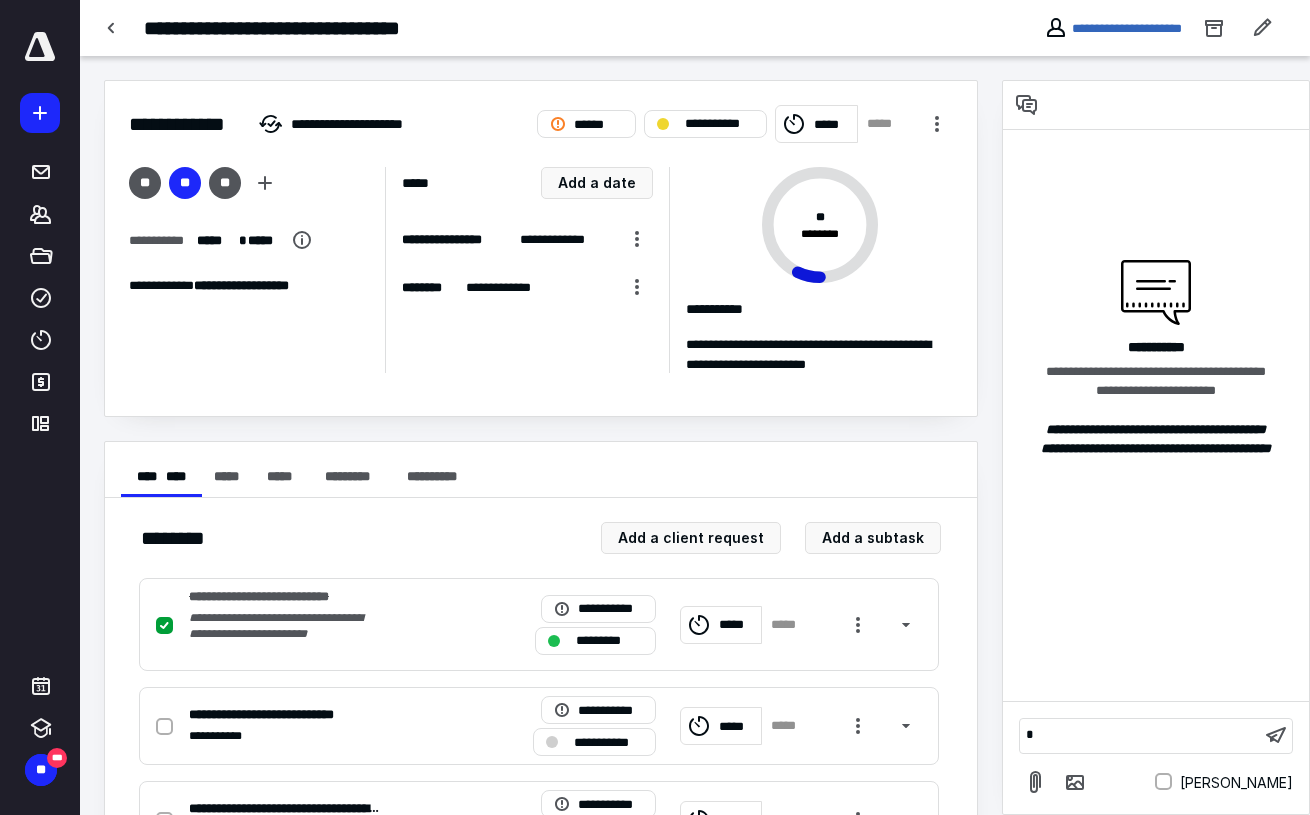 type 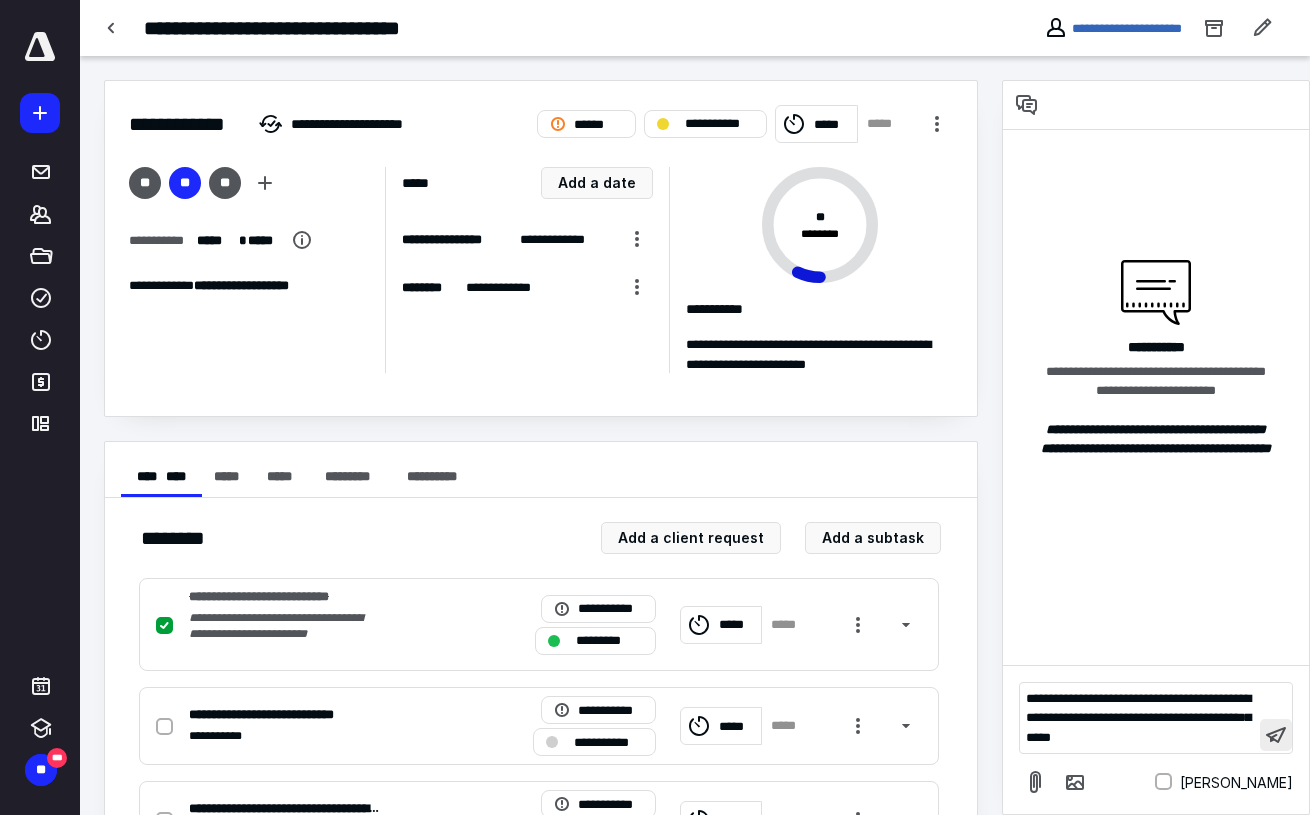 click at bounding box center [1276, 735] 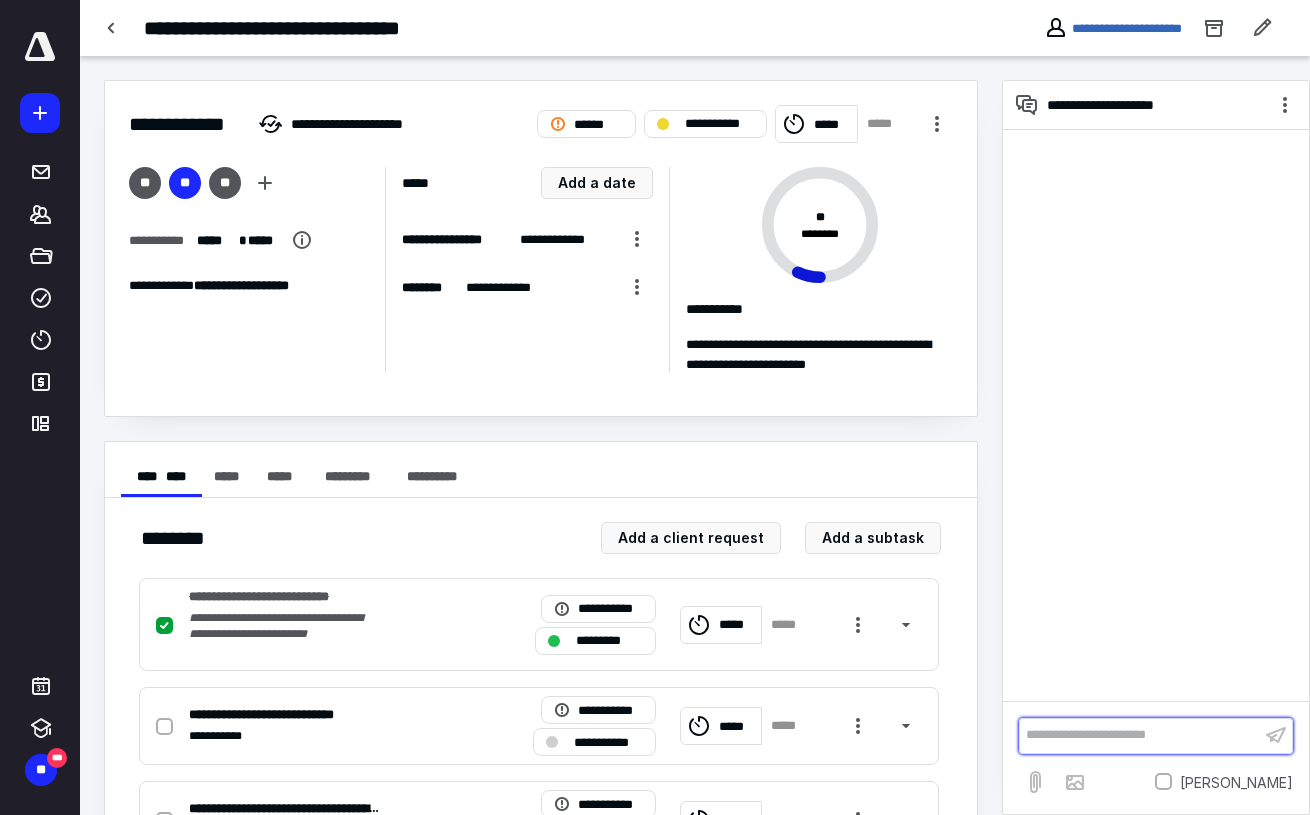 click on "**********" at bounding box center [1140, 735] 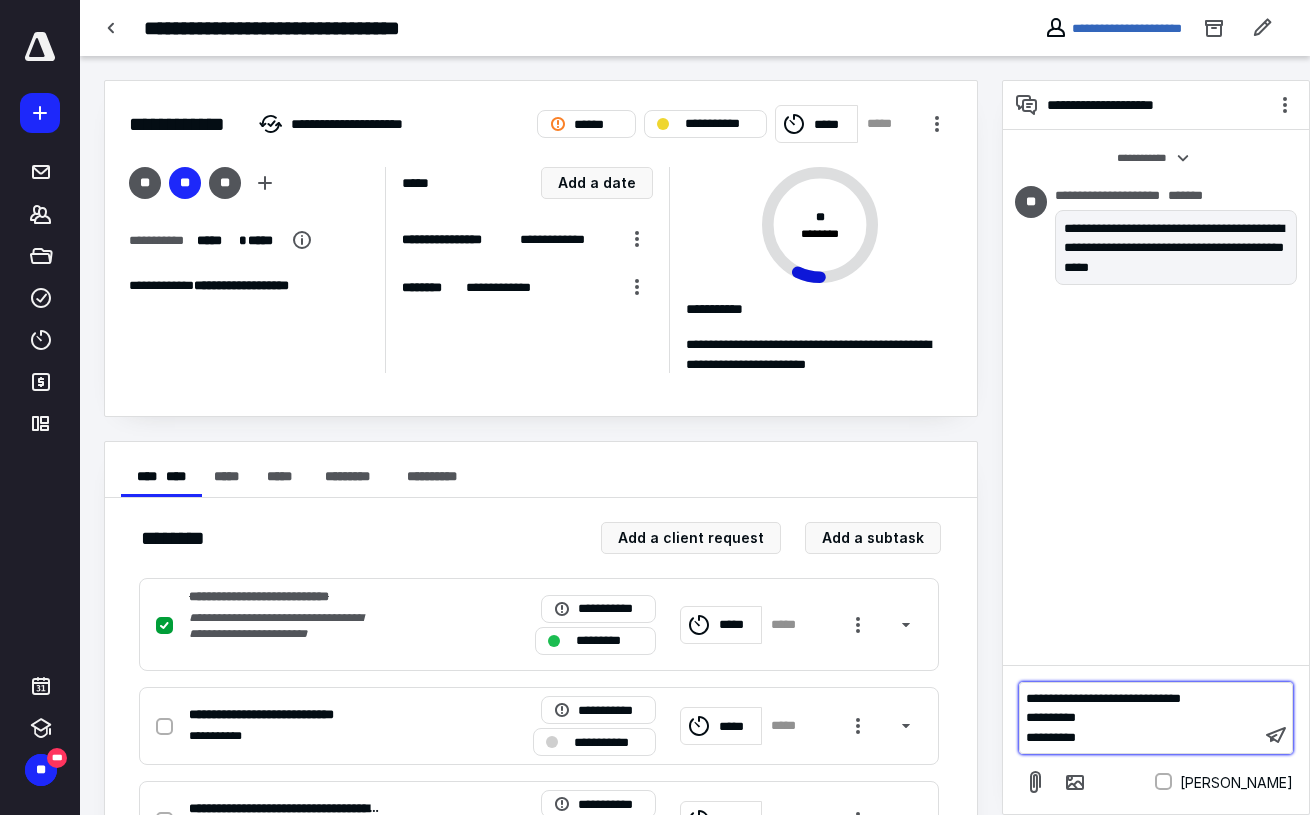 click on "*********" at bounding box center [1140, 718] 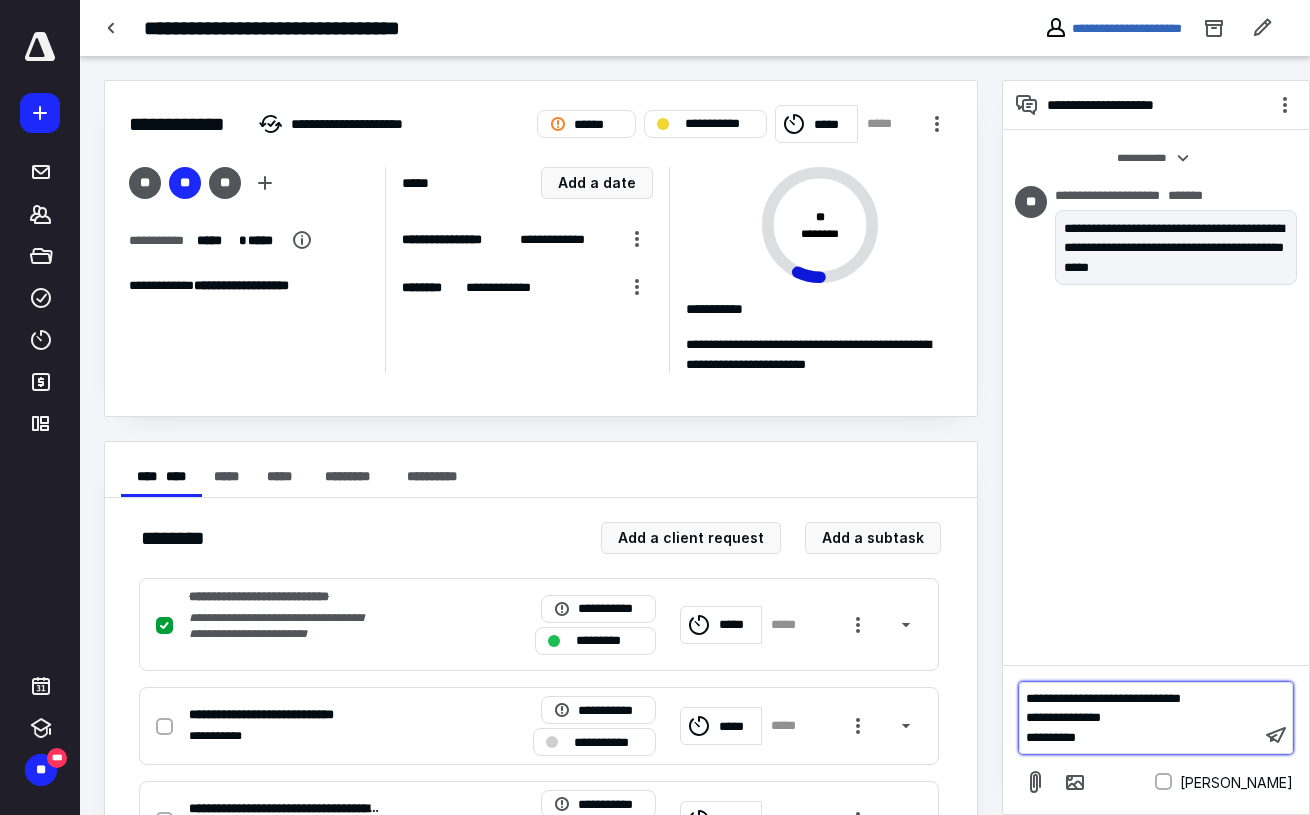 click on "*********" at bounding box center [1140, 738] 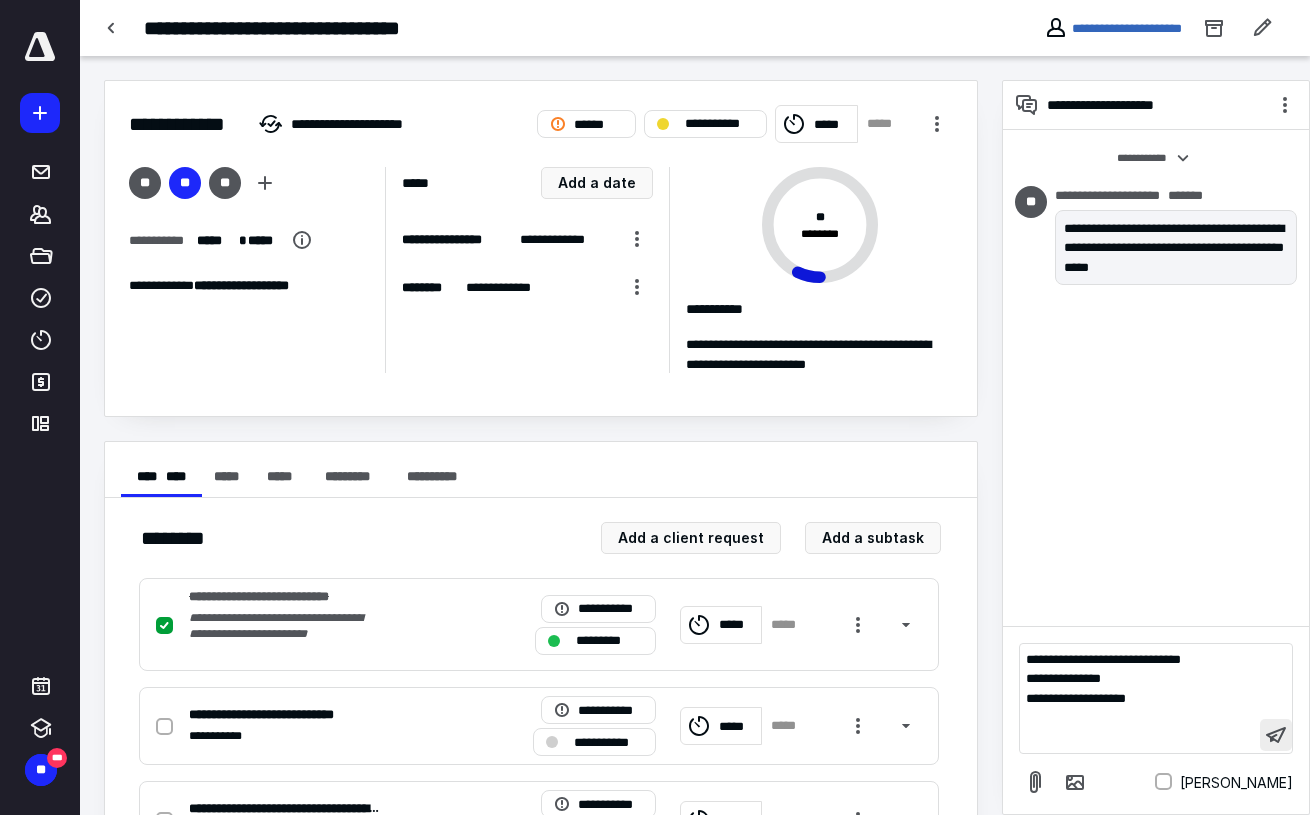 click at bounding box center (1276, 735) 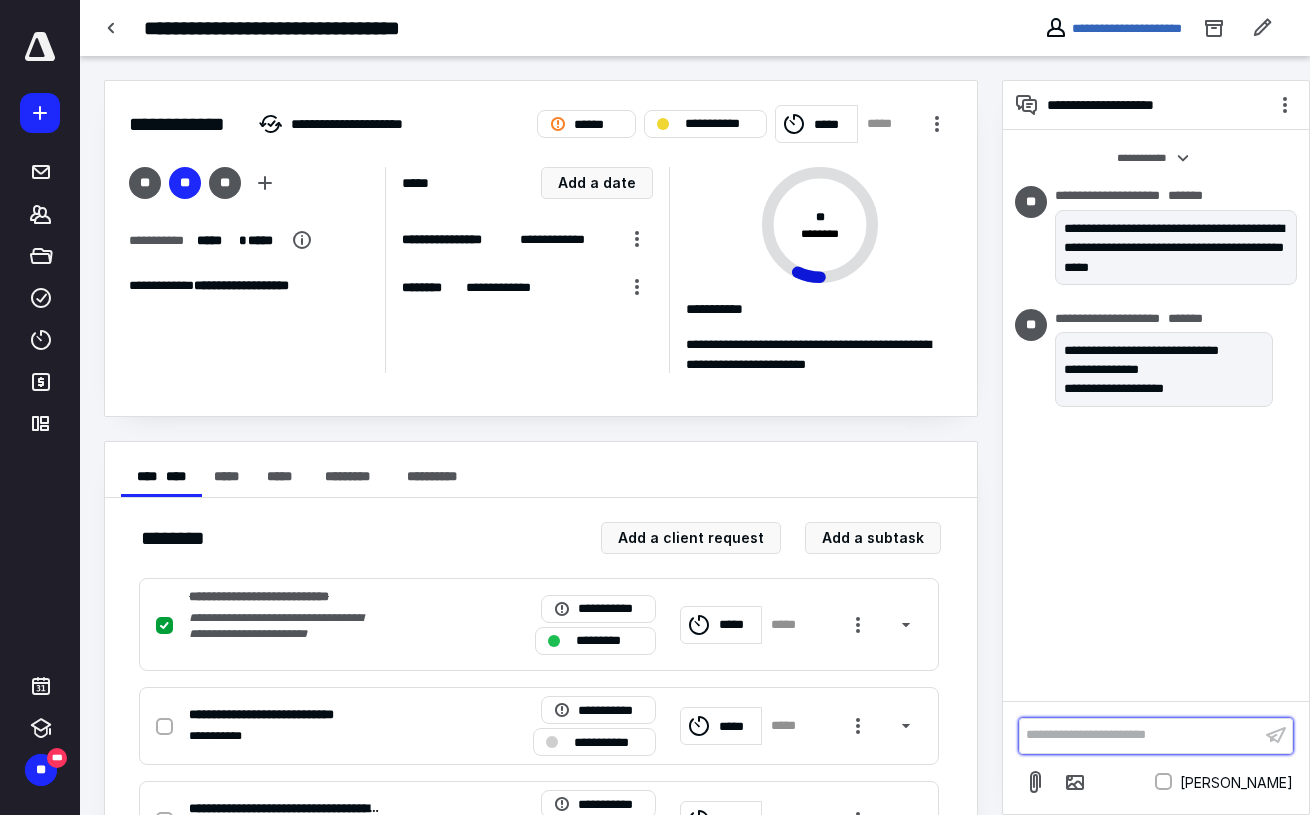 click on "**********" at bounding box center (1140, 735) 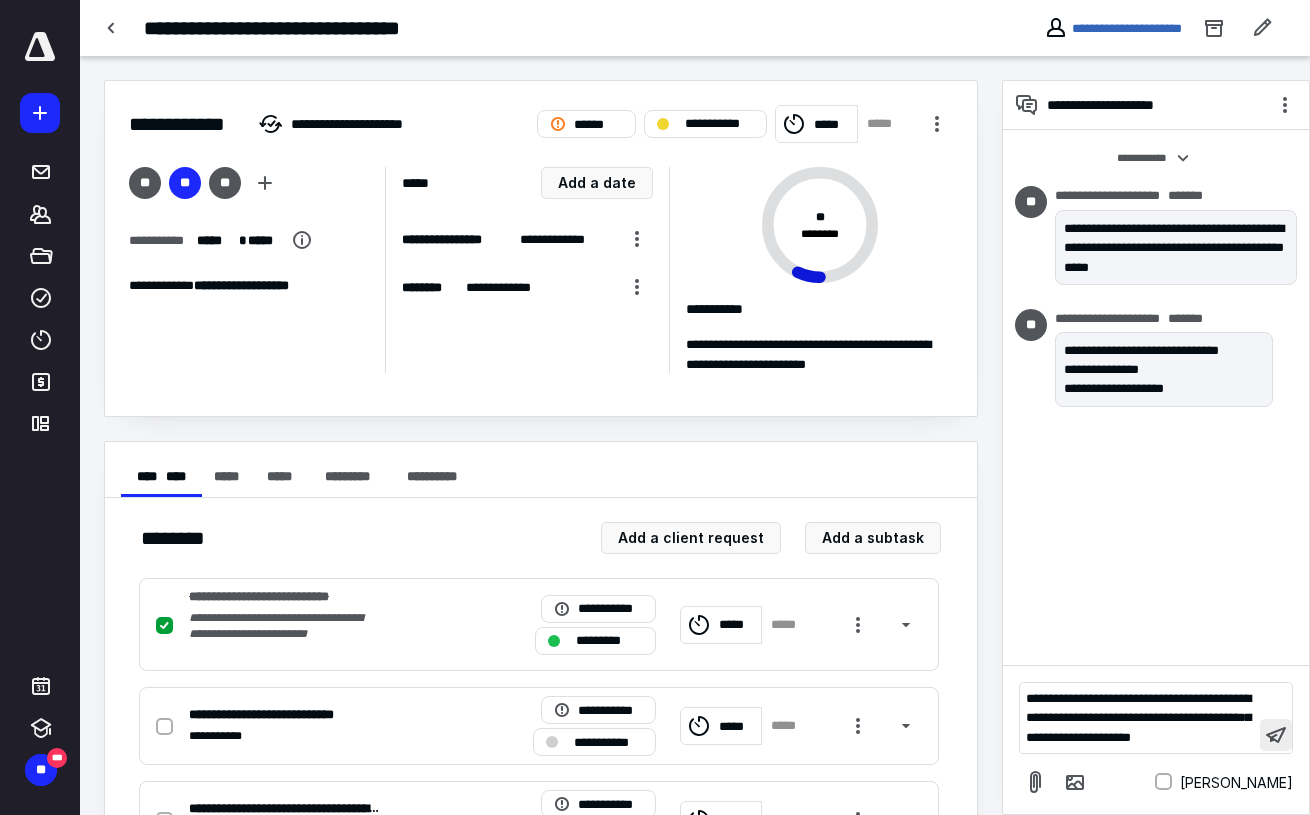 click at bounding box center [1276, 735] 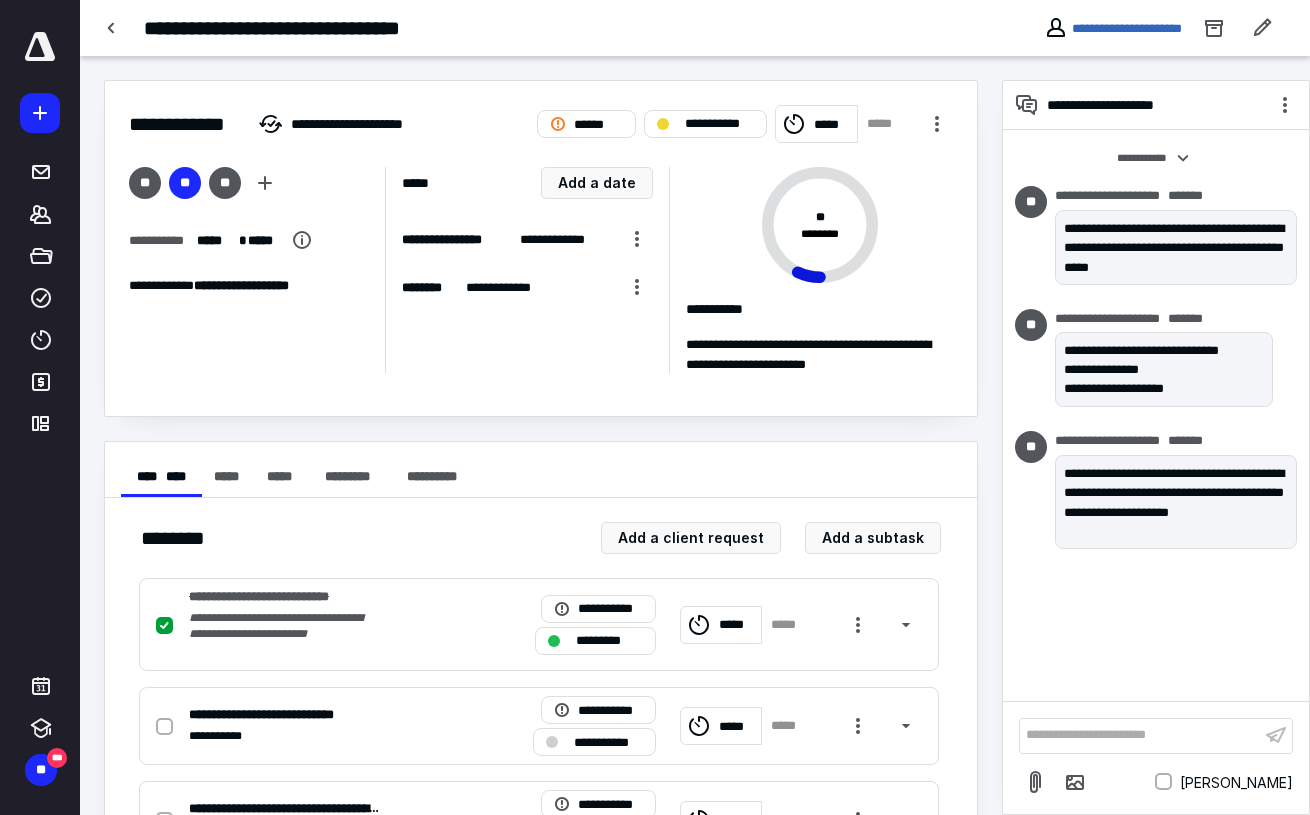 click on "**********" at bounding box center (1140, 735) 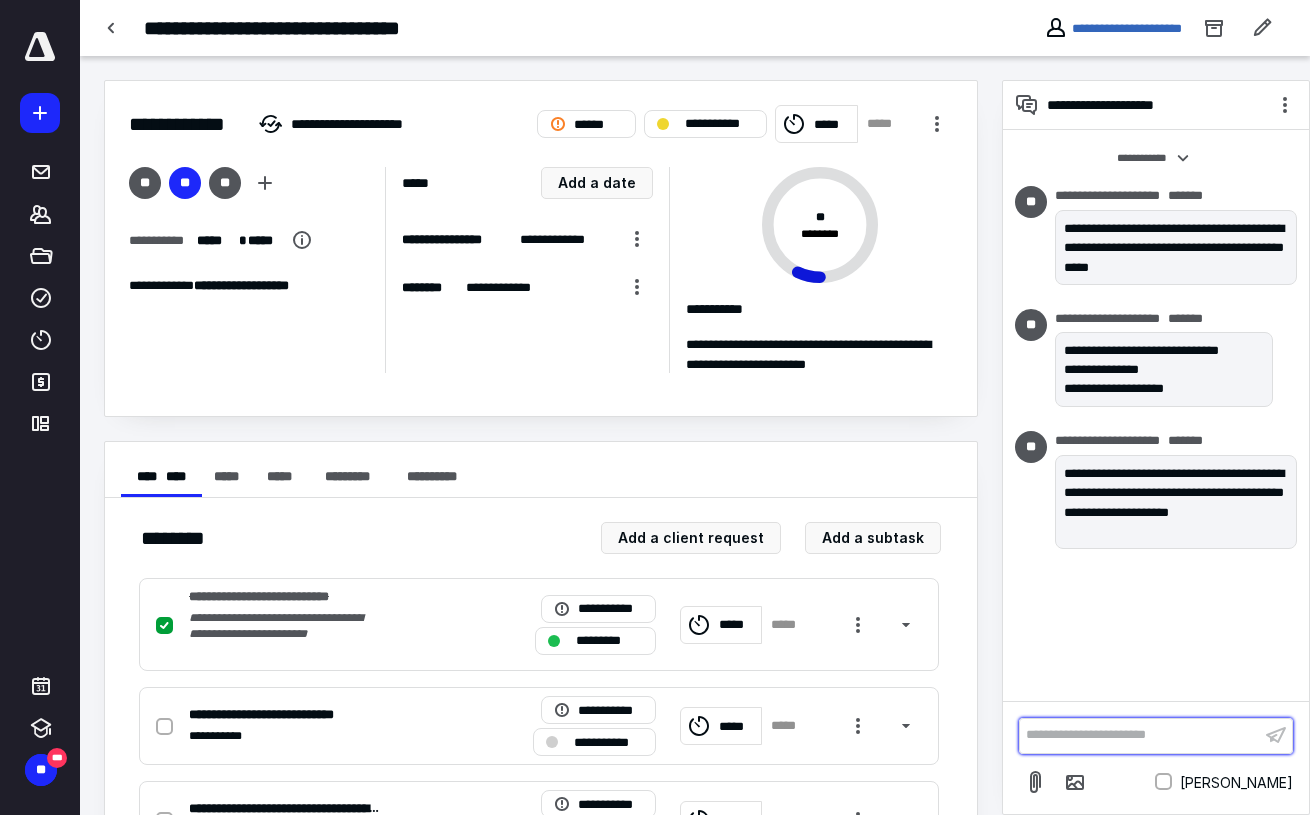 click on "**********" at bounding box center [1140, 735] 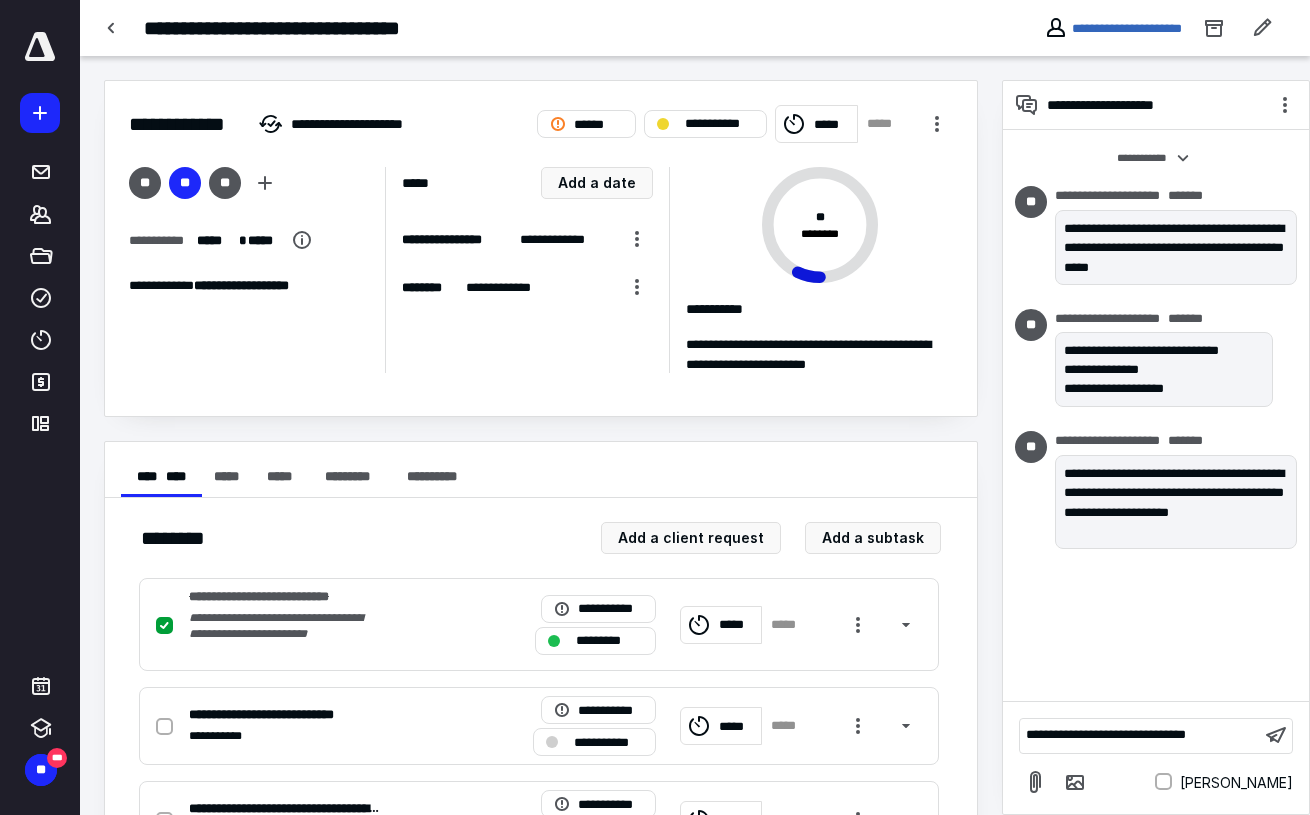 click on "**********" at bounding box center [1156, 757] 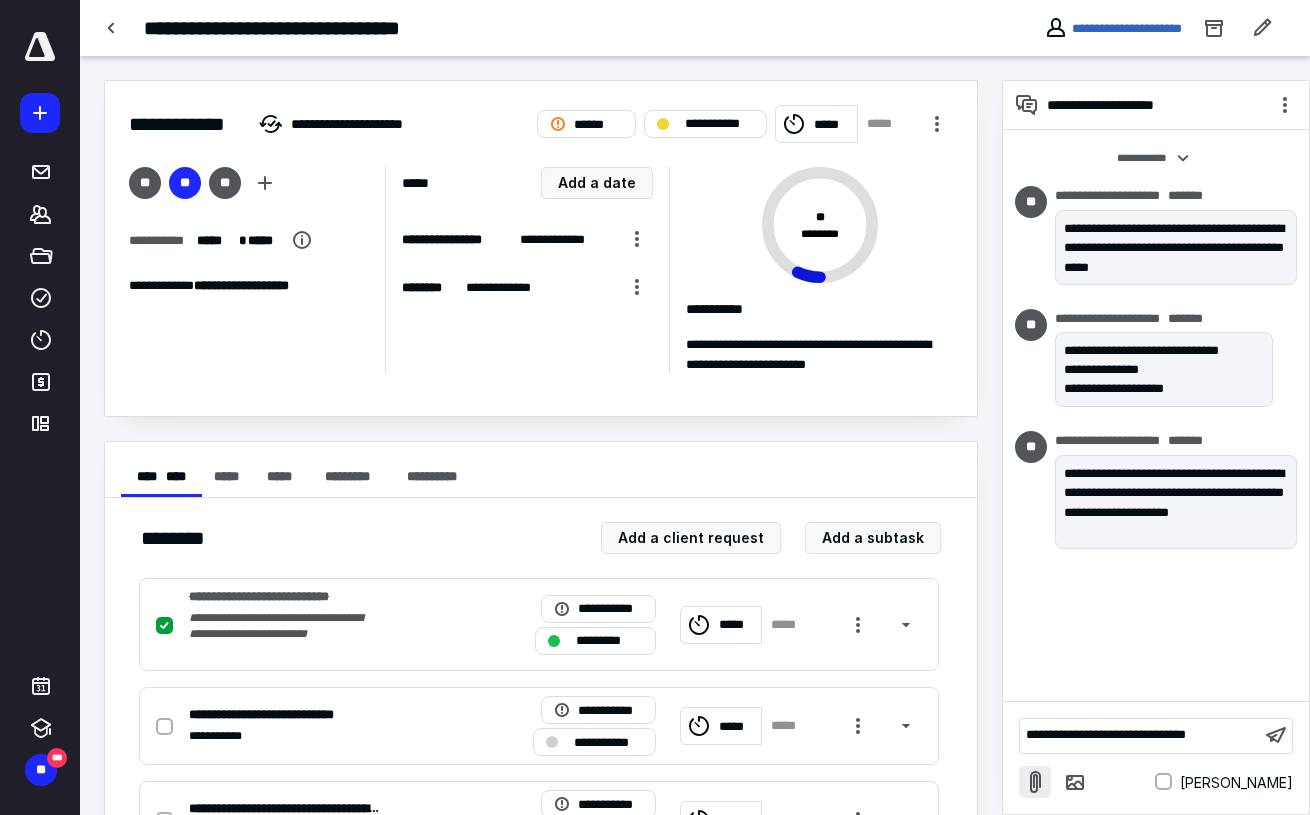 click at bounding box center [1035, 782] 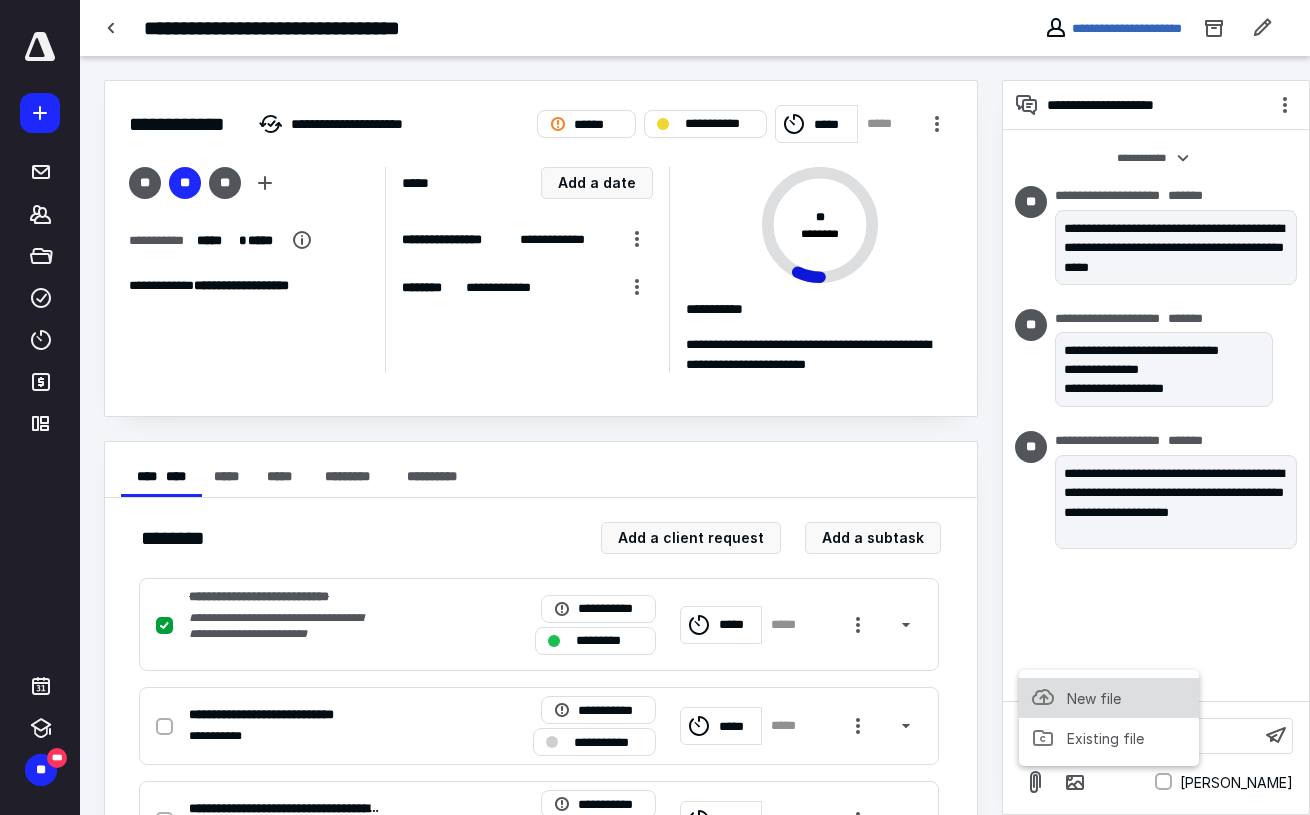 click on "New file" at bounding box center (1109, 698) 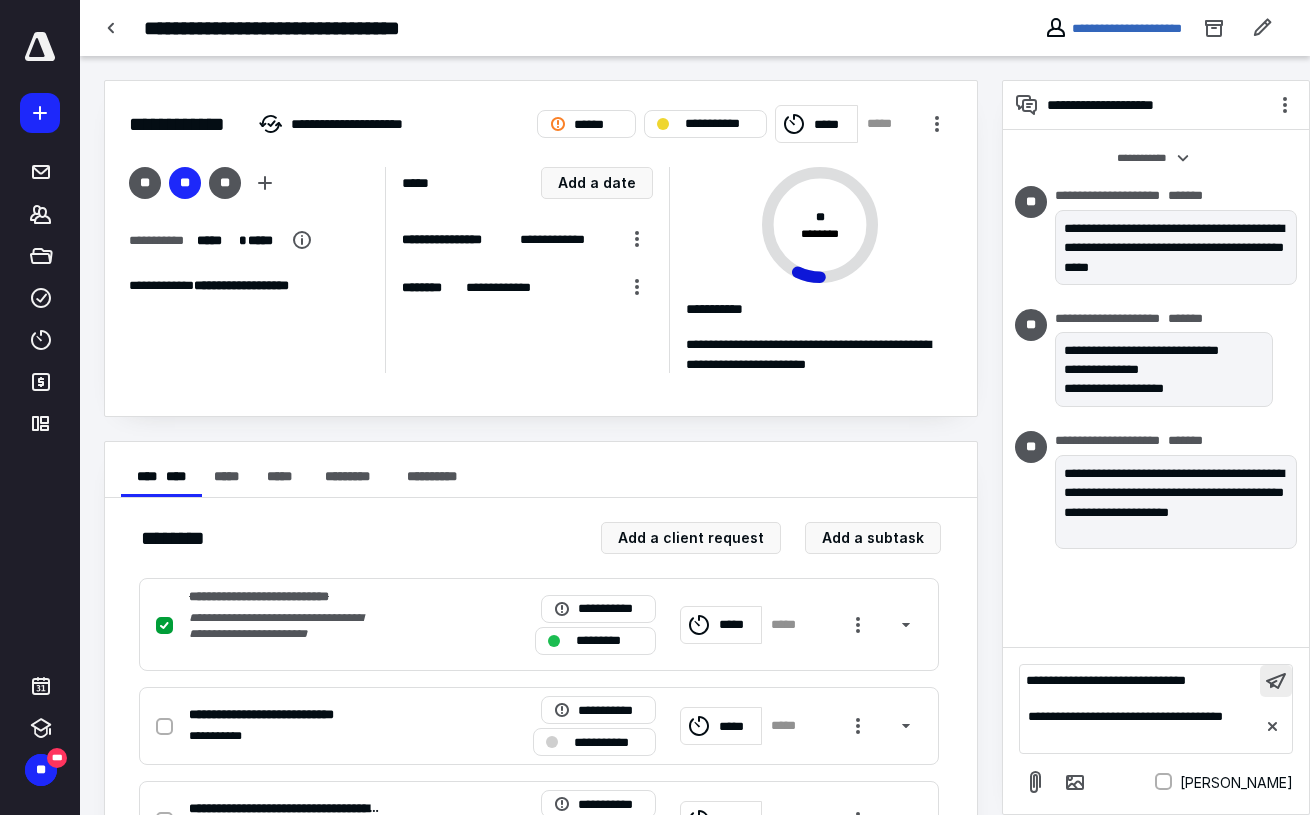 click at bounding box center (1276, 681) 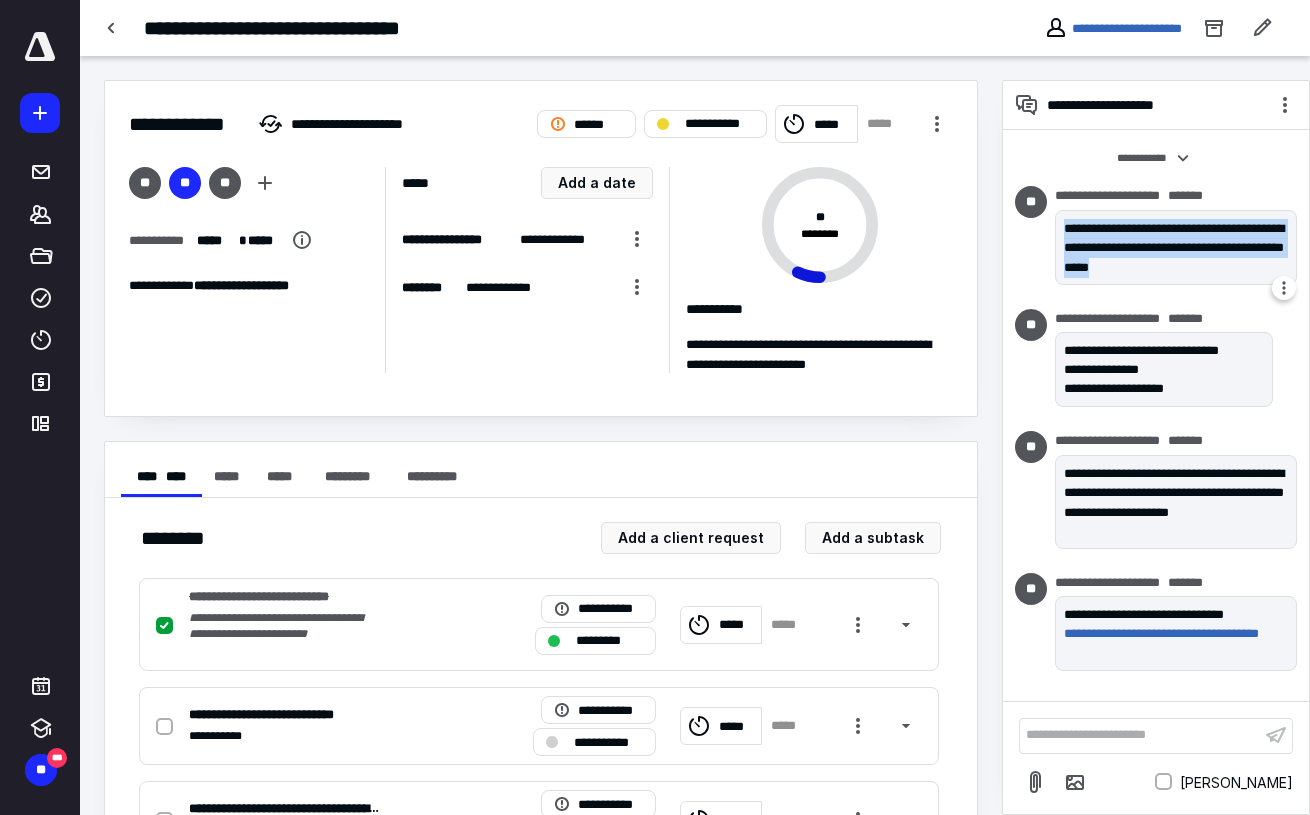 drag, startPoint x: 1062, startPoint y: 227, endPoint x: 1239, endPoint y: 278, distance: 184.20097 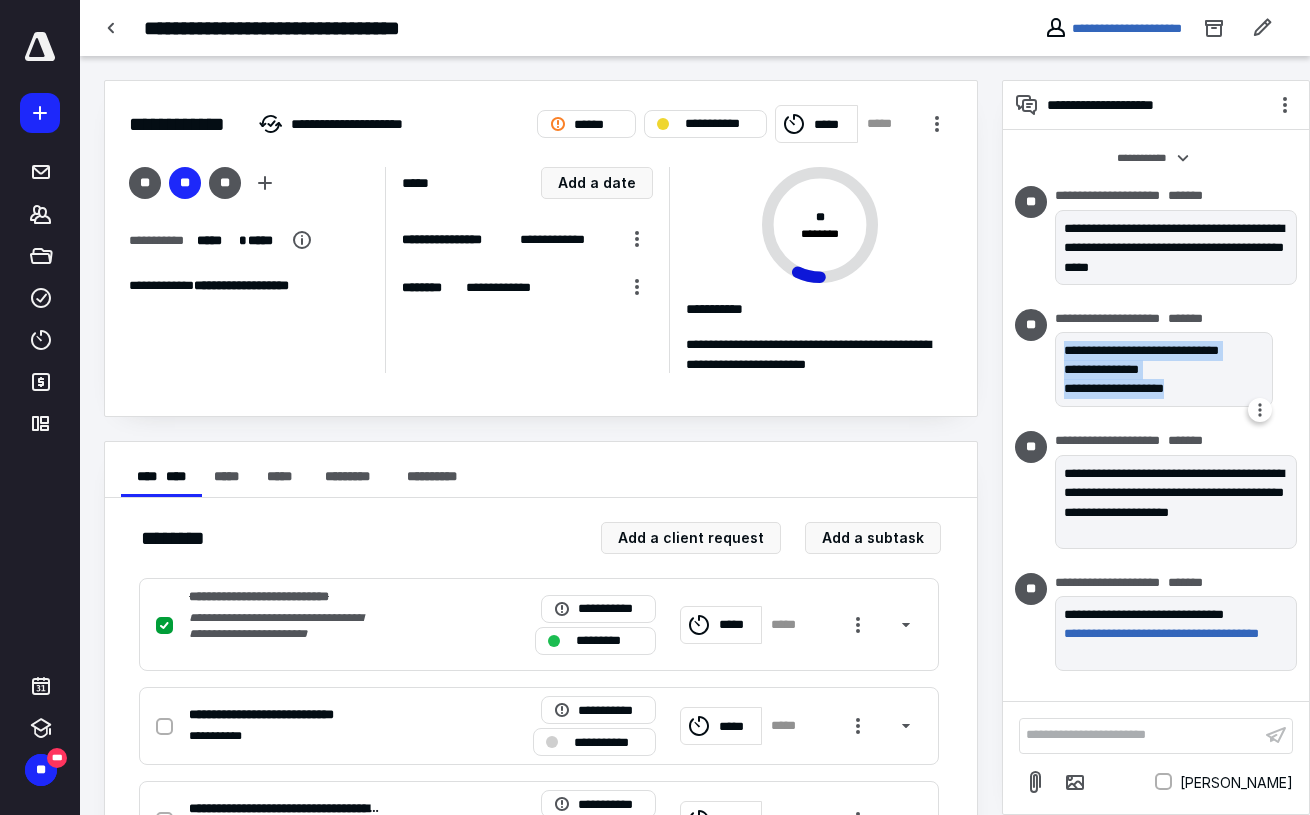 drag, startPoint x: 1063, startPoint y: 350, endPoint x: 1245, endPoint y: 383, distance: 184.96756 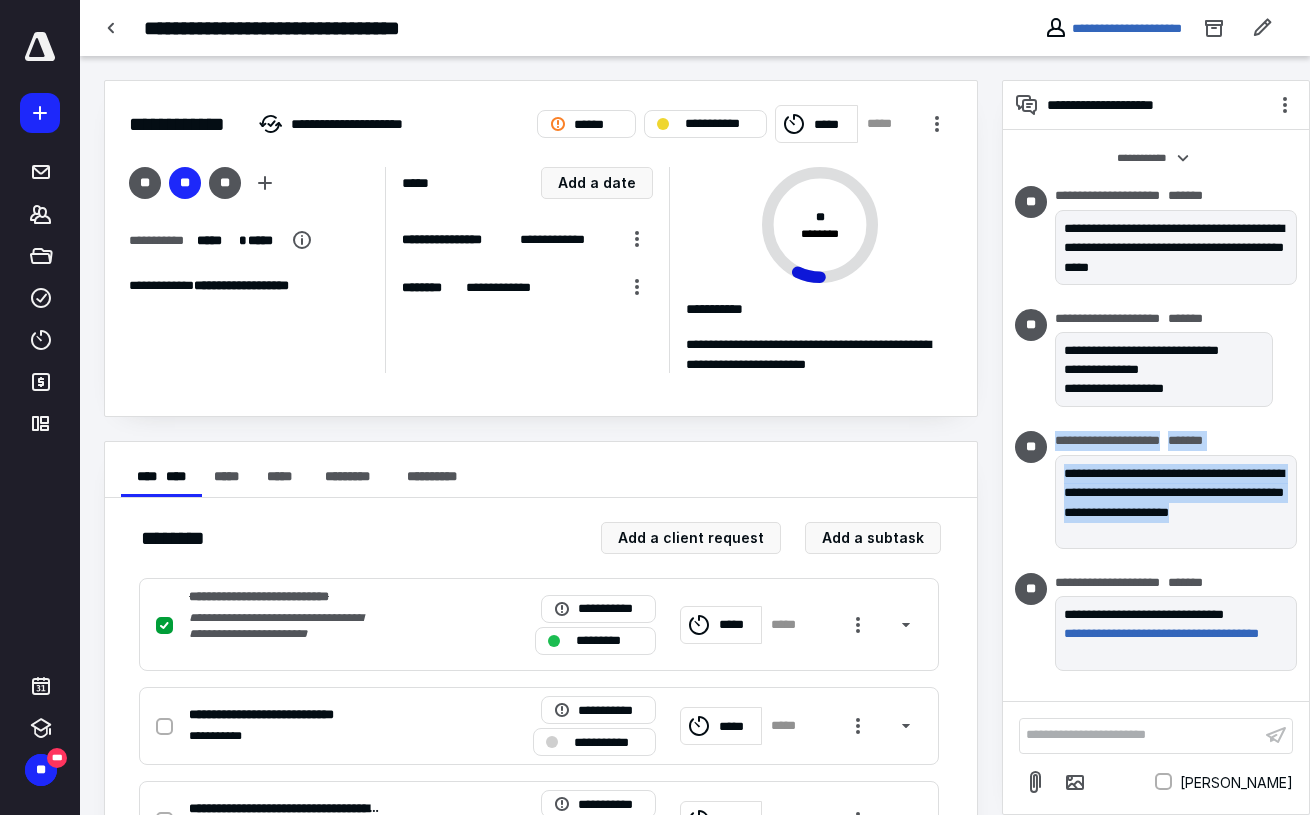 drag, startPoint x: 1145, startPoint y: 528, endPoint x: 1048, endPoint y: 475, distance: 110.535065 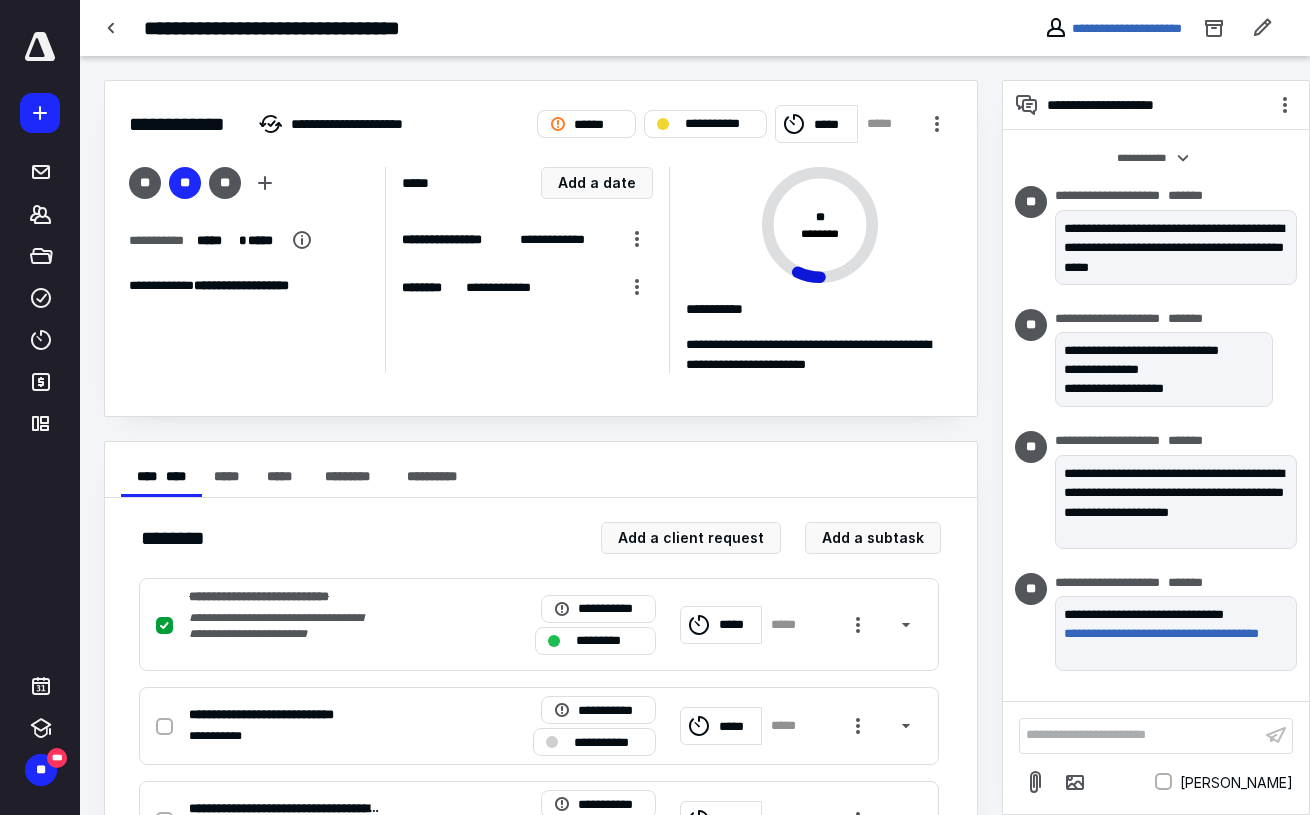 click on "**********" at bounding box center (1176, 502) 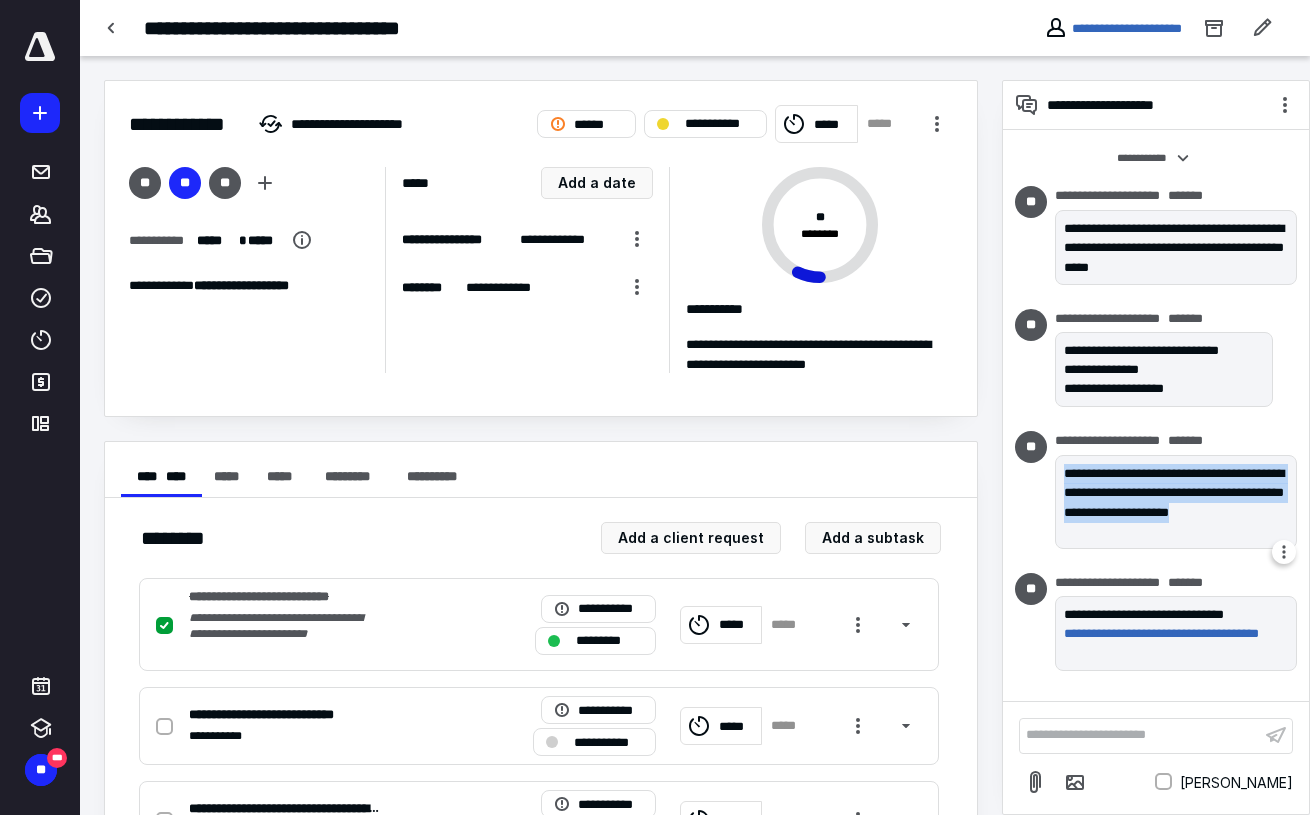 drag, startPoint x: 1143, startPoint y: 525, endPoint x: 1062, endPoint y: 468, distance: 99.04544 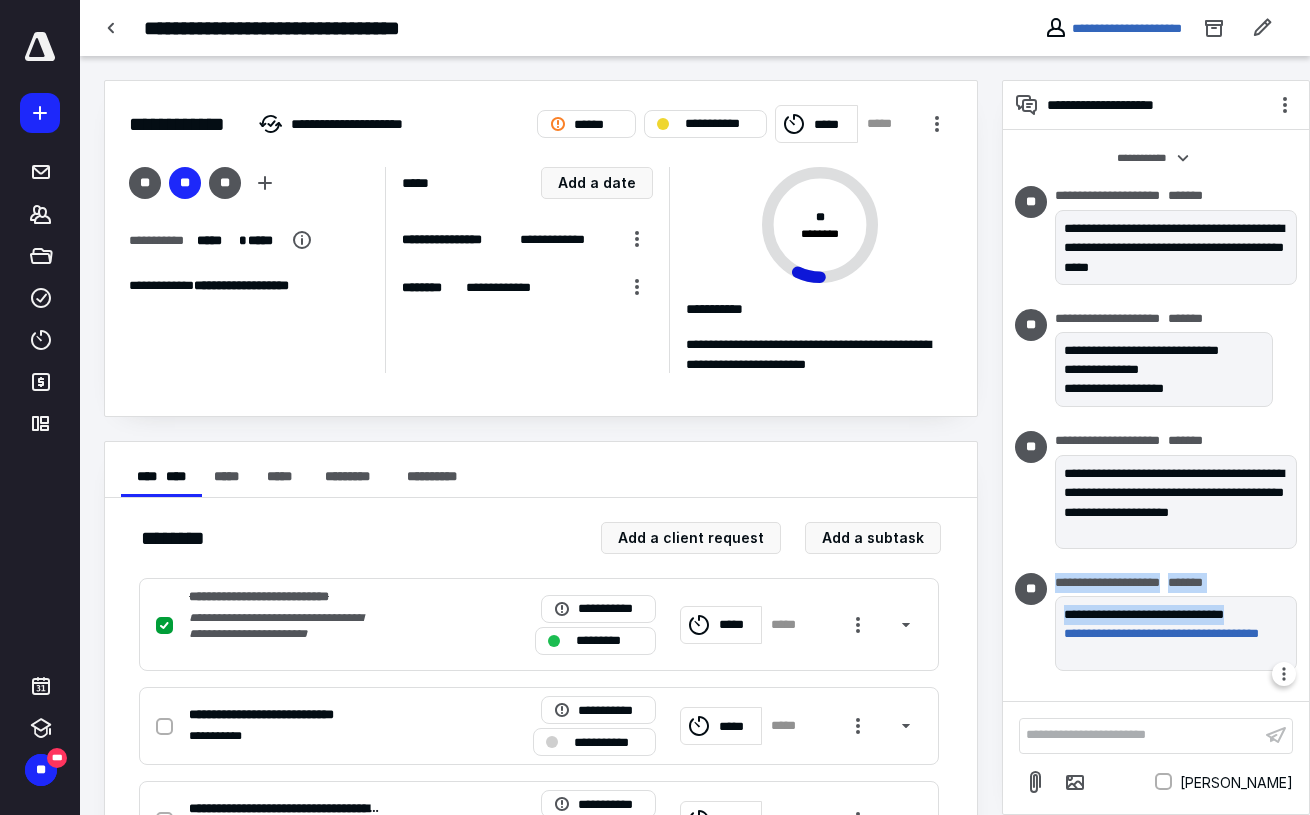 drag, startPoint x: 1265, startPoint y: 614, endPoint x: 1053, endPoint y: 612, distance: 212.00943 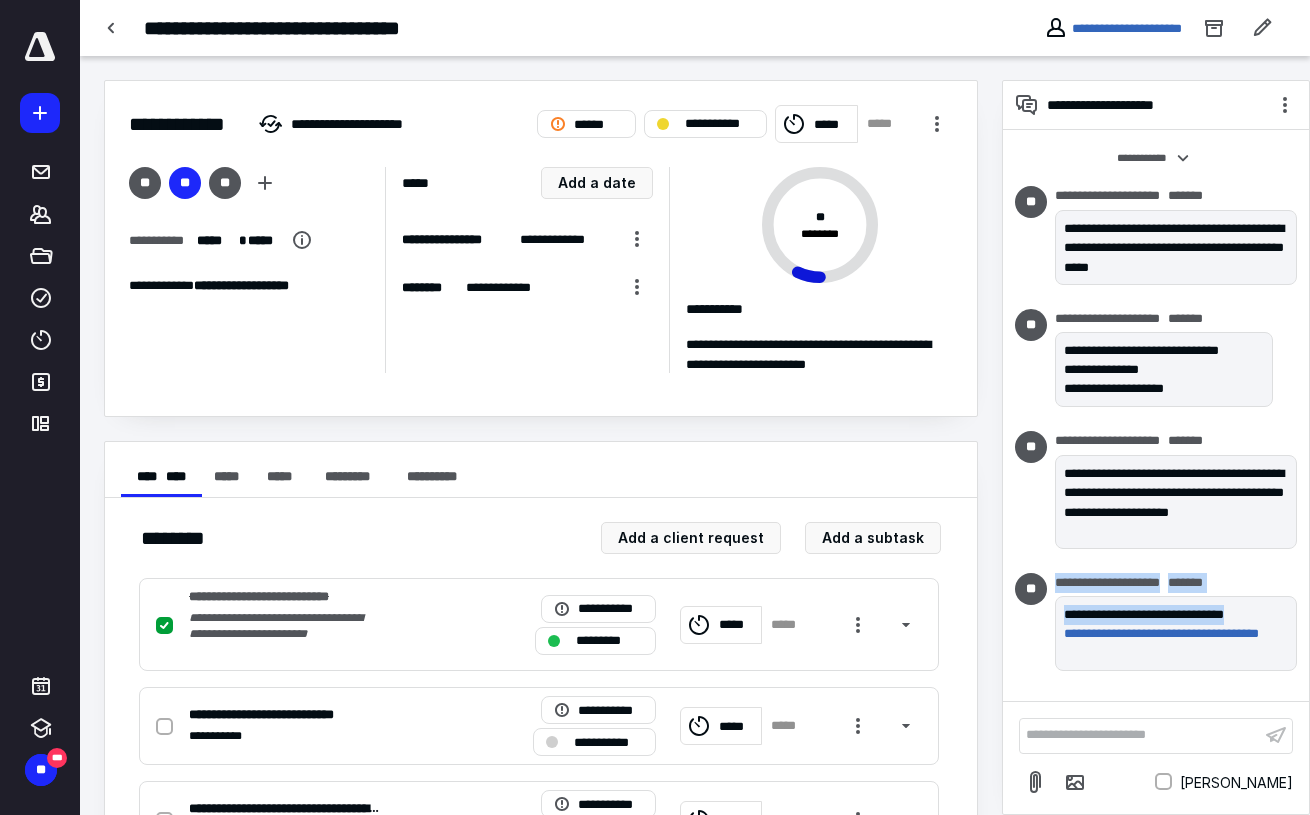 copy on "**********" 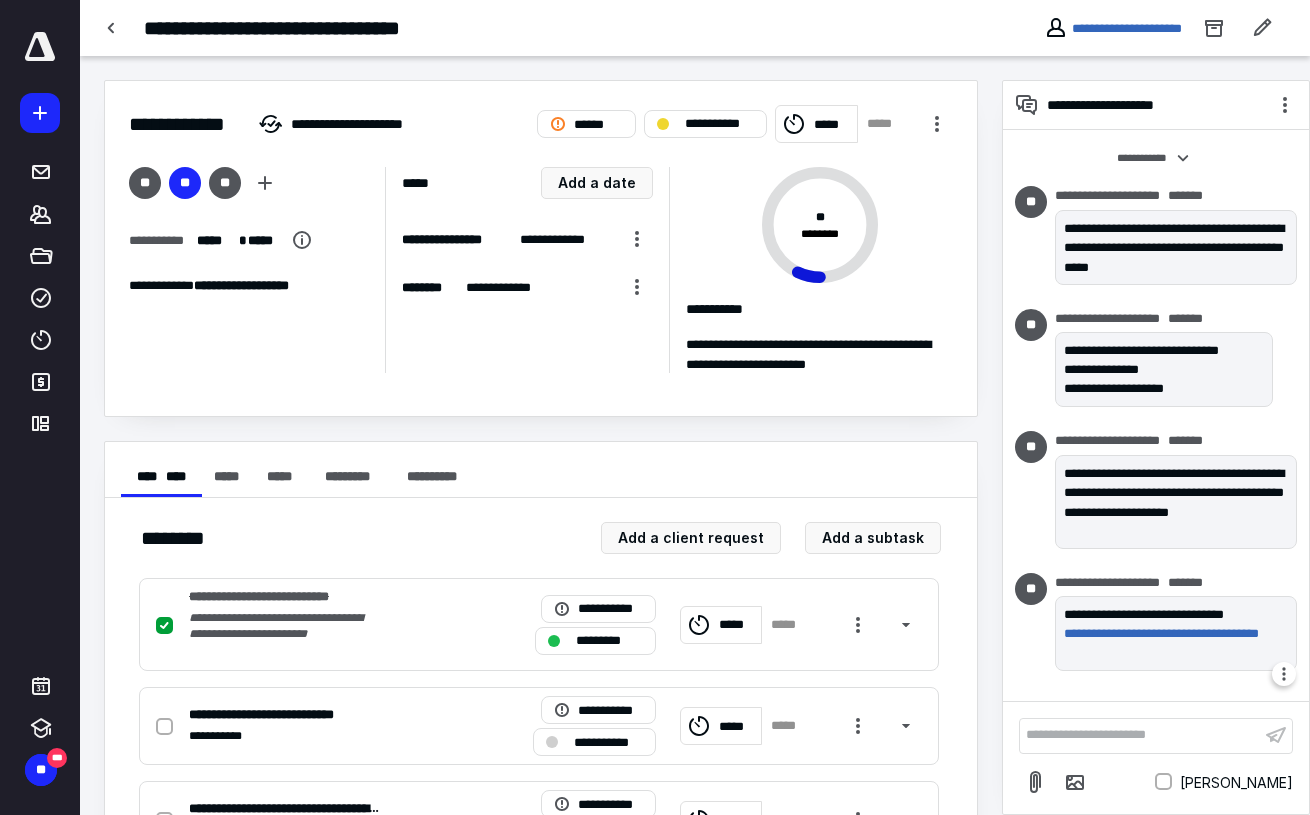 click on "**********" at bounding box center (1176, 614) 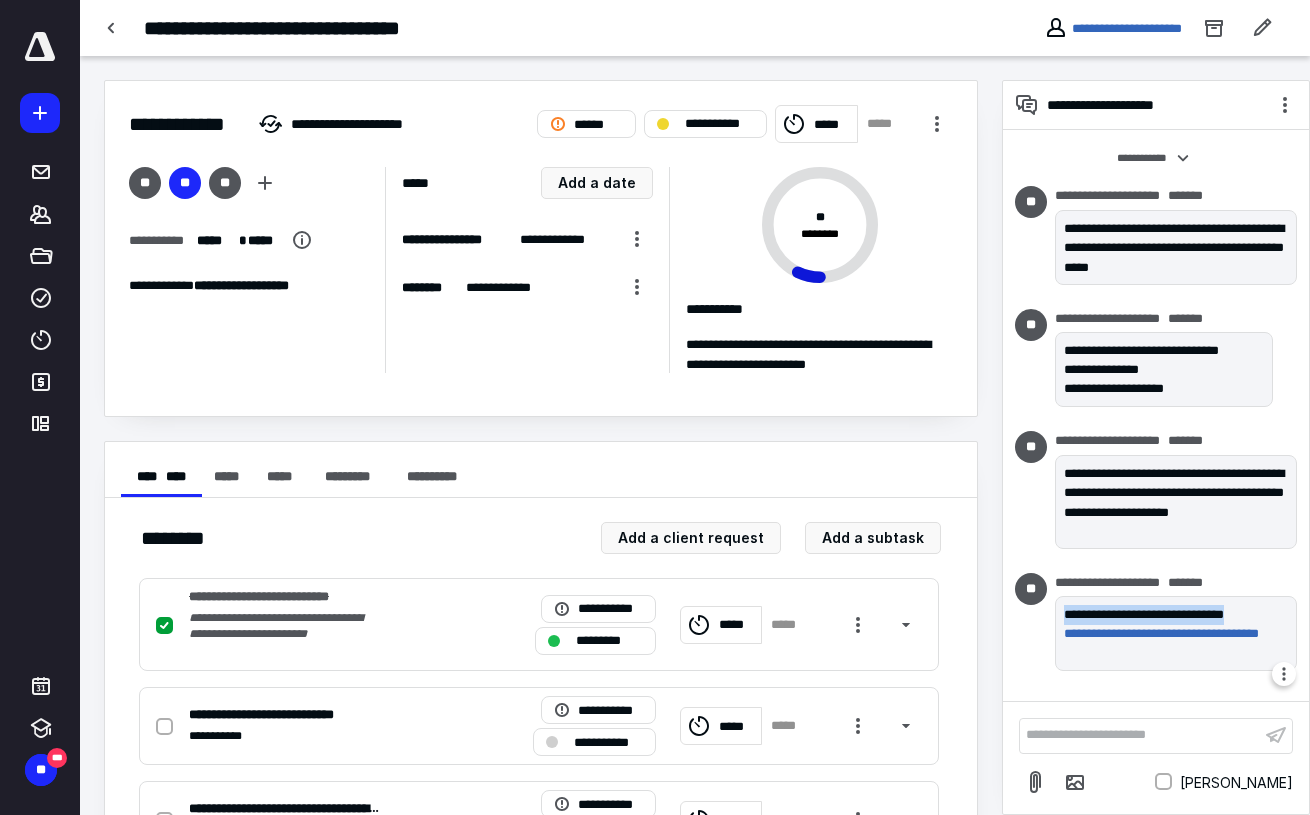 drag, startPoint x: 1266, startPoint y: 612, endPoint x: 1062, endPoint y: 612, distance: 204 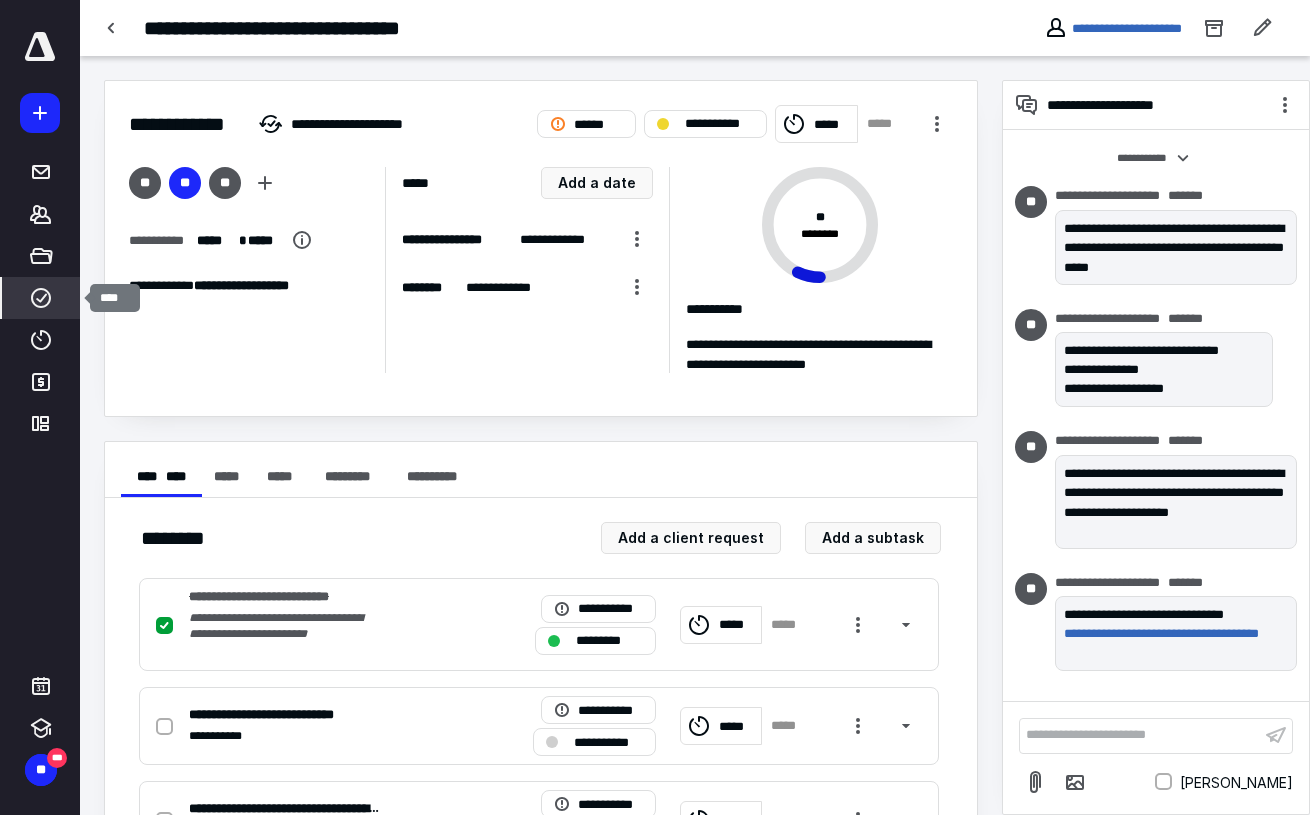 click 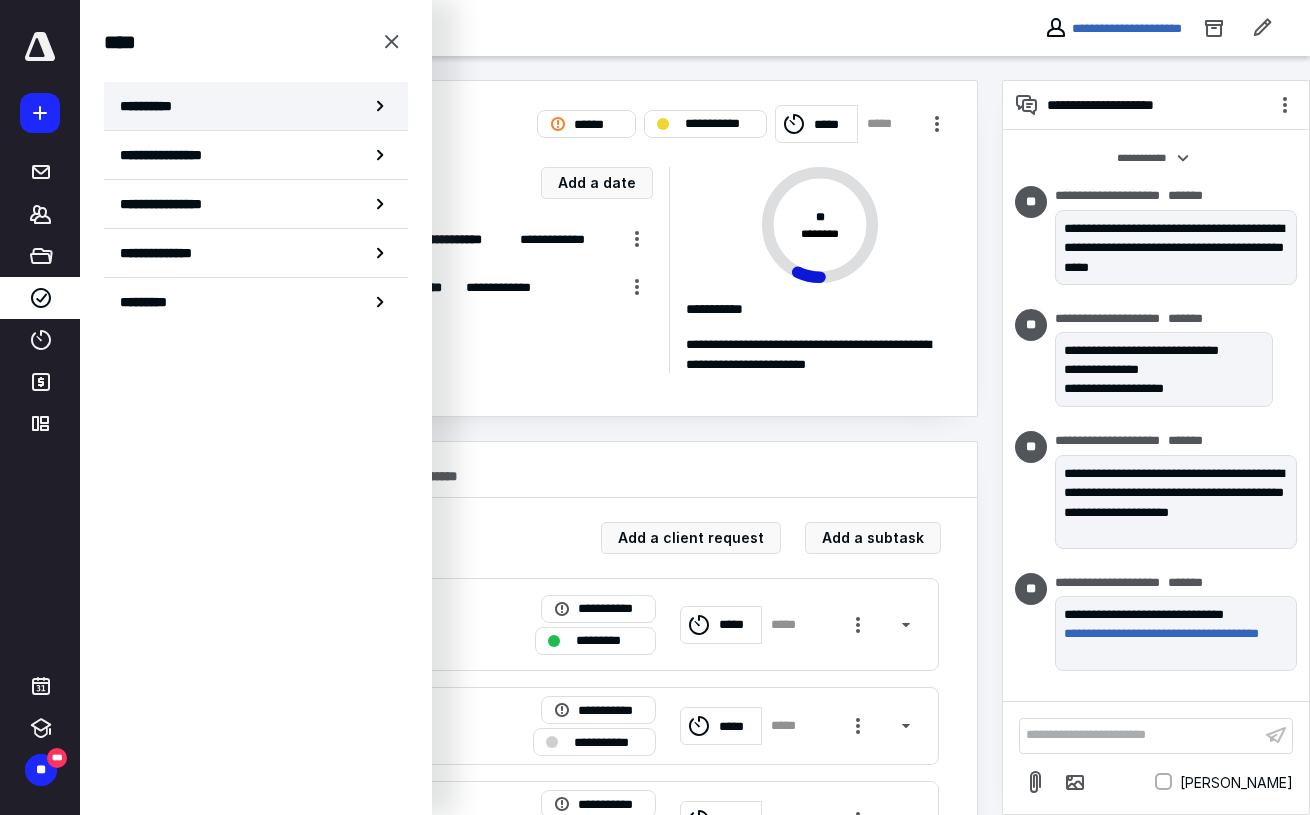 click on "**********" at bounding box center (256, 106) 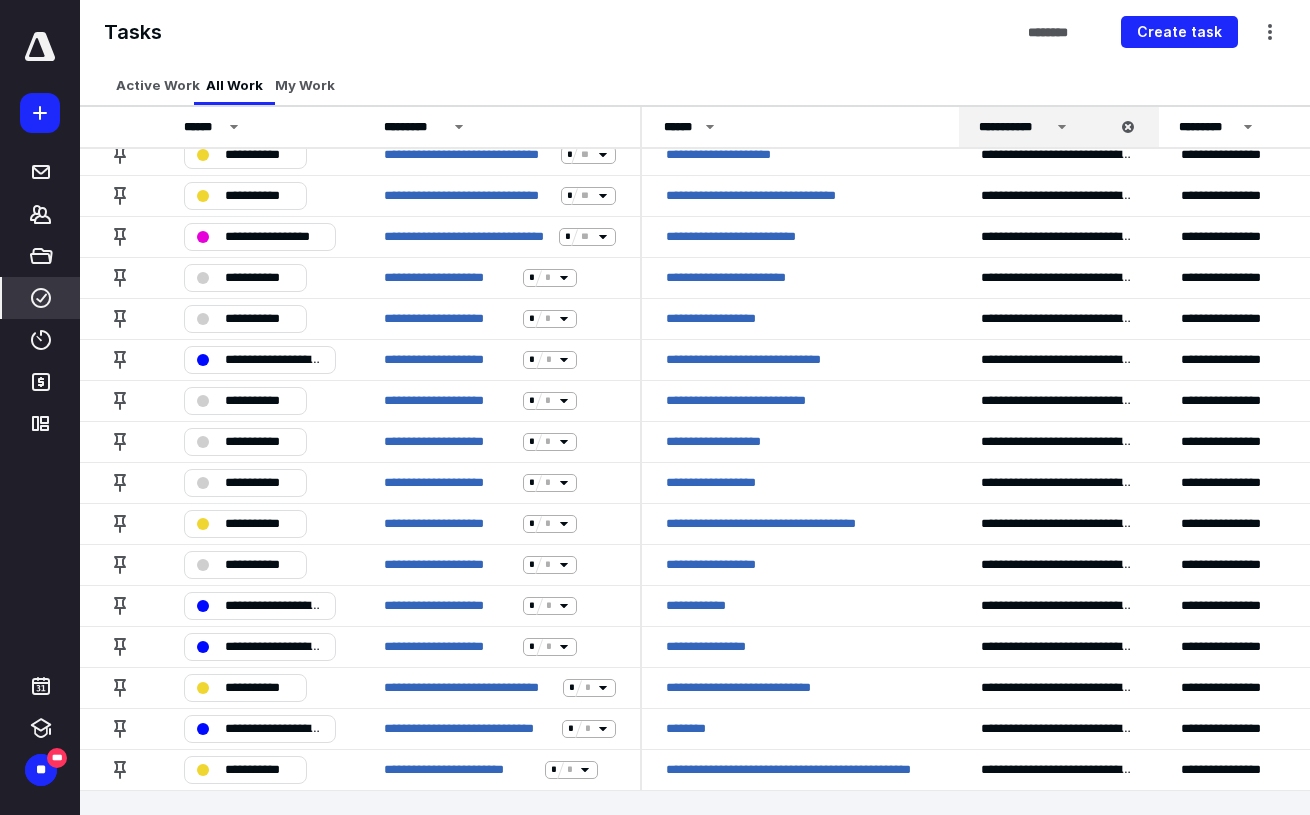 scroll, scrollTop: 599, scrollLeft: 0, axis: vertical 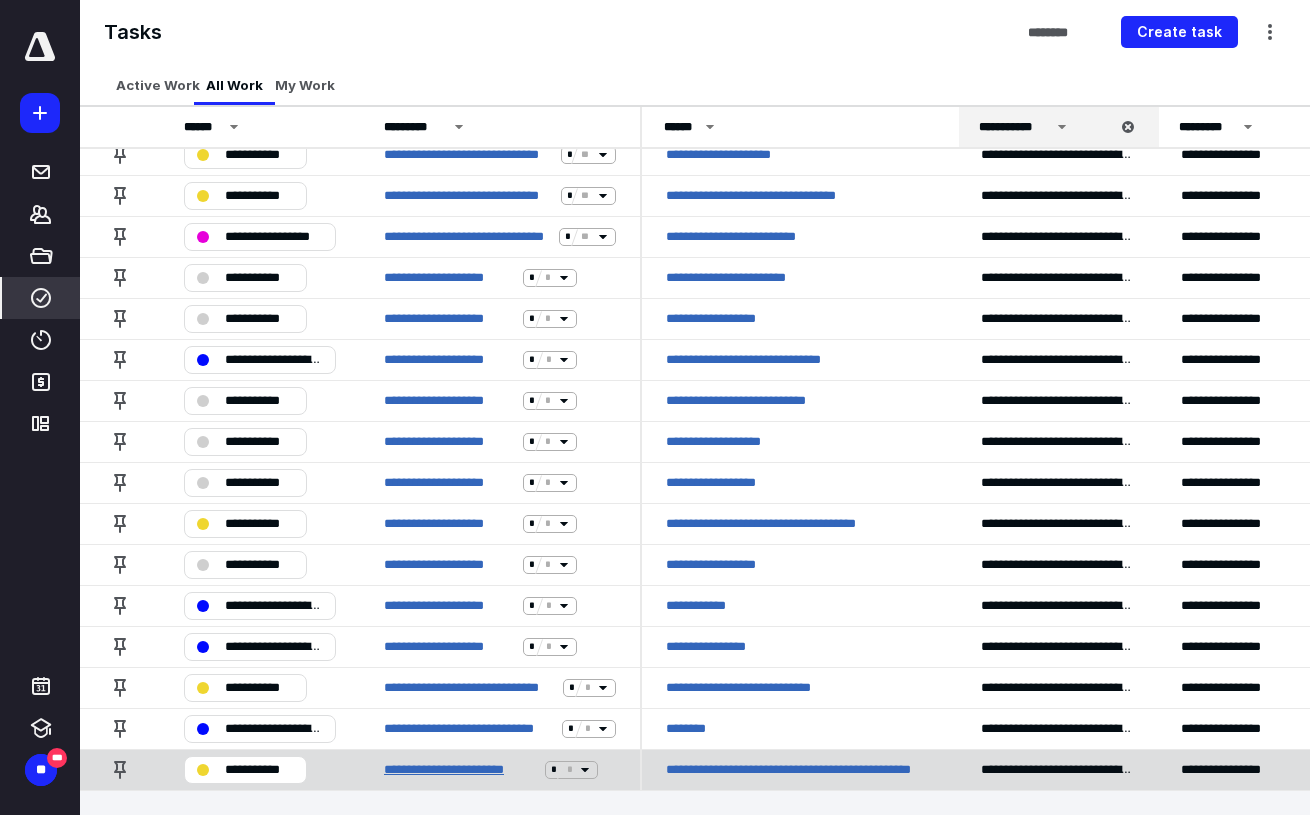 click on "**********" at bounding box center [460, 769] 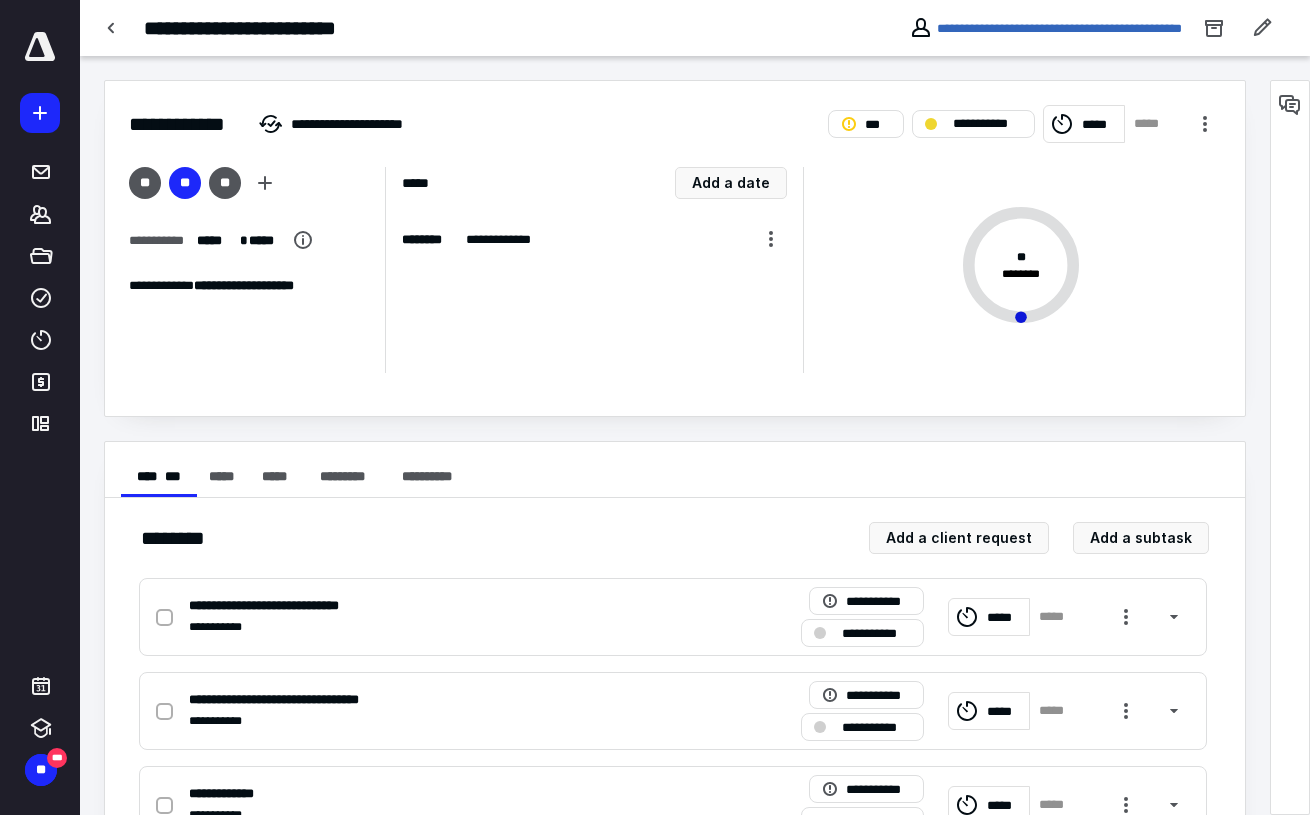 scroll, scrollTop: 0, scrollLeft: 0, axis: both 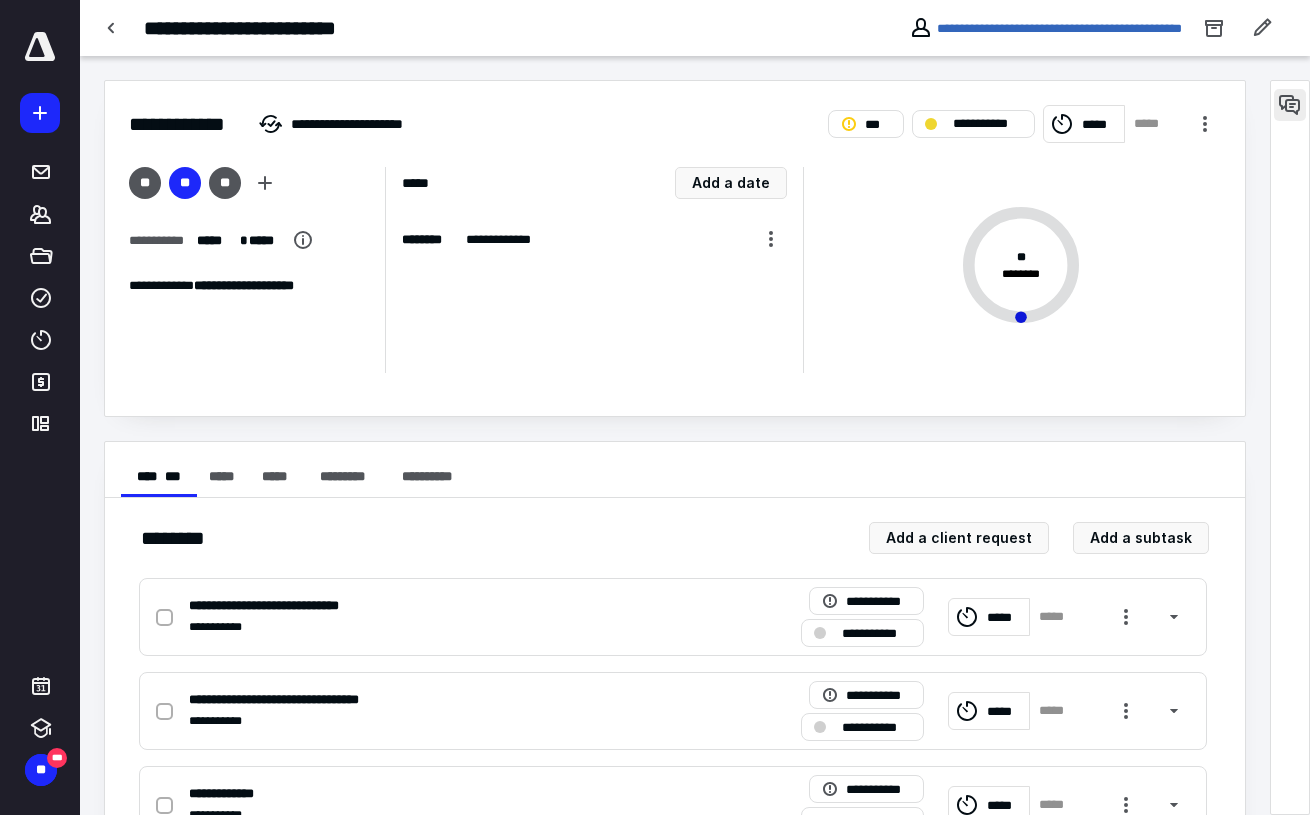 click at bounding box center [1290, 105] 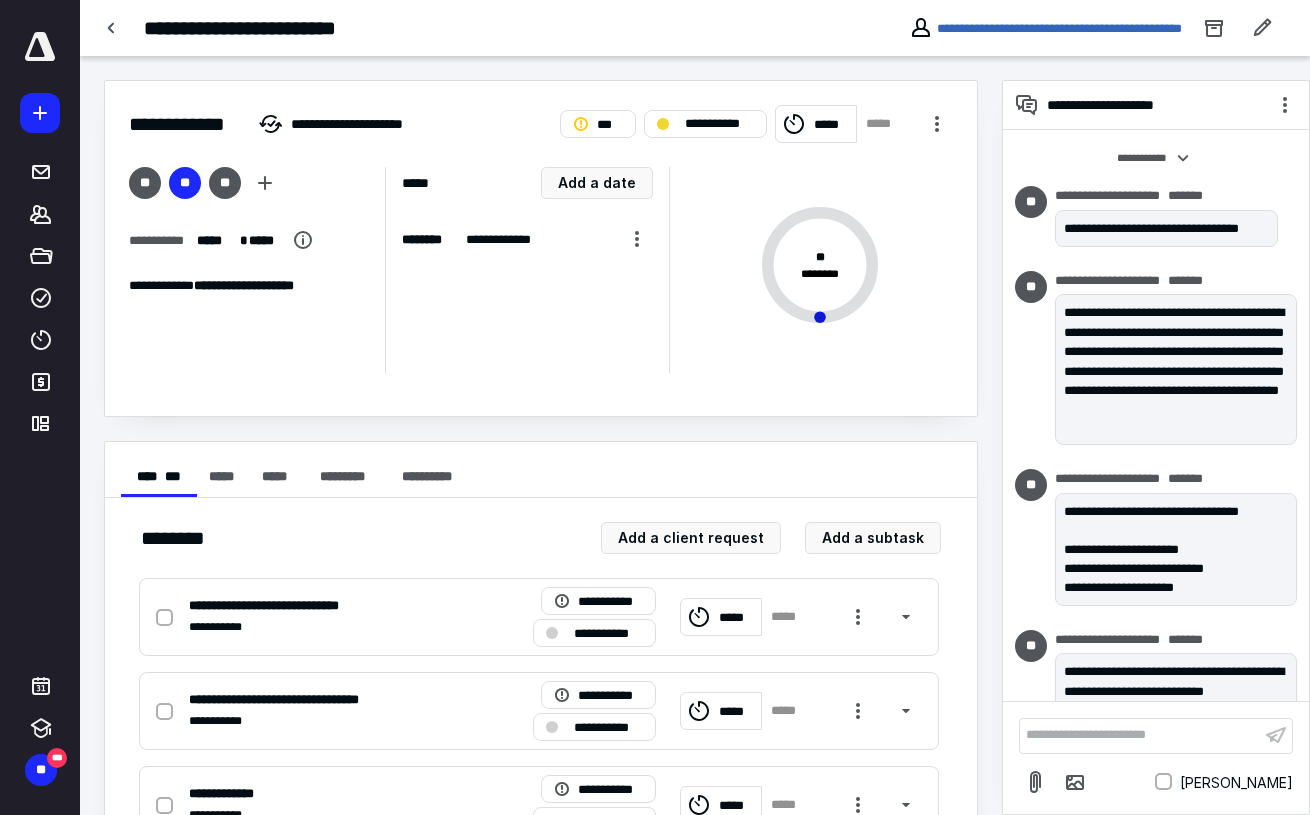 scroll, scrollTop: 167, scrollLeft: 0, axis: vertical 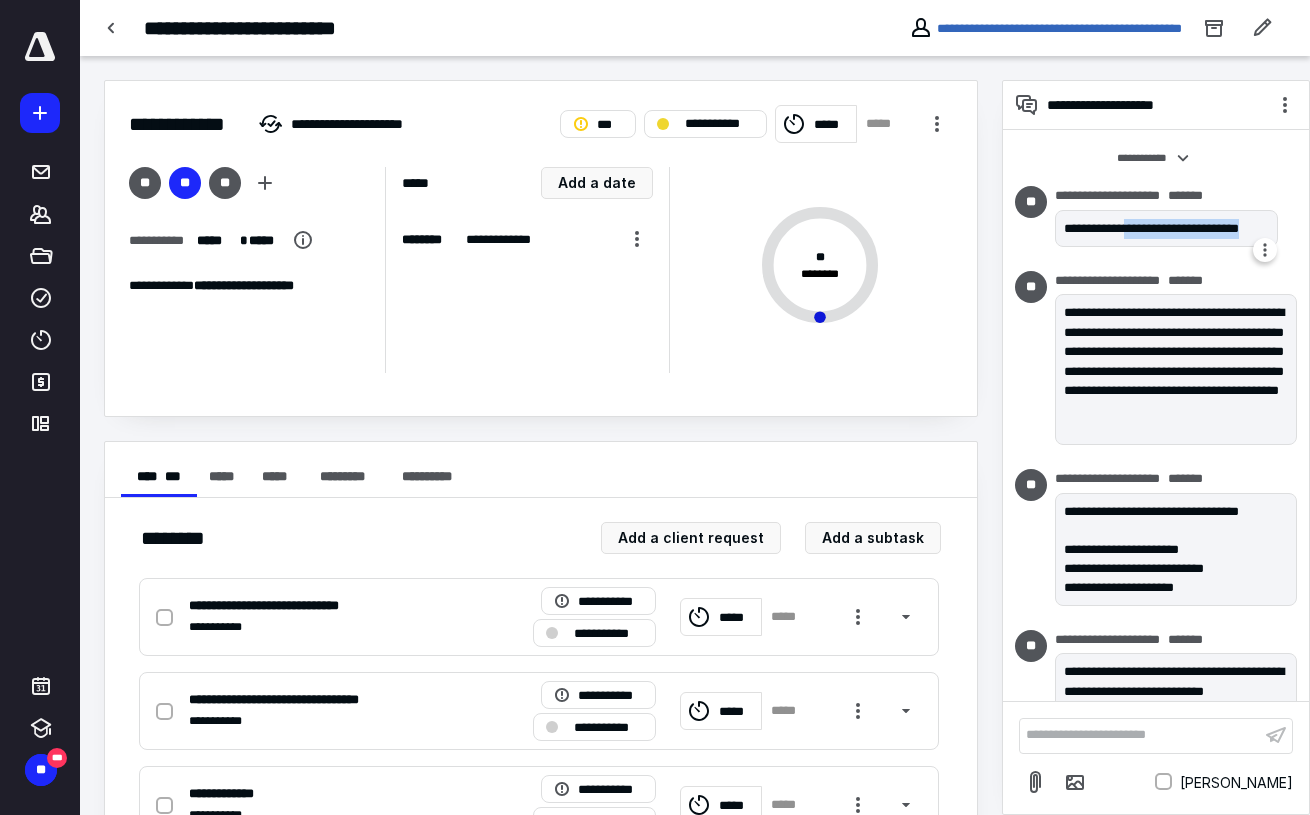 drag, startPoint x: 1128, startPoint y: 230, endPoint x: 1276, endPoint y: 229, distance: 148.00337 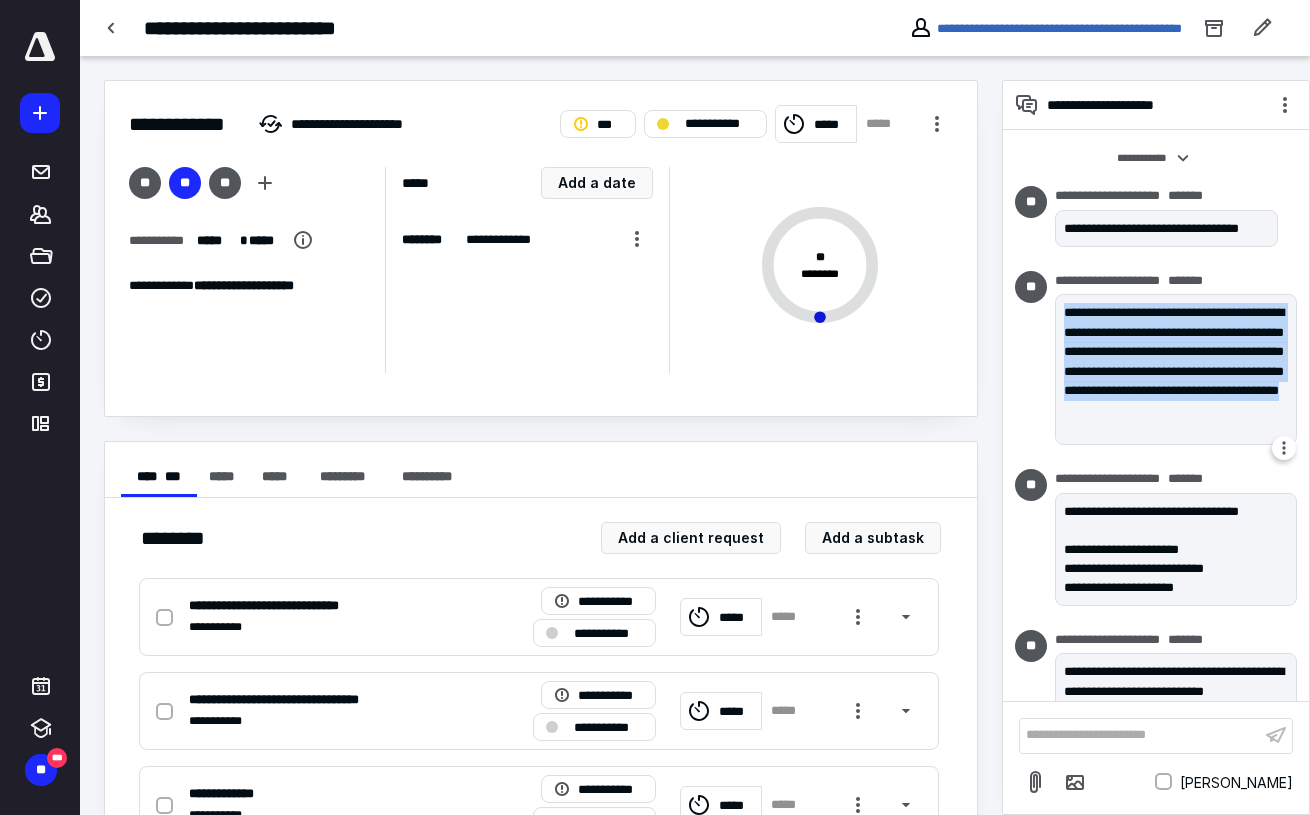 drag, startPoint x: 1062, startPoint y: 316, endPoint x: 1232, endPoint y: 430, distance: 204.68512 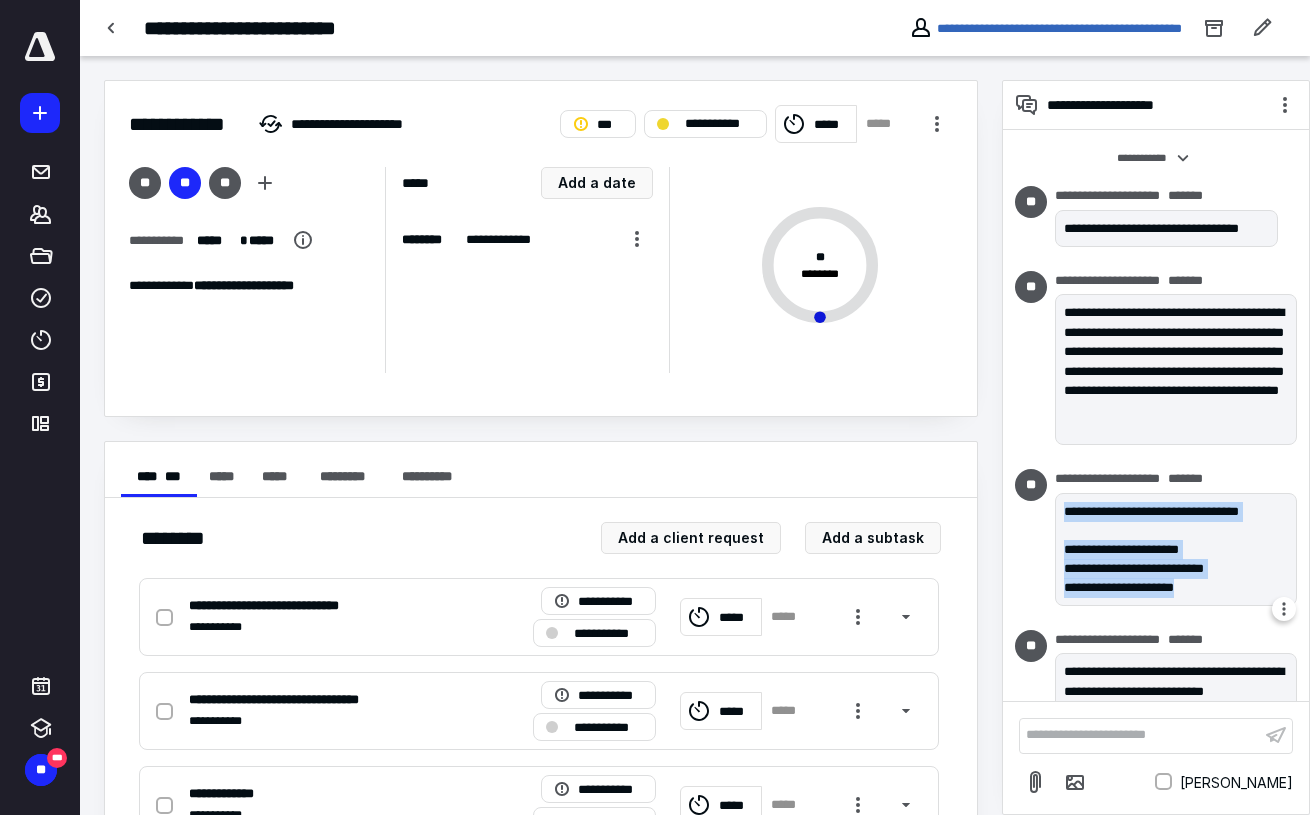 drag, startPoint x: 1064, startPoint y: 508, endPoint x: 1253, endPoint y: 599, distance: 209.76654 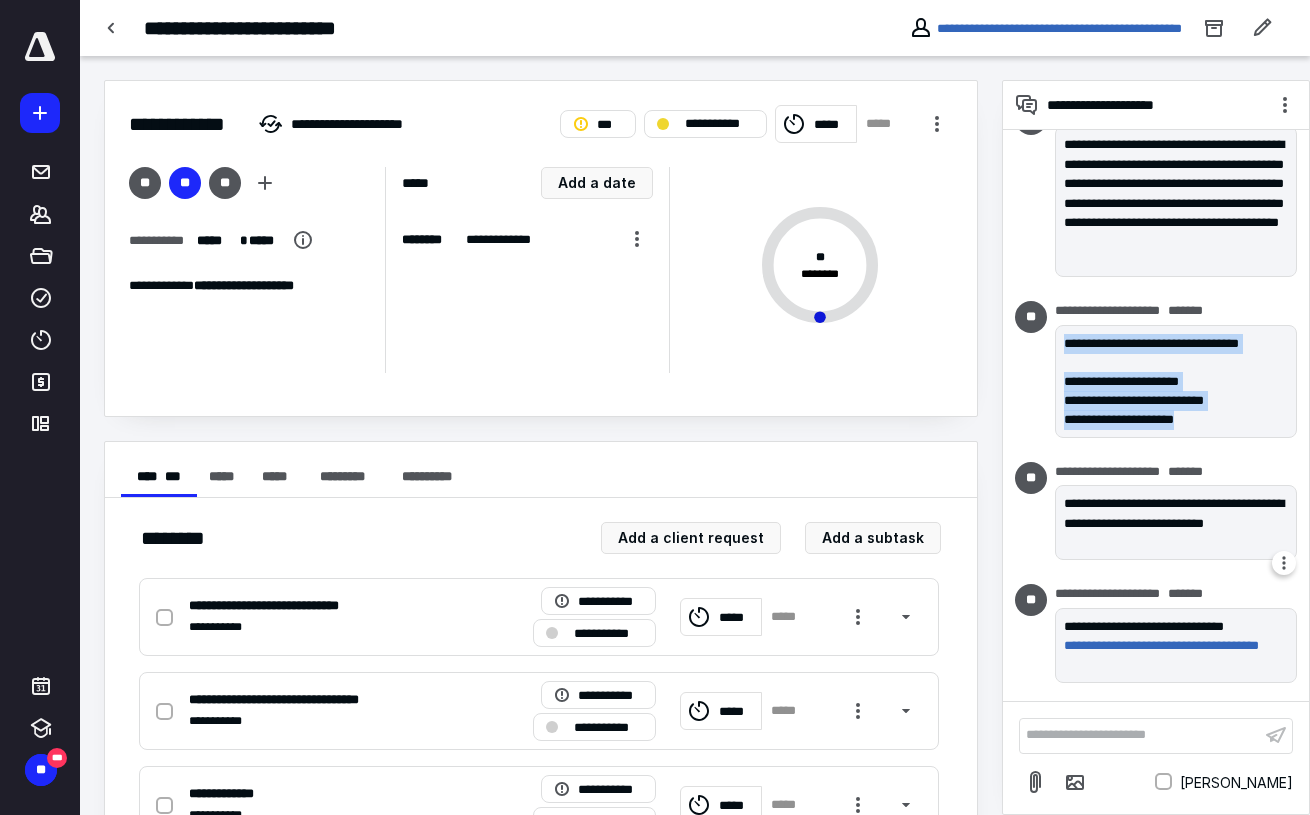 scroll, scrollTop: 167, scrollLeft: 0, axis: vertical 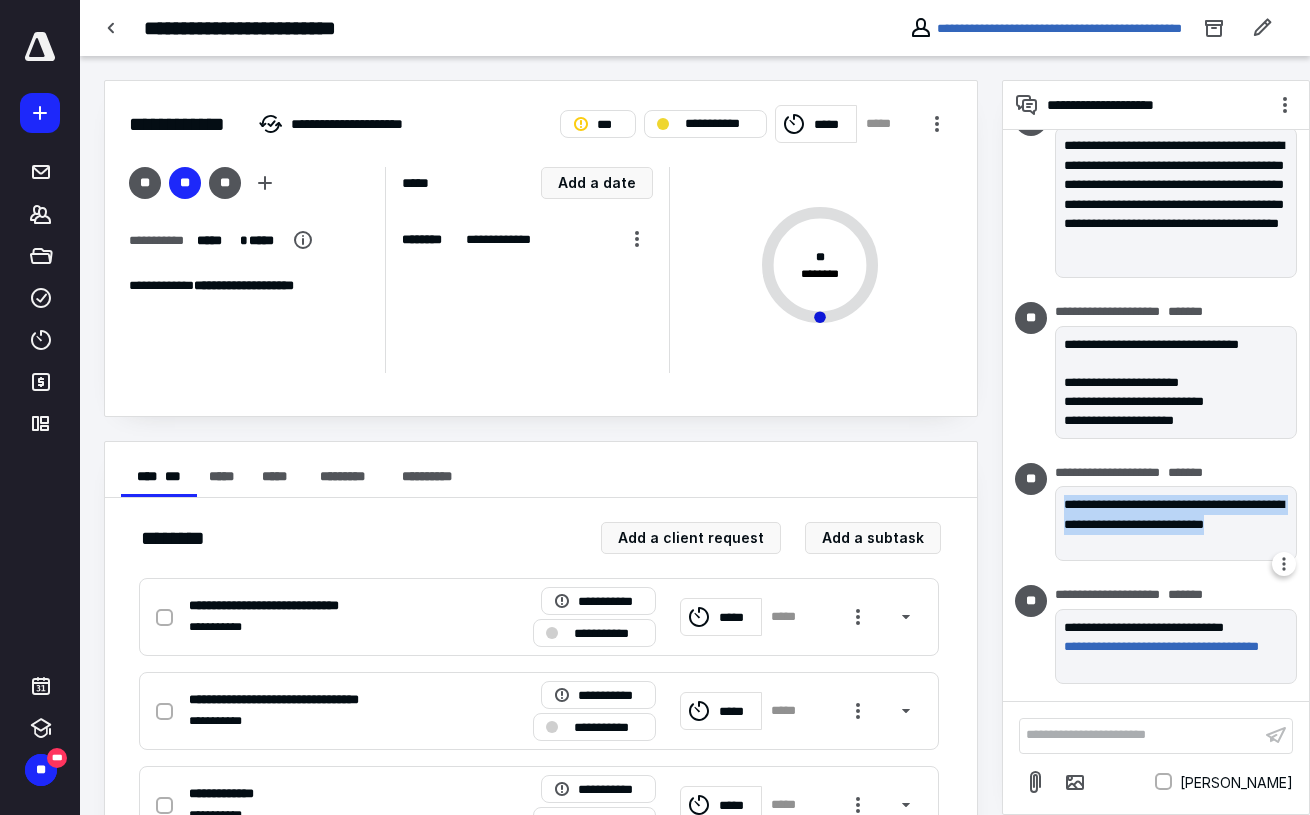 drag, startPoint x: 1130, startPoint y: 539, endPoint x: 1063, endPoint y: 506, distance: 74.68601 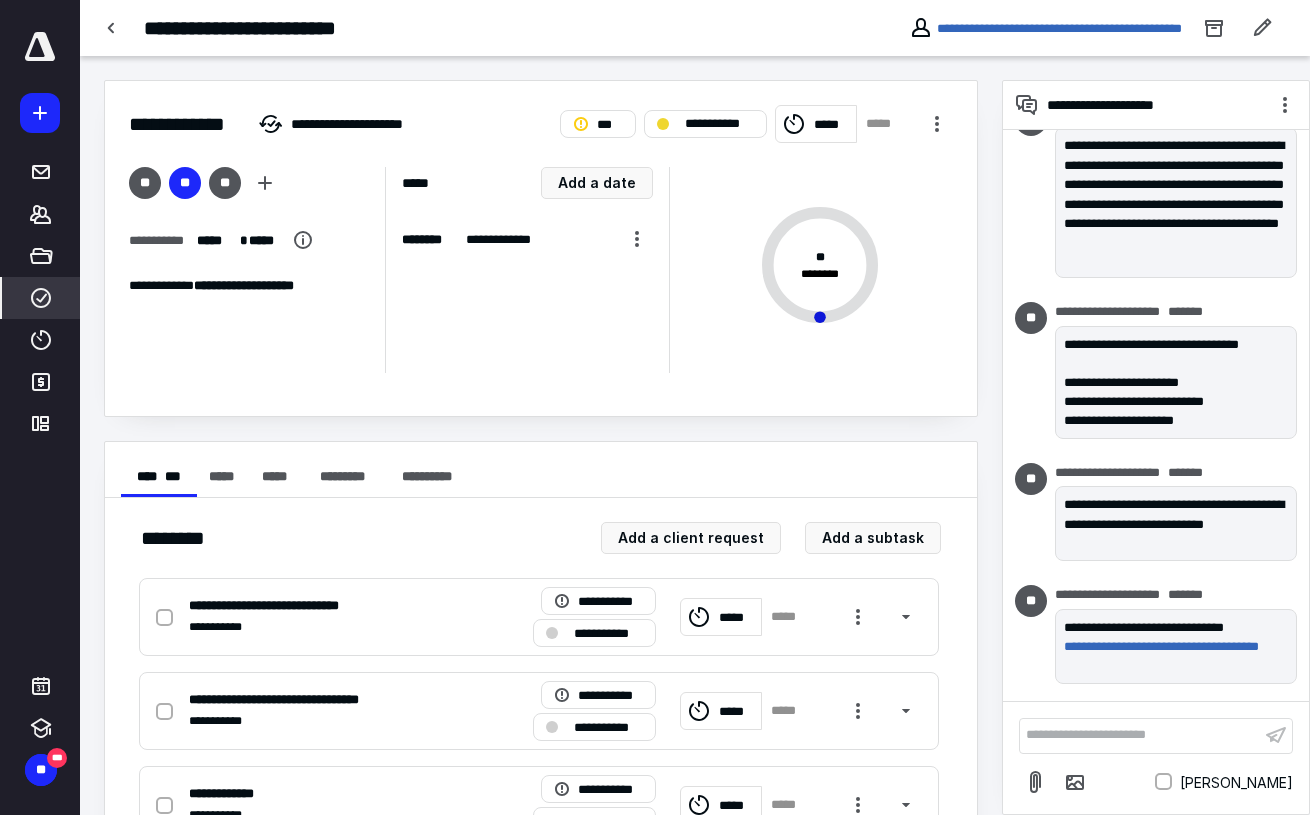 click 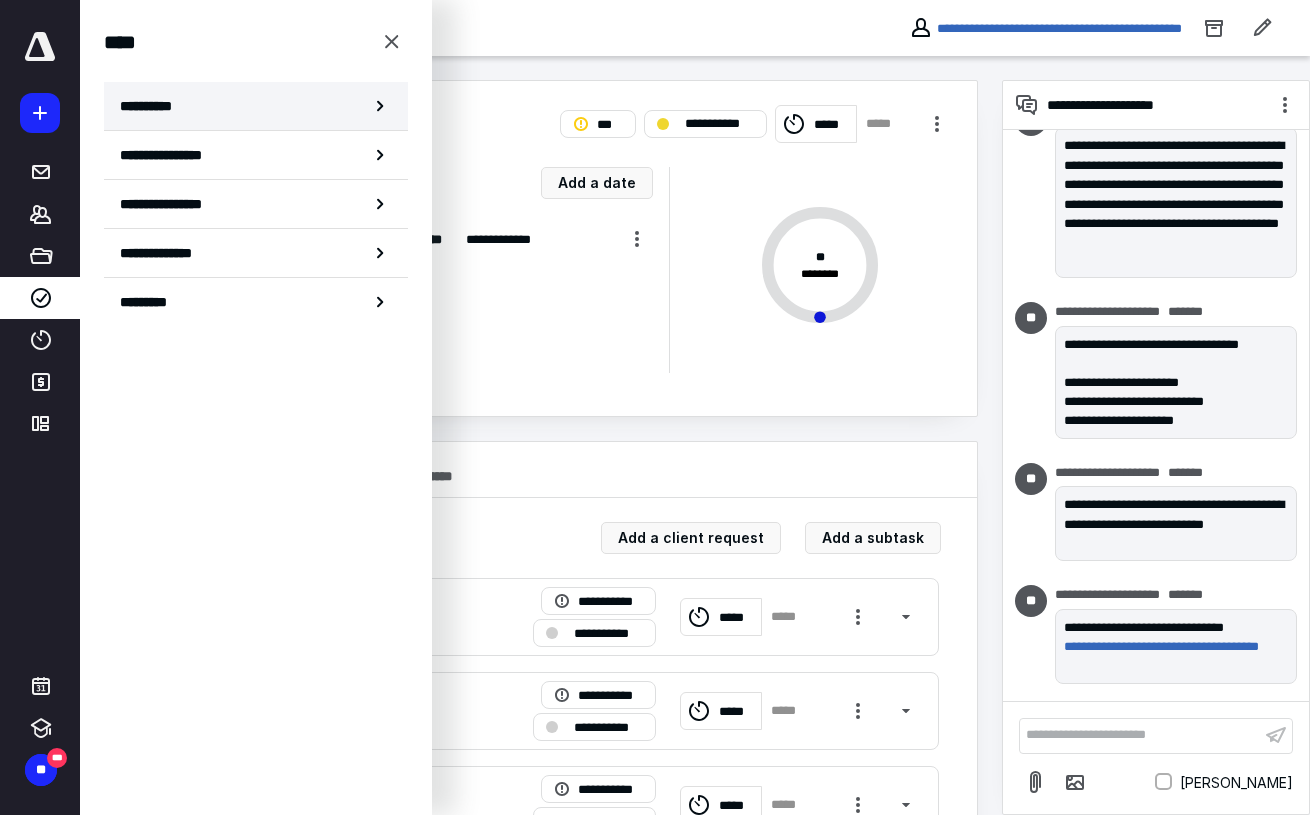 click on "**********" at bounding box center [256, 106] 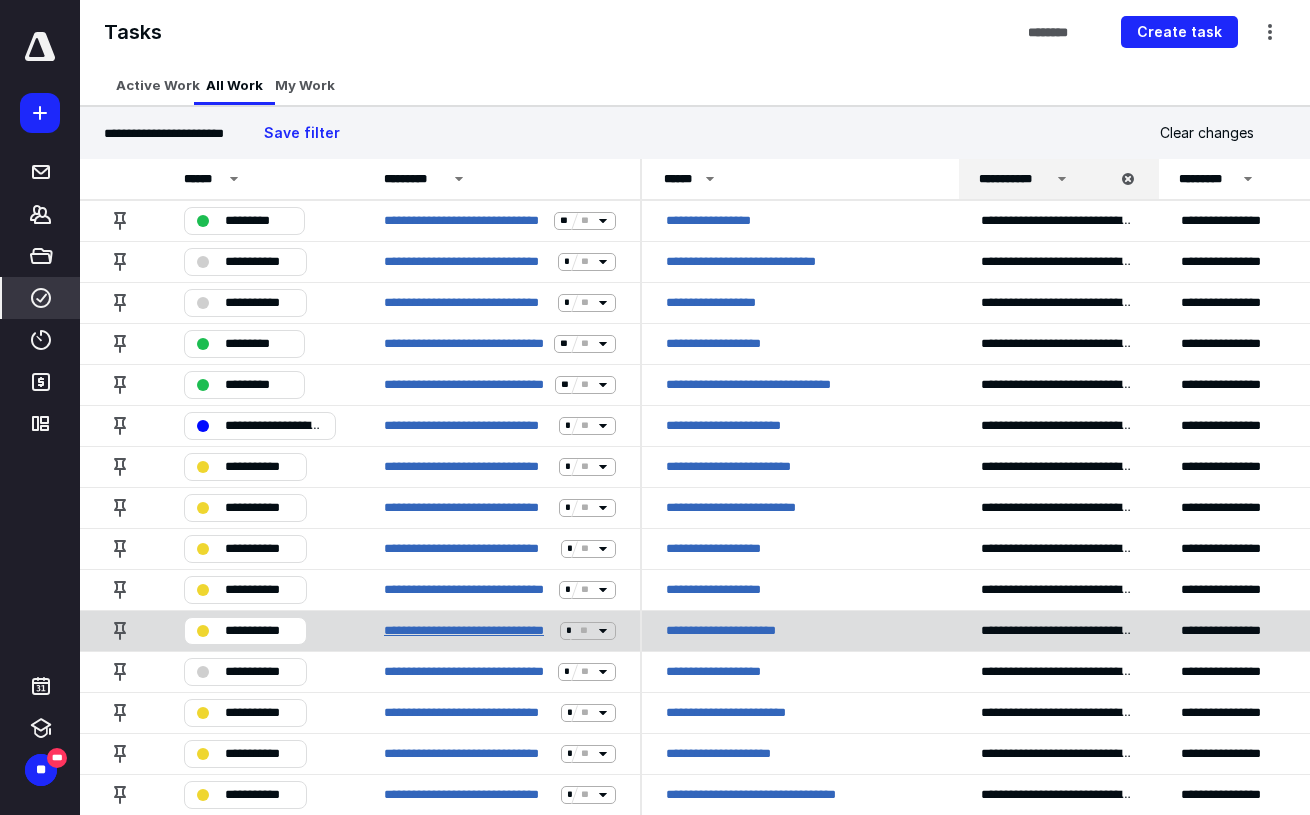 click on "**********" at bounding box center [468, 630] 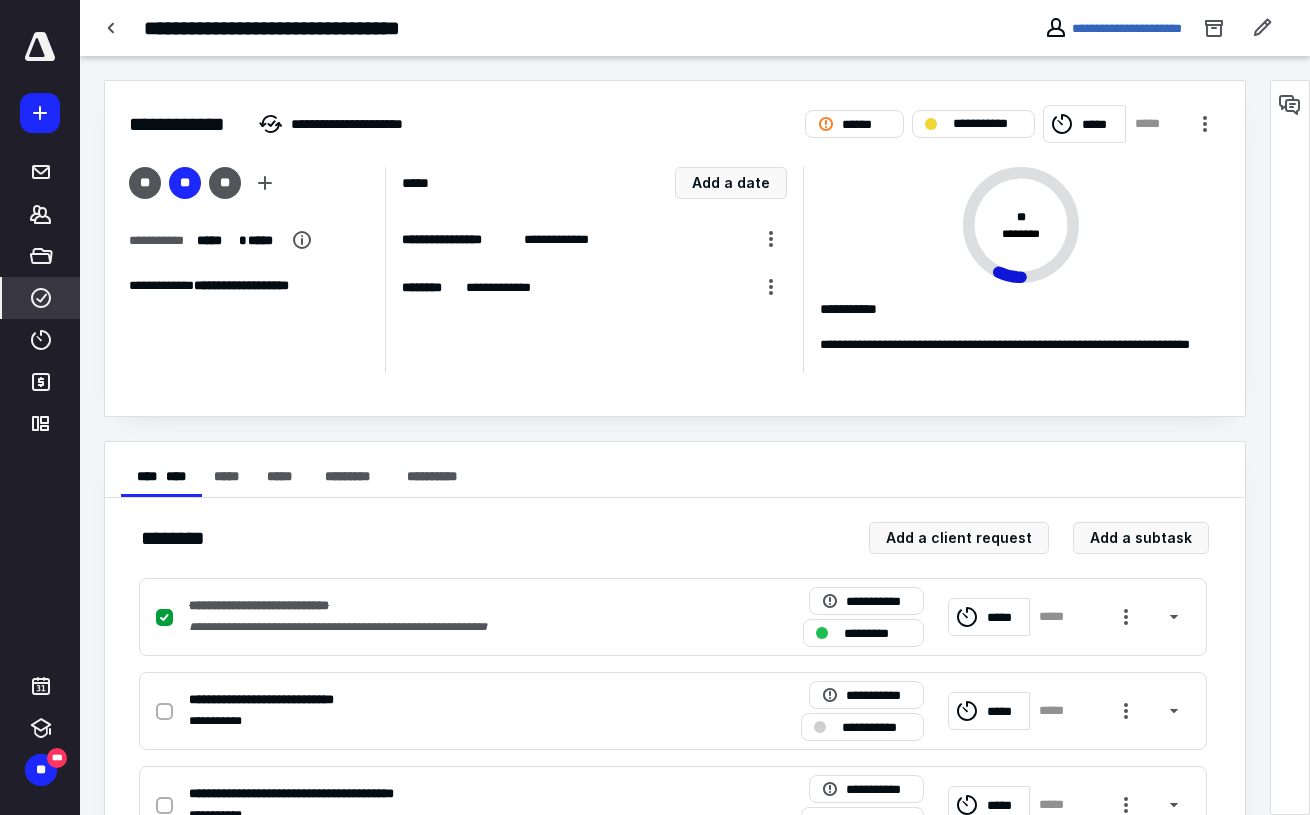 click 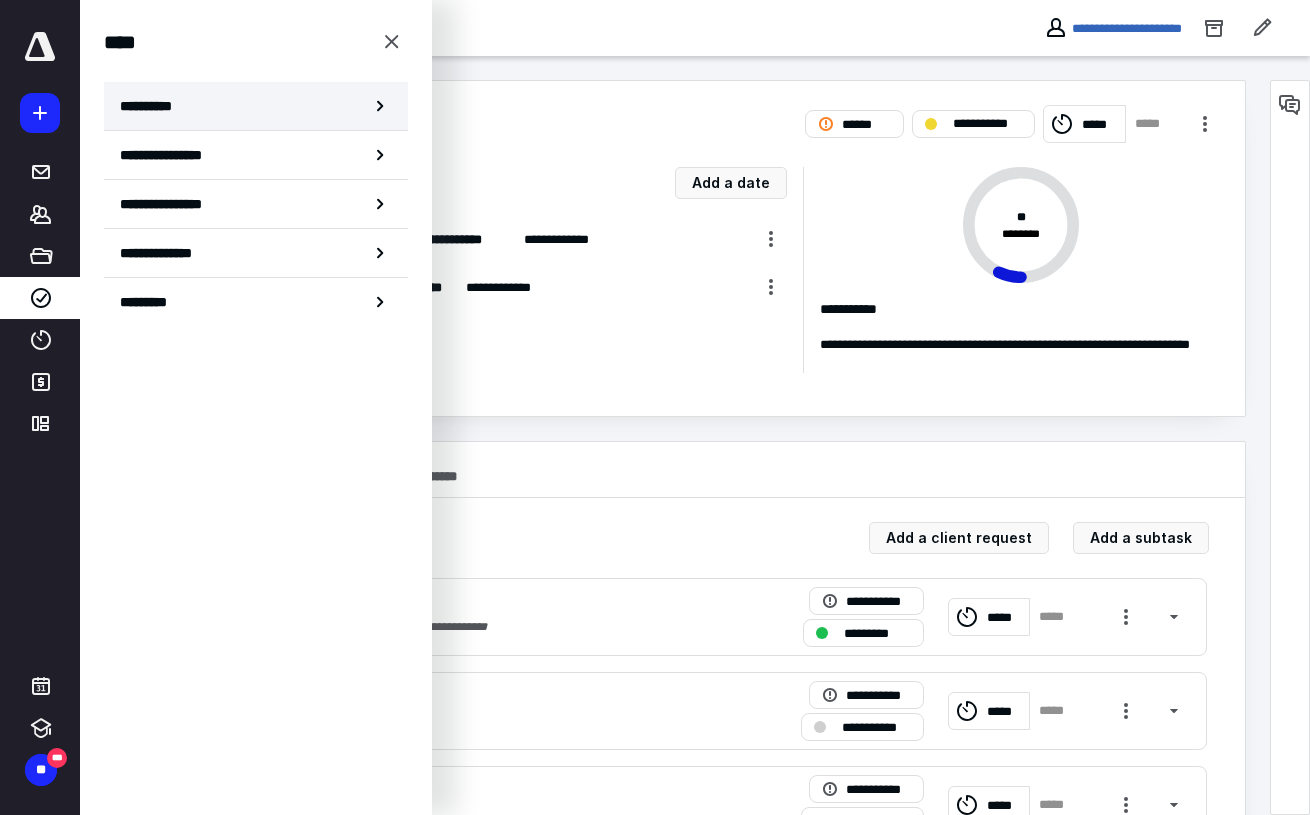 click on "**********" at bounding box center [256, 106] 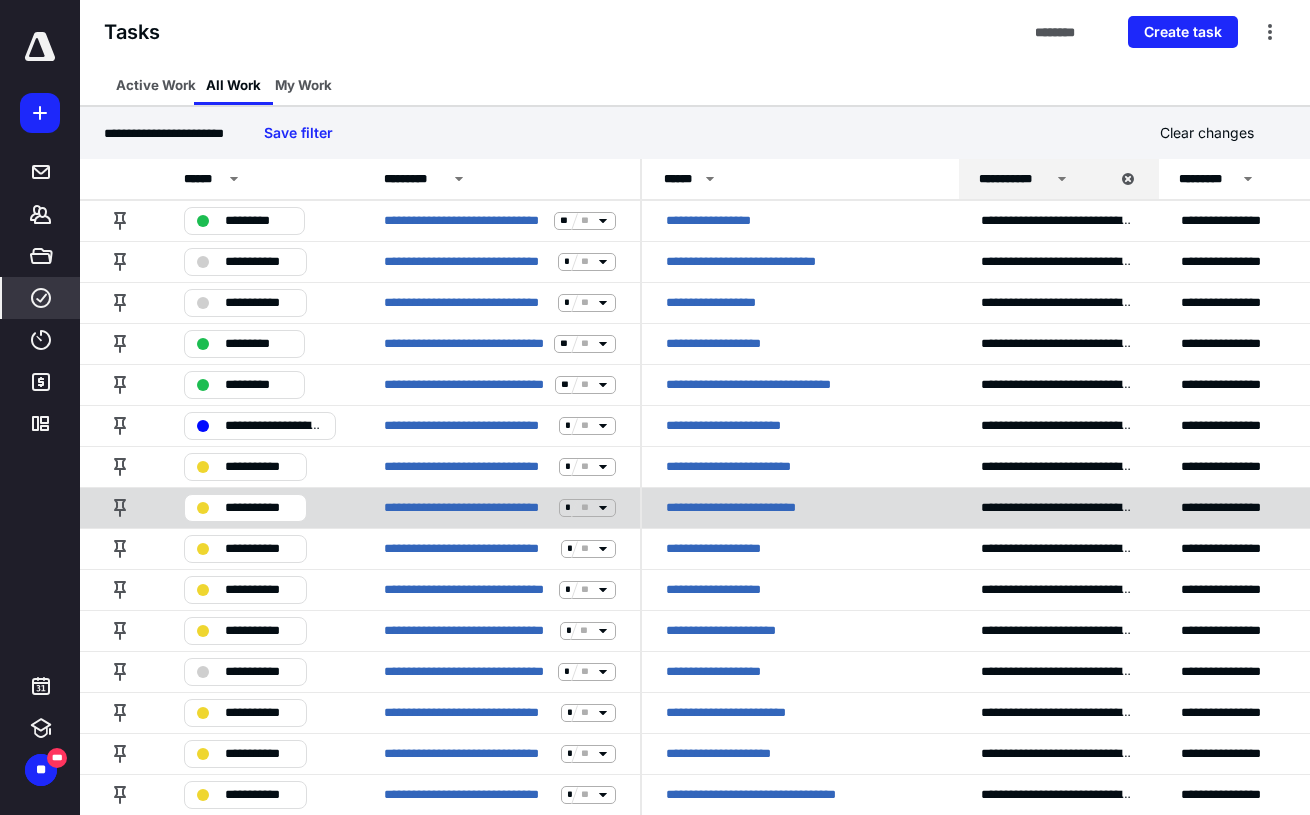 scroll, scrollTop: 0, scrollLeft: 0, axis: both 